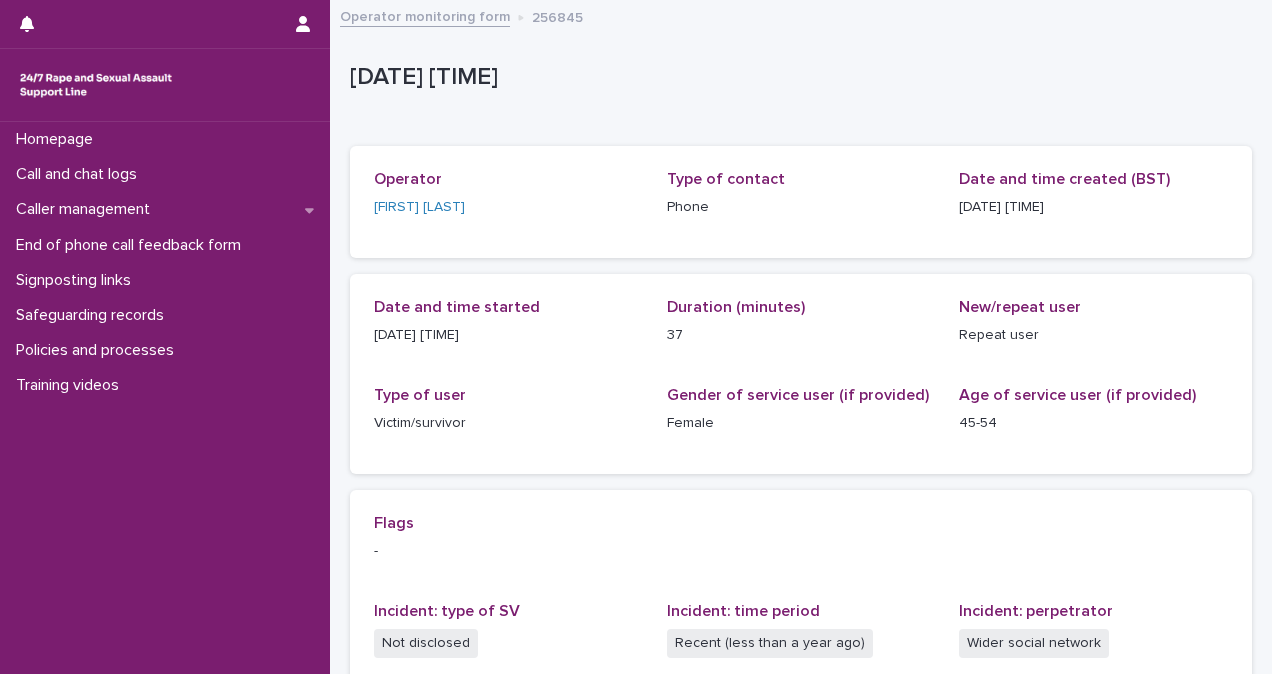 scroll, scrollTop: 0, scrollLeft: 0, axis: both 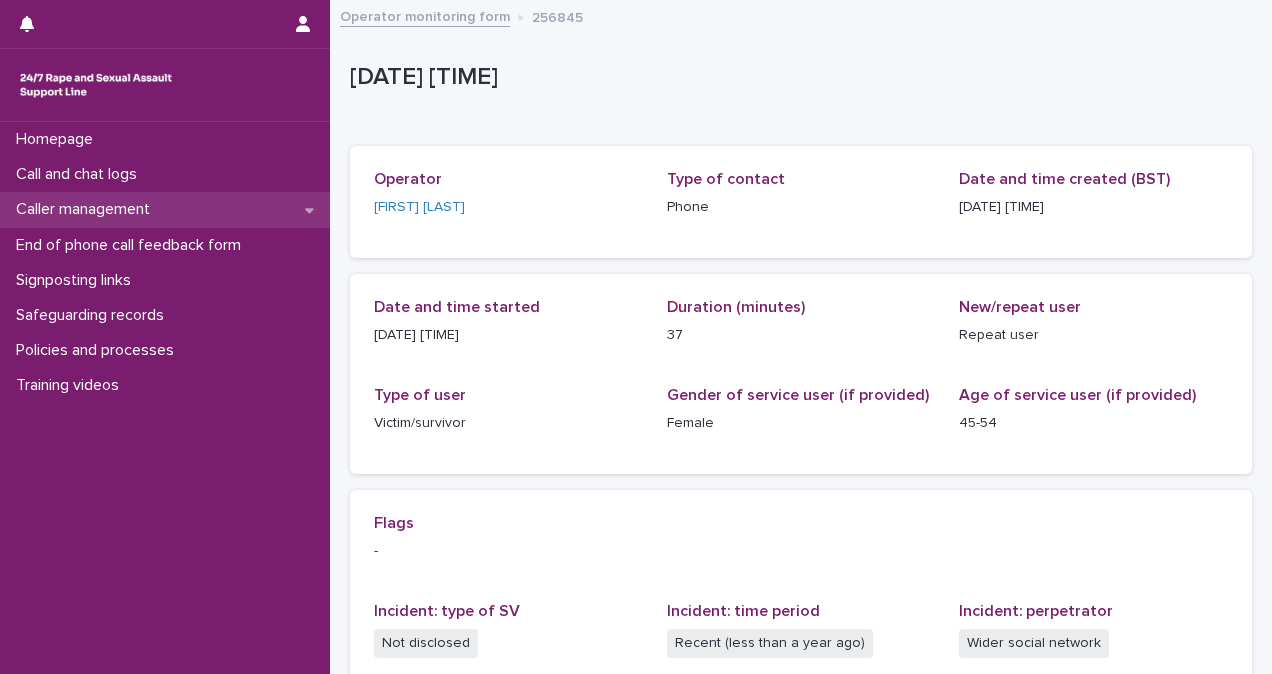 click on "Caller management" at bounding box center [165, 209] 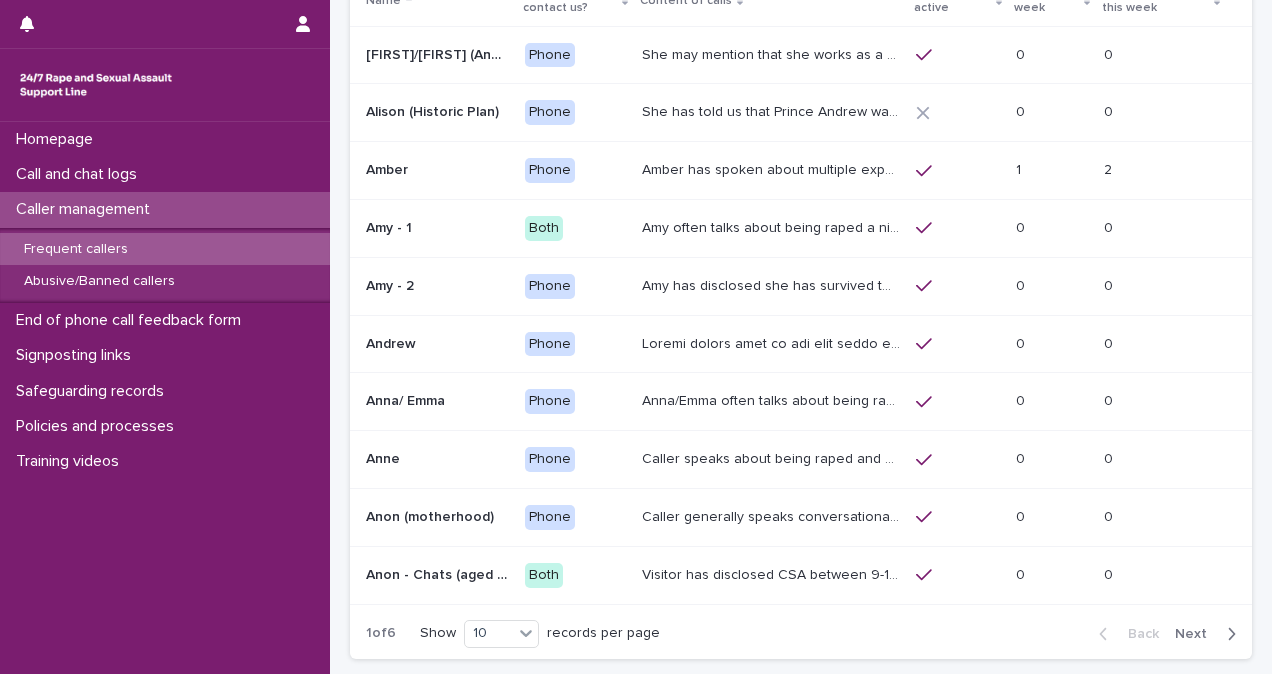 scroll, scrollTop: 175, scrollLeft: 0, axis: vertical 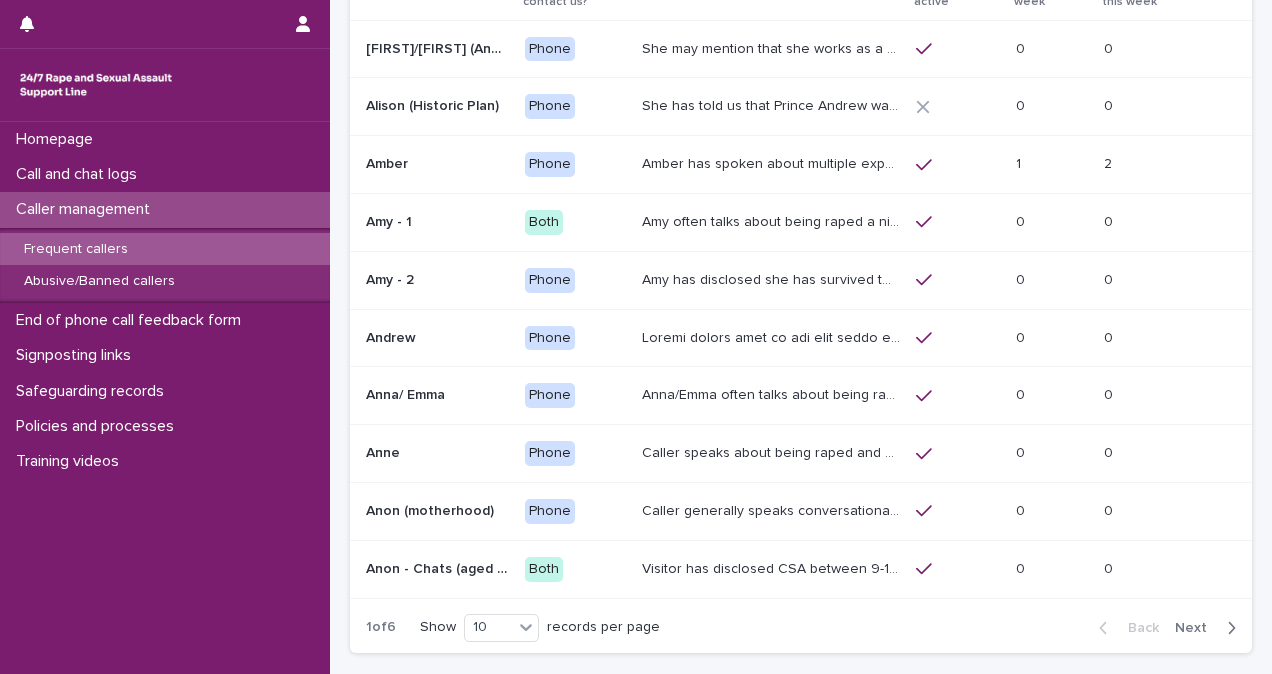 click on "Next" at bounding box center (1197, 628) 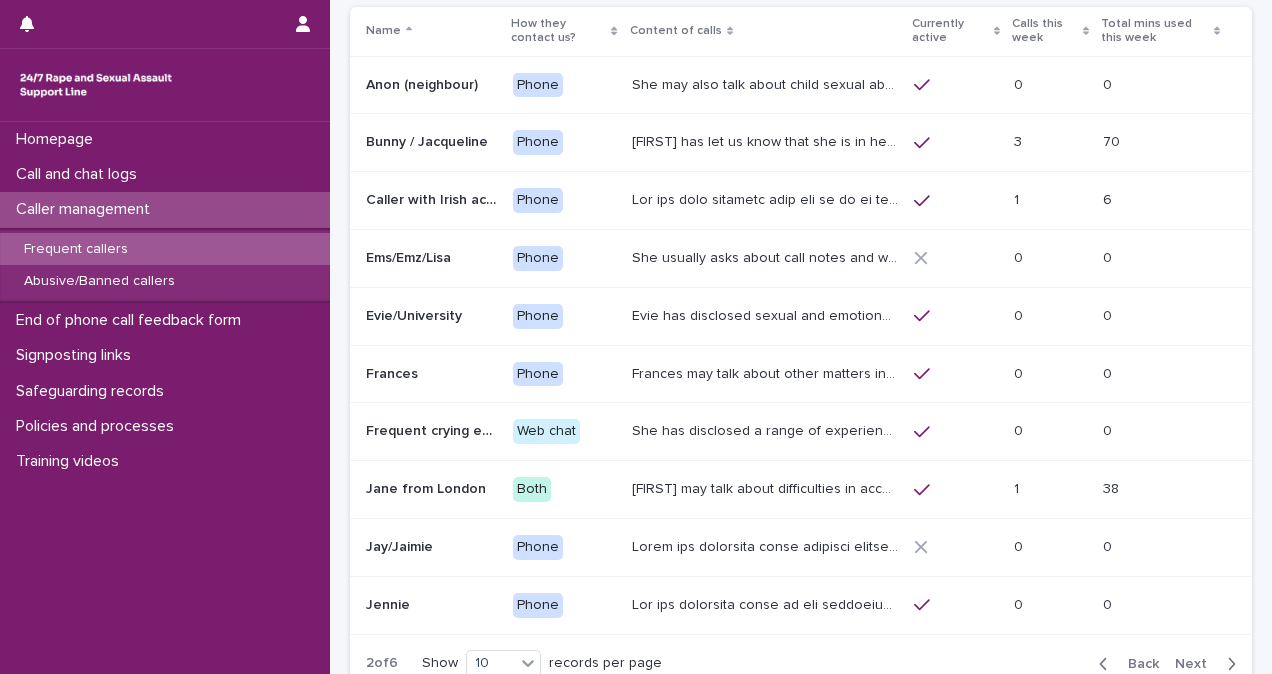 scroll, scrollTop: 126, scrollLeft: 0, axis: vertical 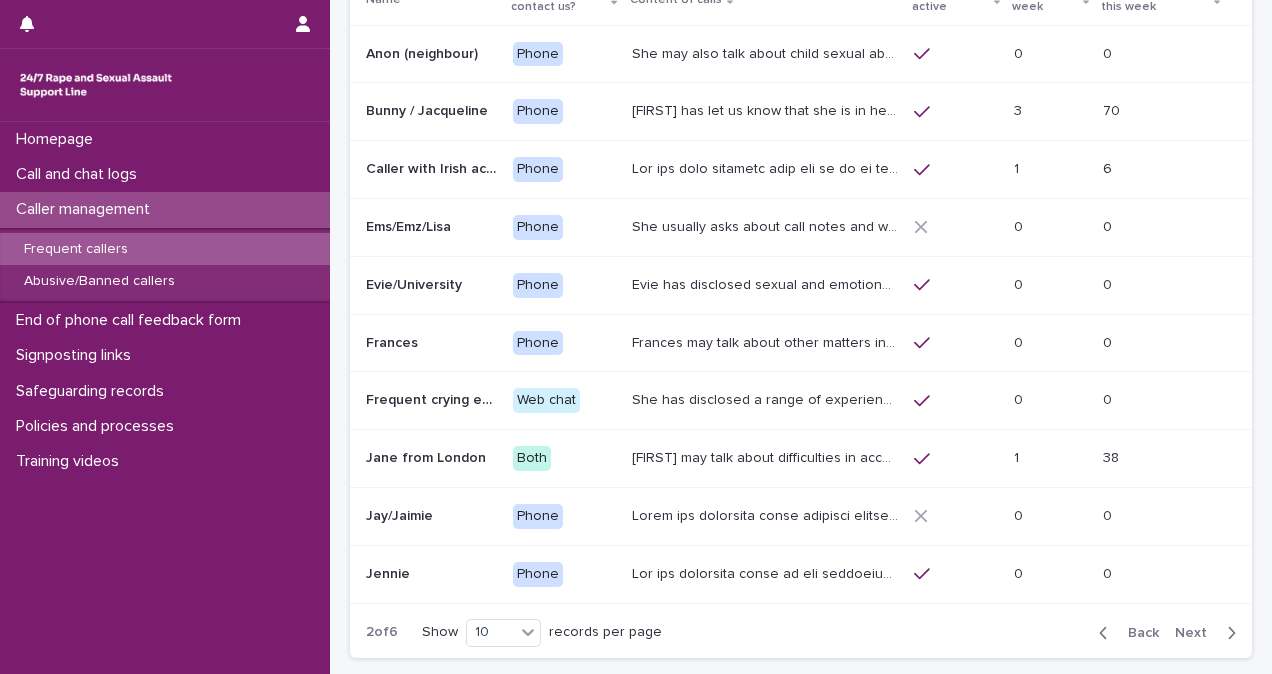 click on "Next" at bounding box center [1209, 633] 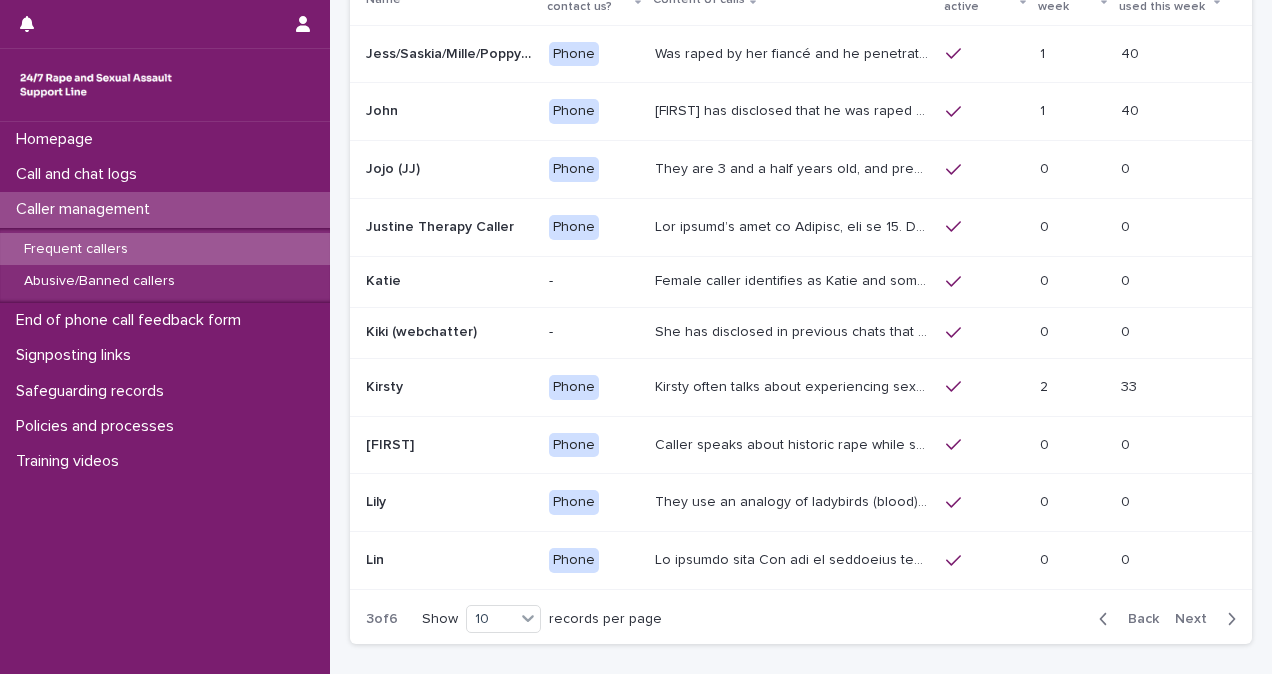 scroll, scrollTop: 162, scrollLeft: 0, axis: vertical 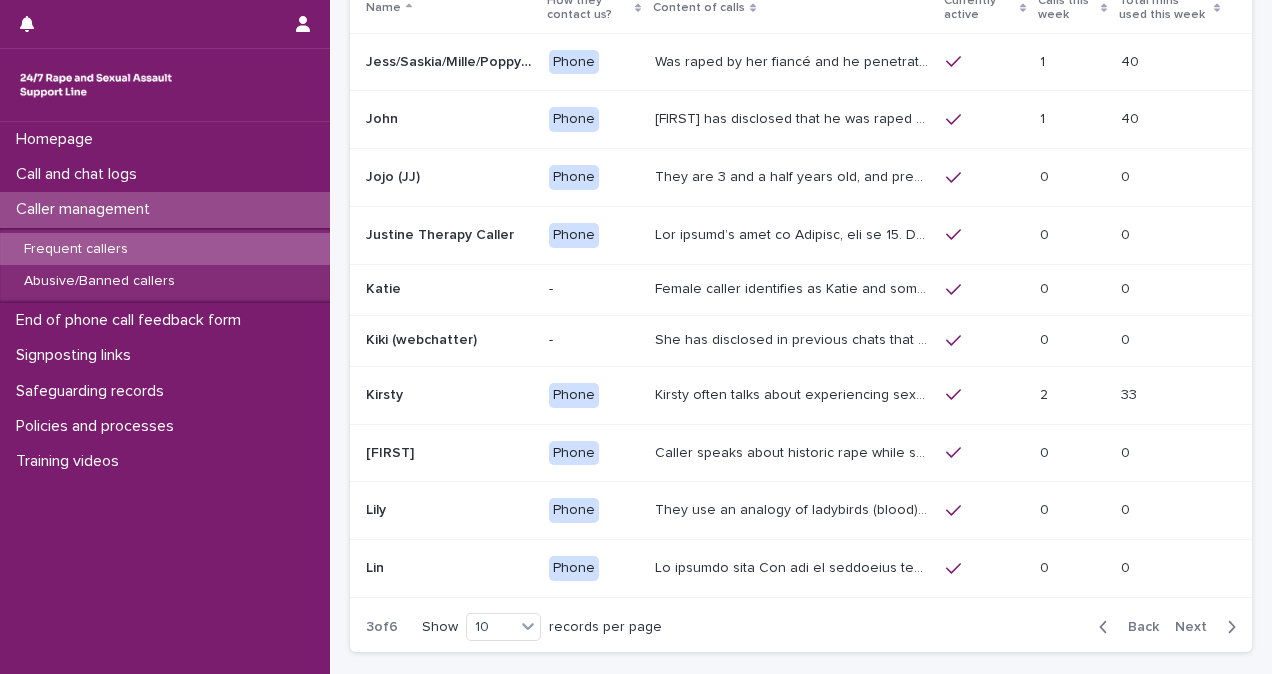 click on "Next" at bounding box center (1197, 627) 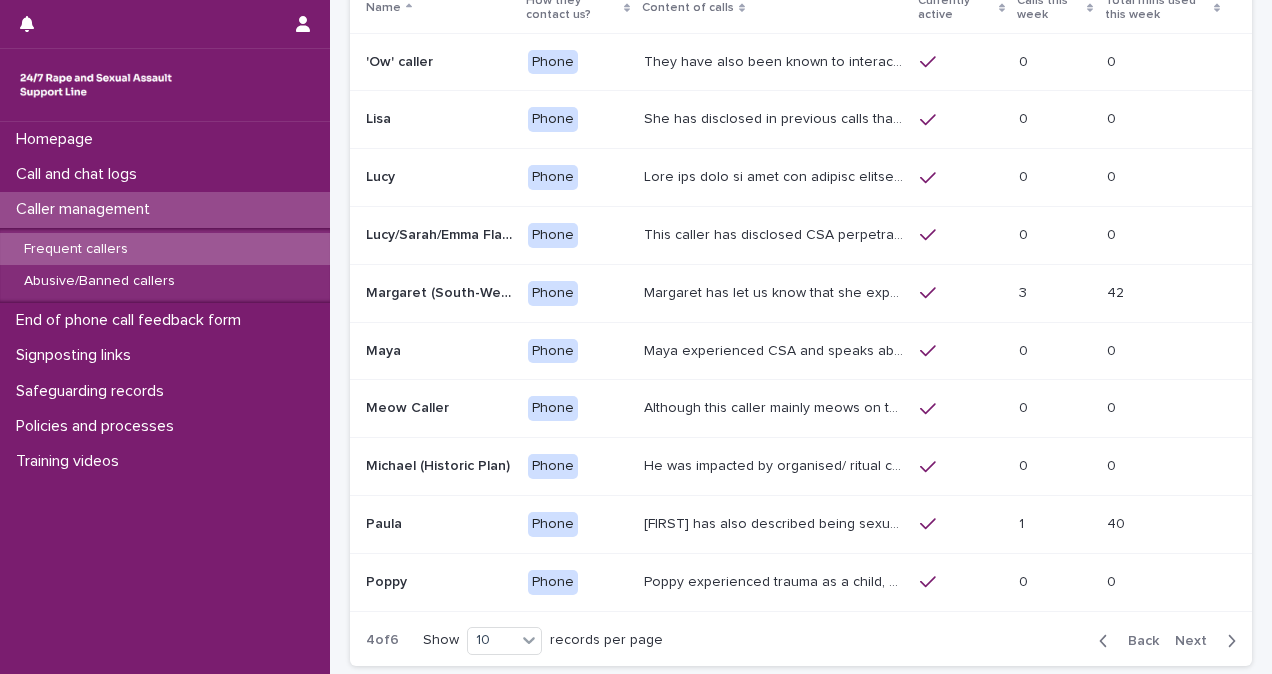 scroll, scrollTop: 170, scrollLeft: 0, axis: vertical 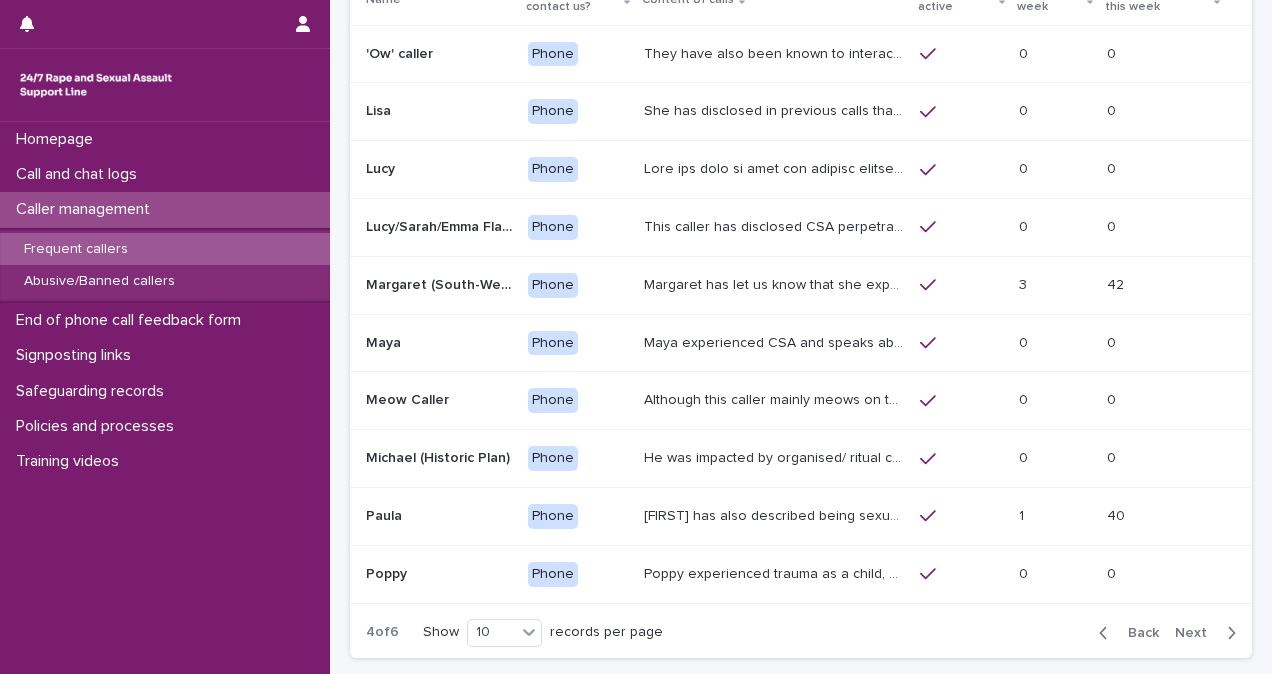 click on "Next" at bounding box center [1197, 633] 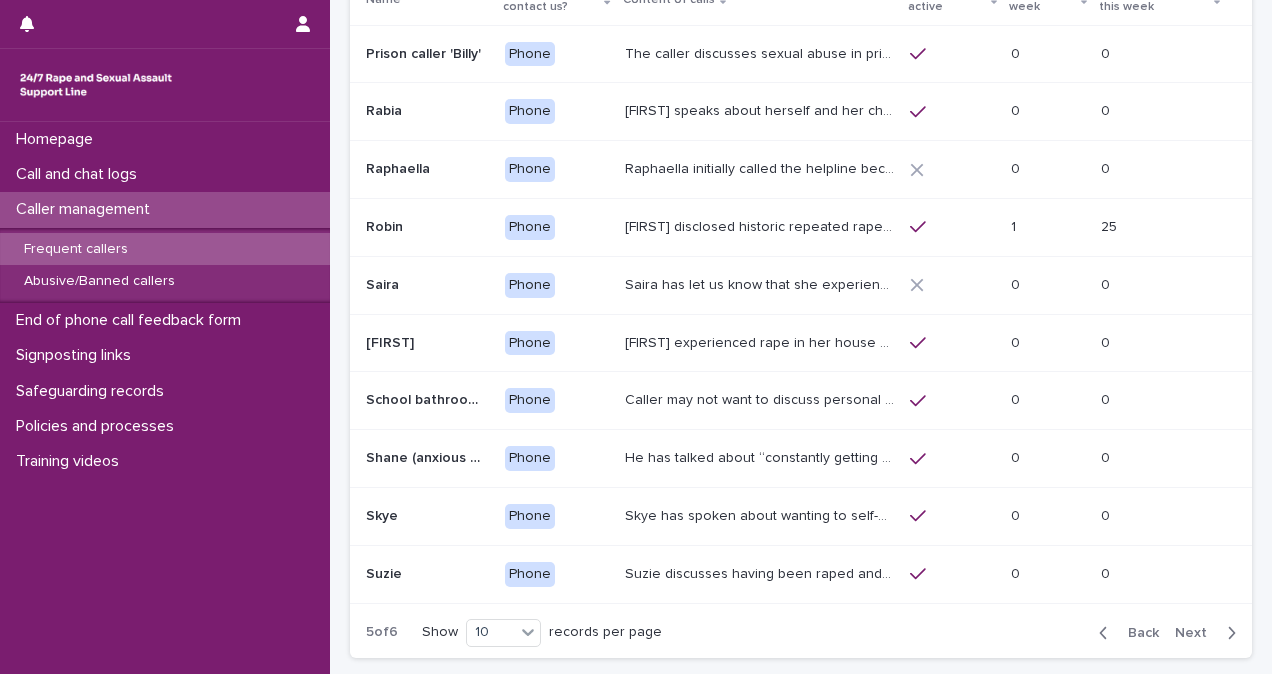 click on "Next" at bounding box center (1197, 633) 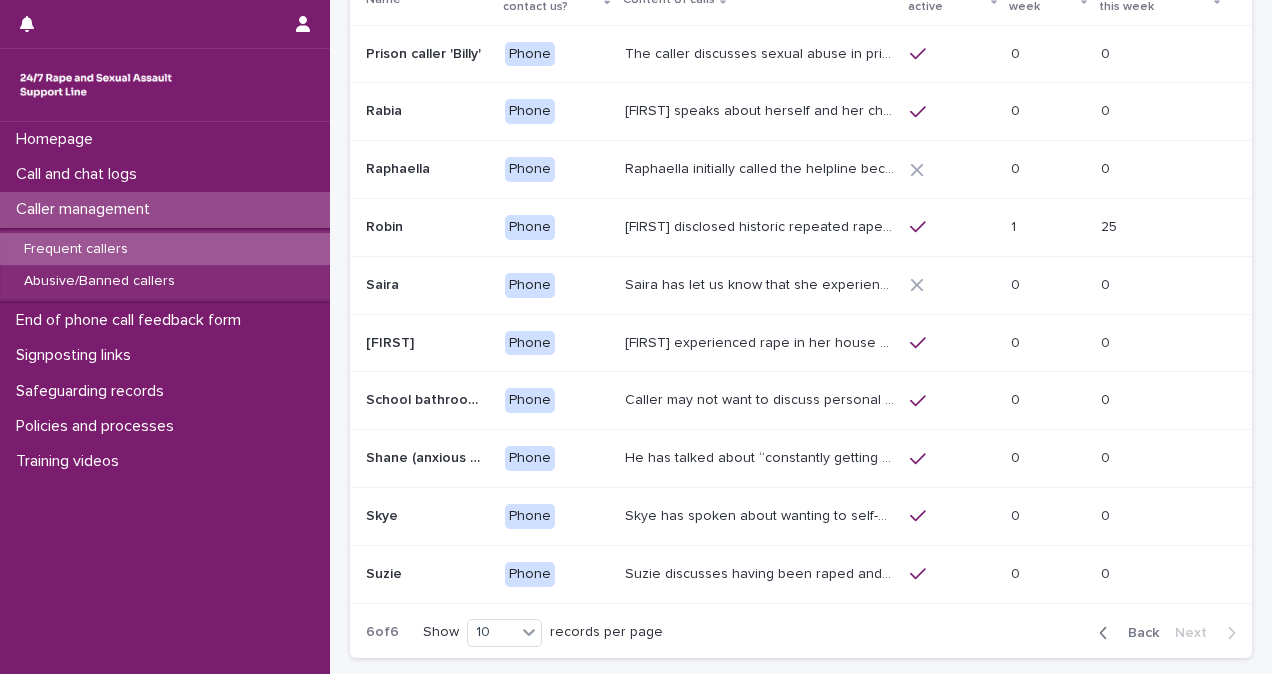 scroll, scrollTop: 0, scrollLeft: 0, axis: both 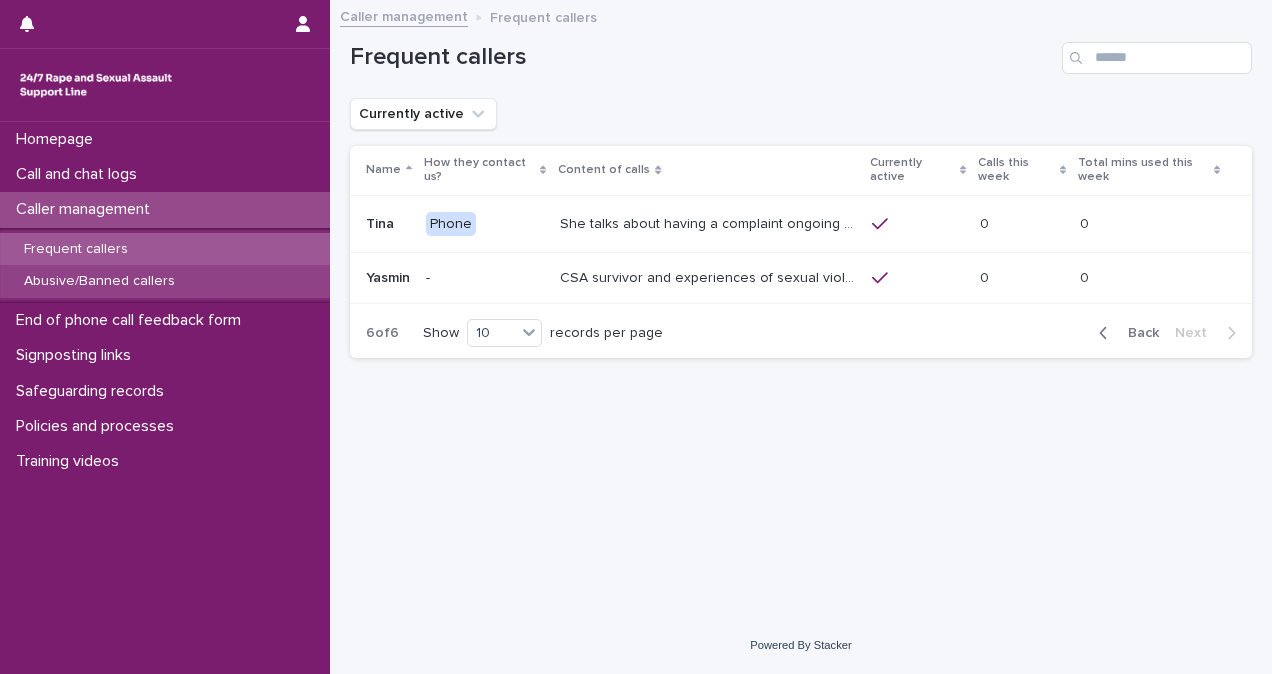 click on "Abusive/Banned callers" at bounding box center [165, 281] 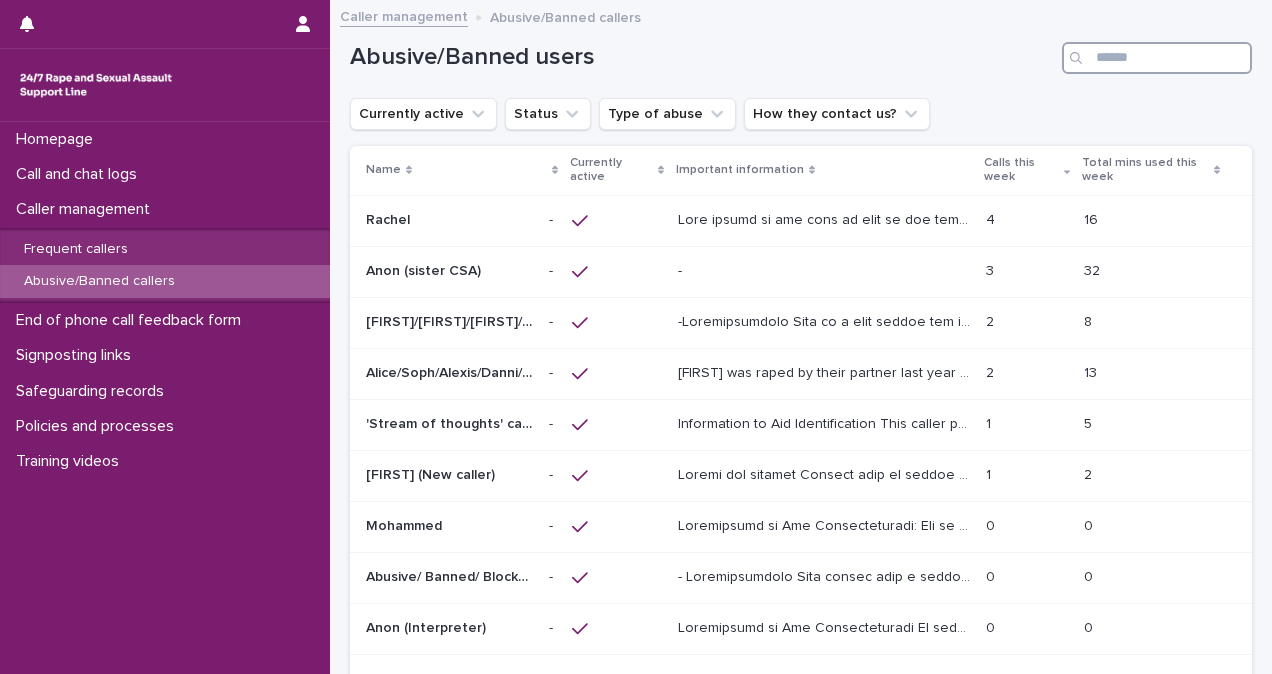 click at bounding box center (1157, 58) 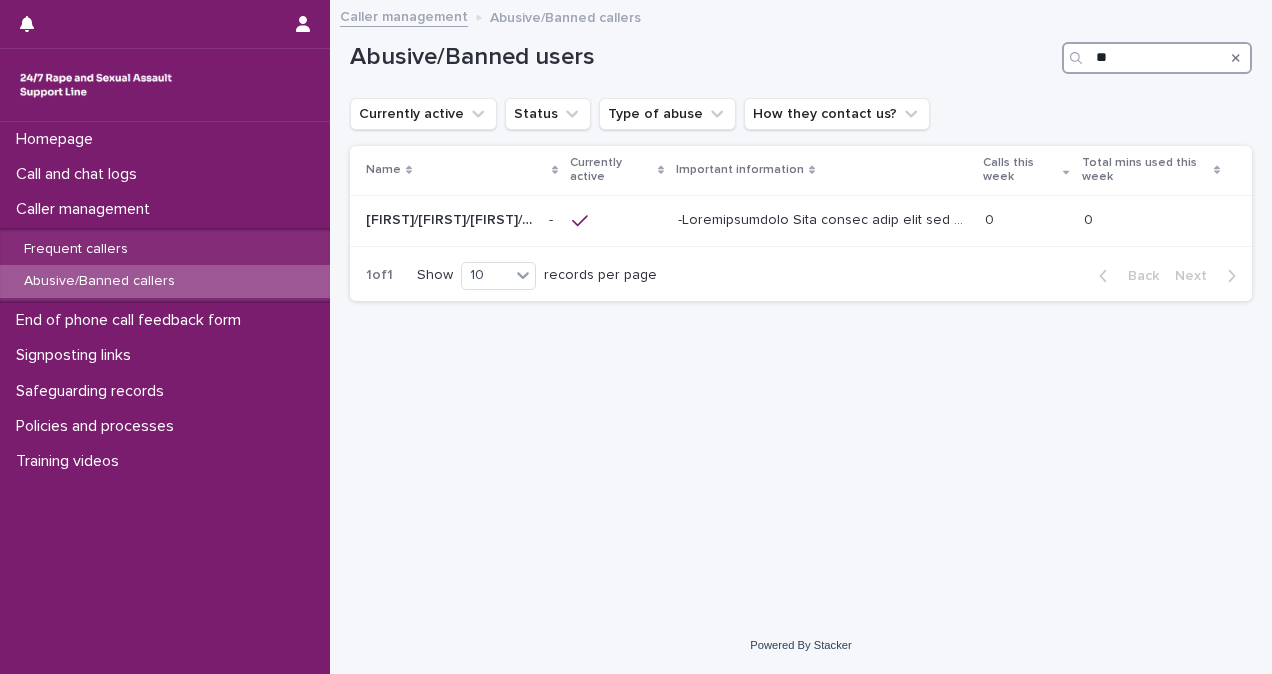 type on "*" 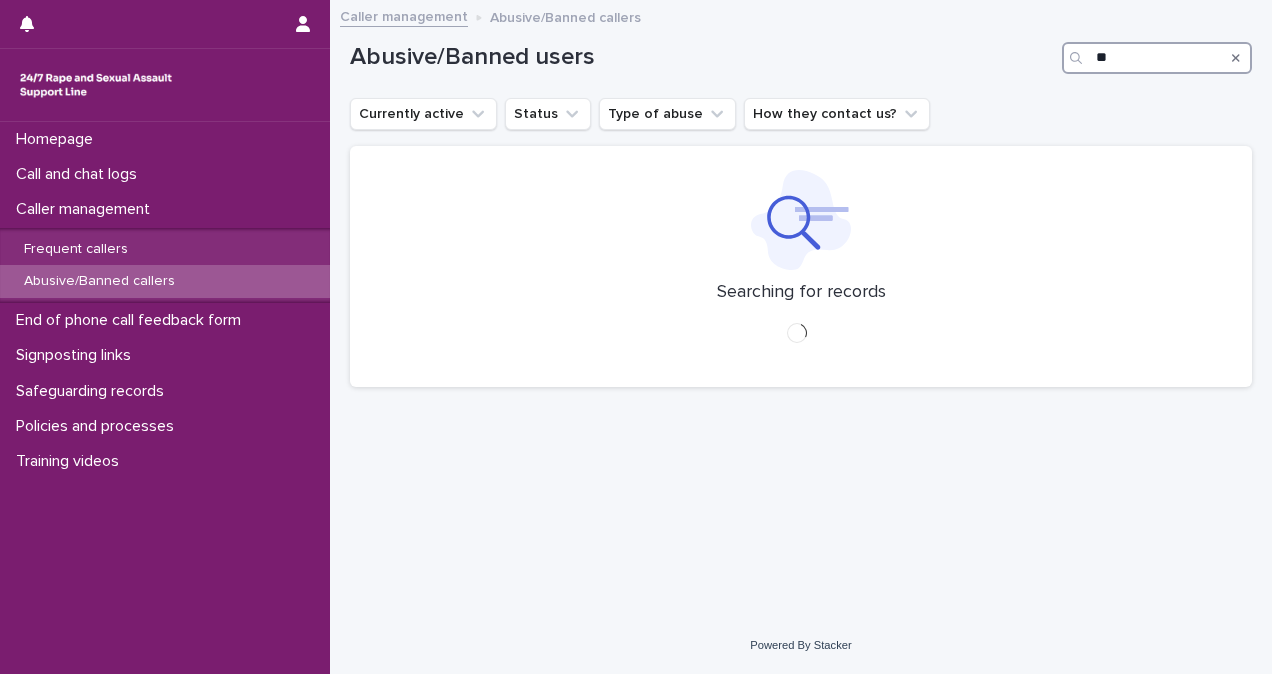 type on "*" 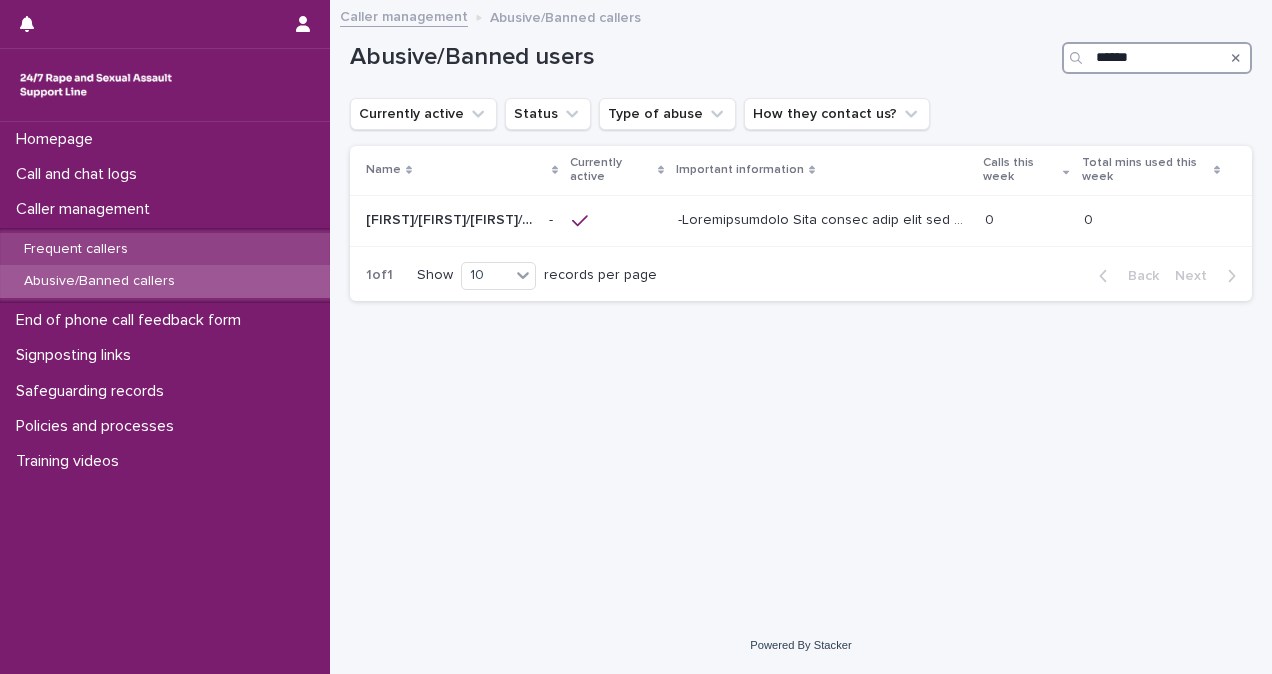 type on "******" 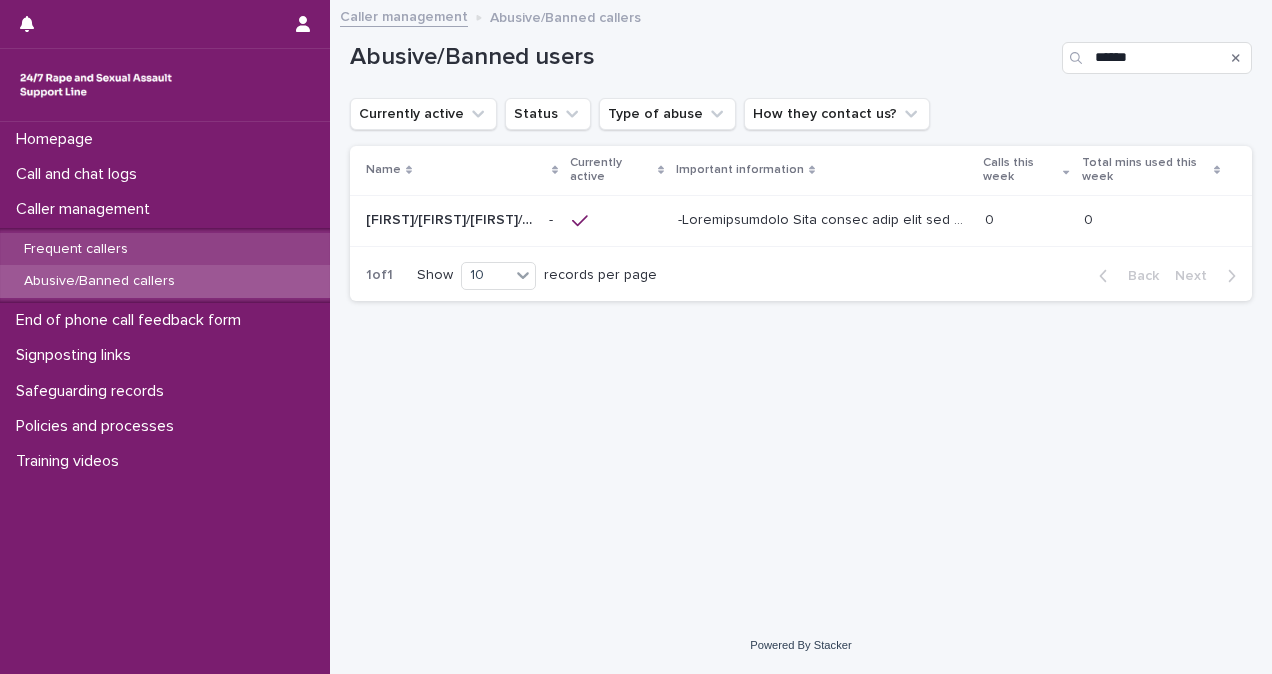 click on "Frequent callers" at bounding box center (165, 249) 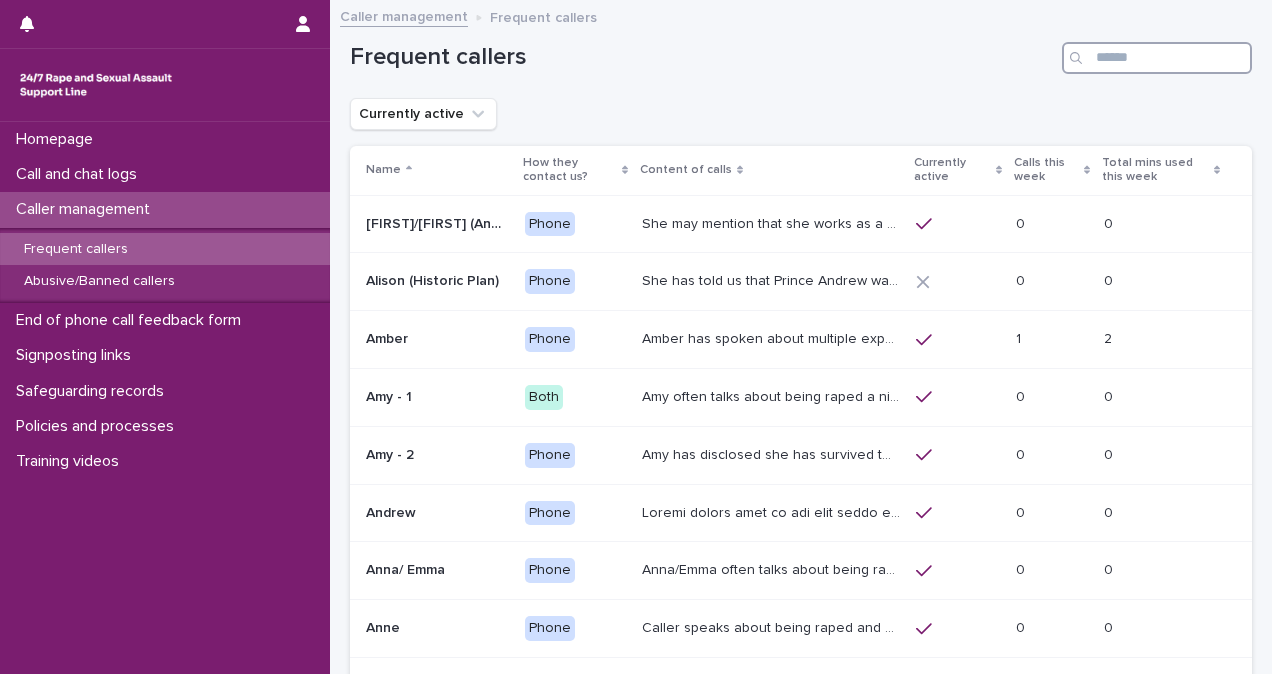 click at bounding box center (1157, 58) 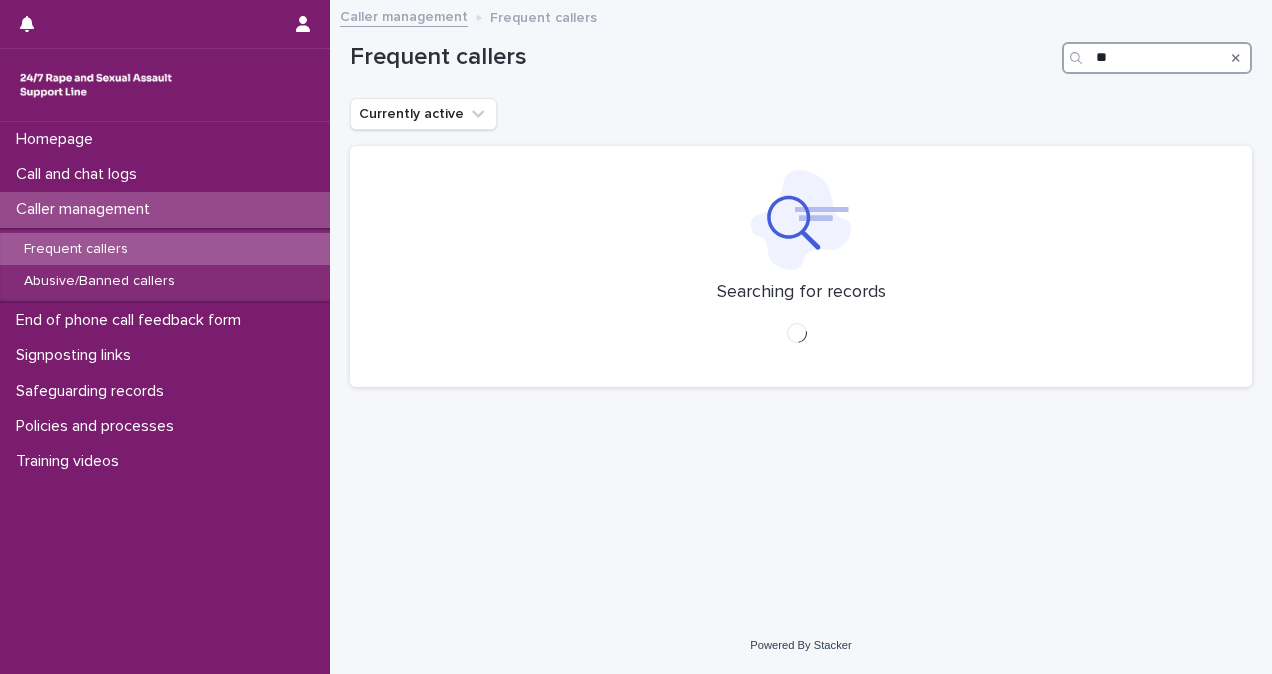 type on "*" 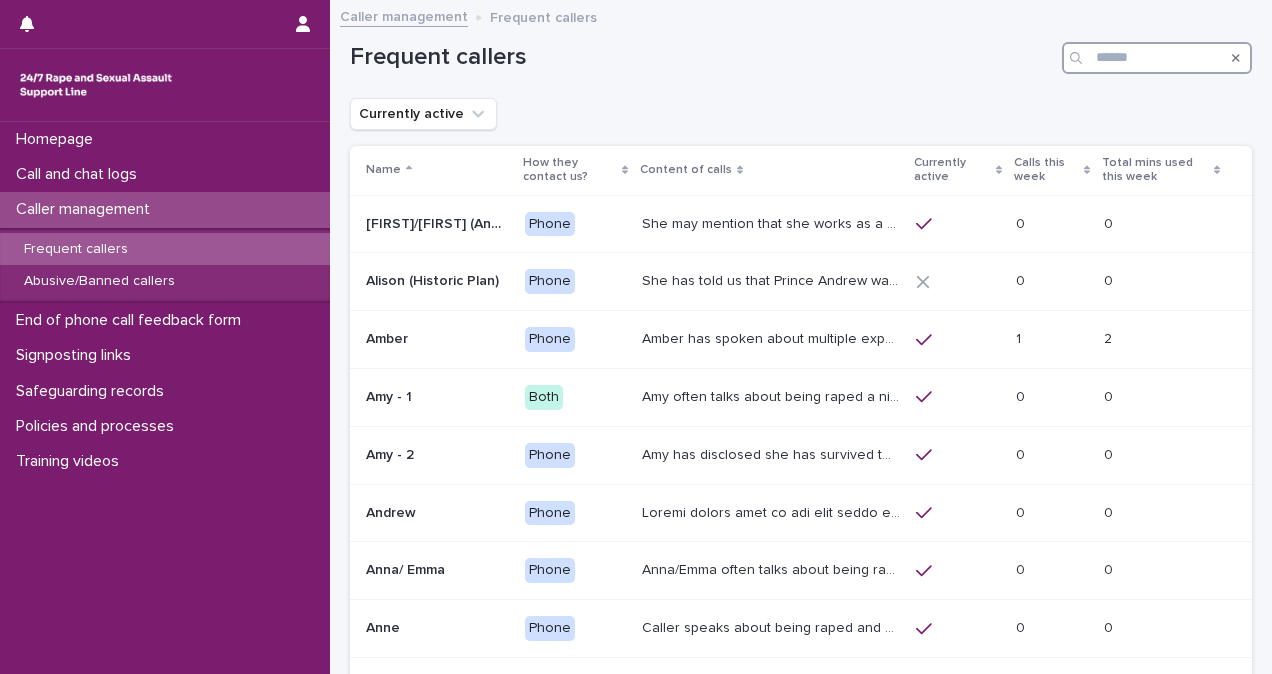 type on "*" 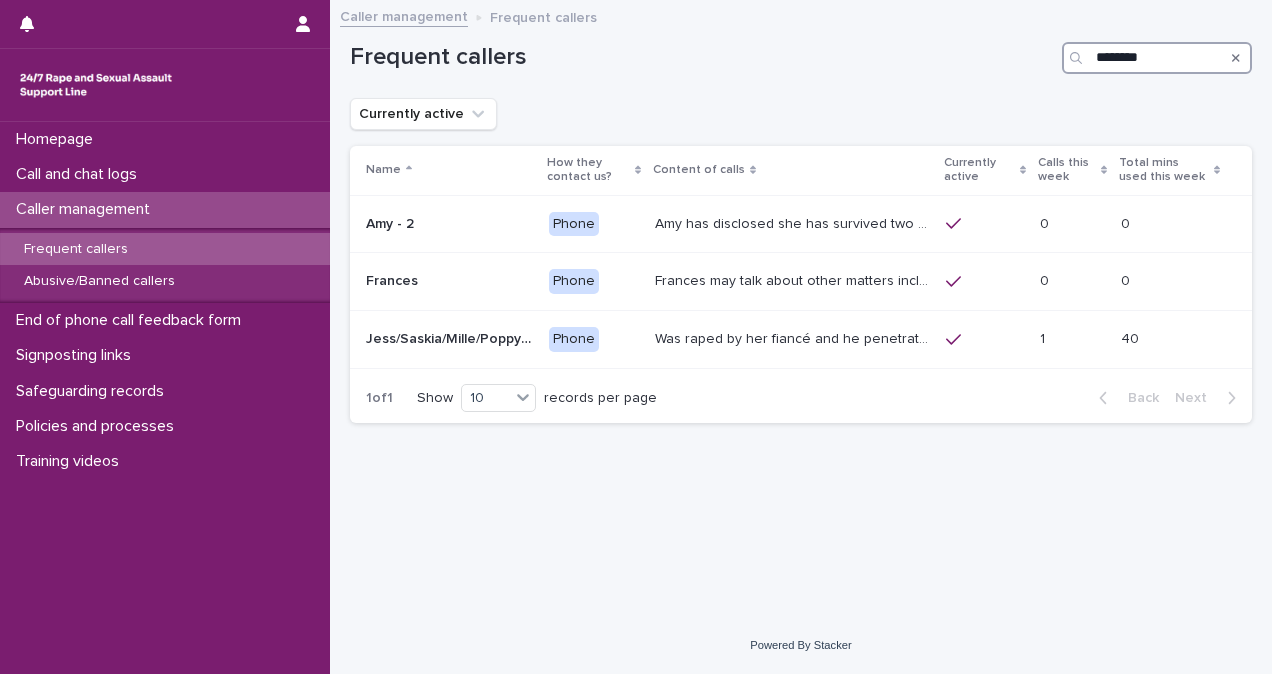 type on "********" 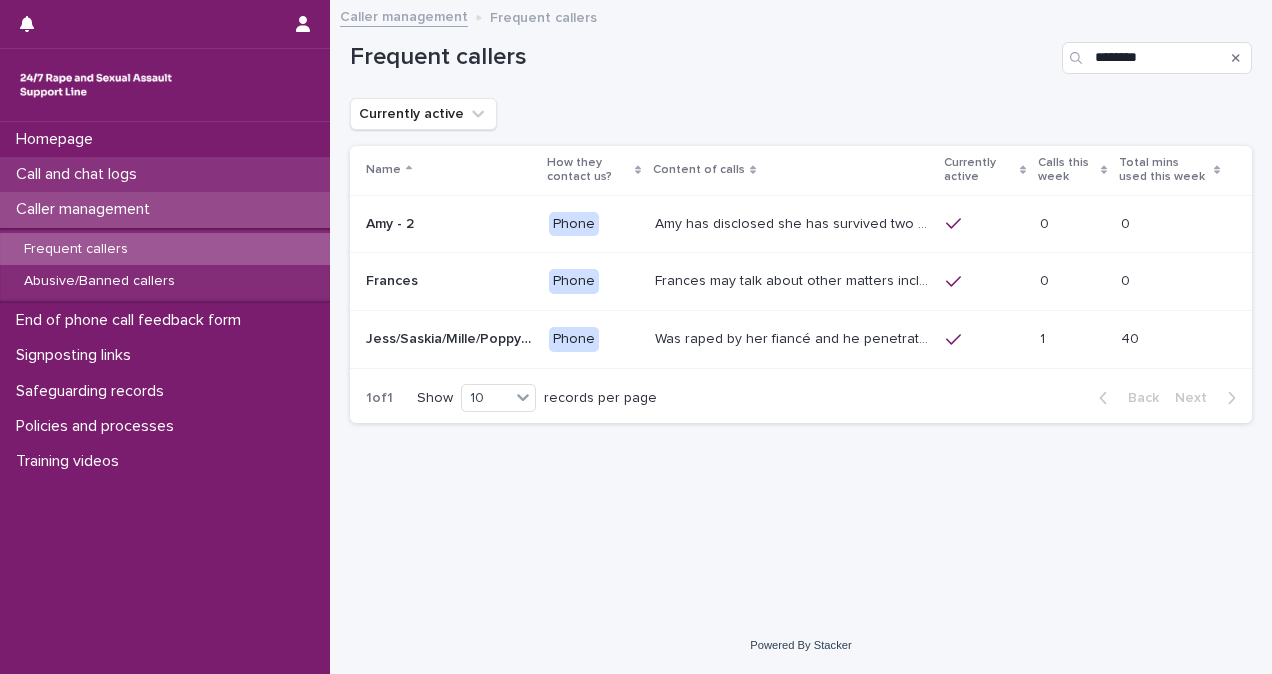 click on "Call and chat logs" at bounding box center [80, 174] 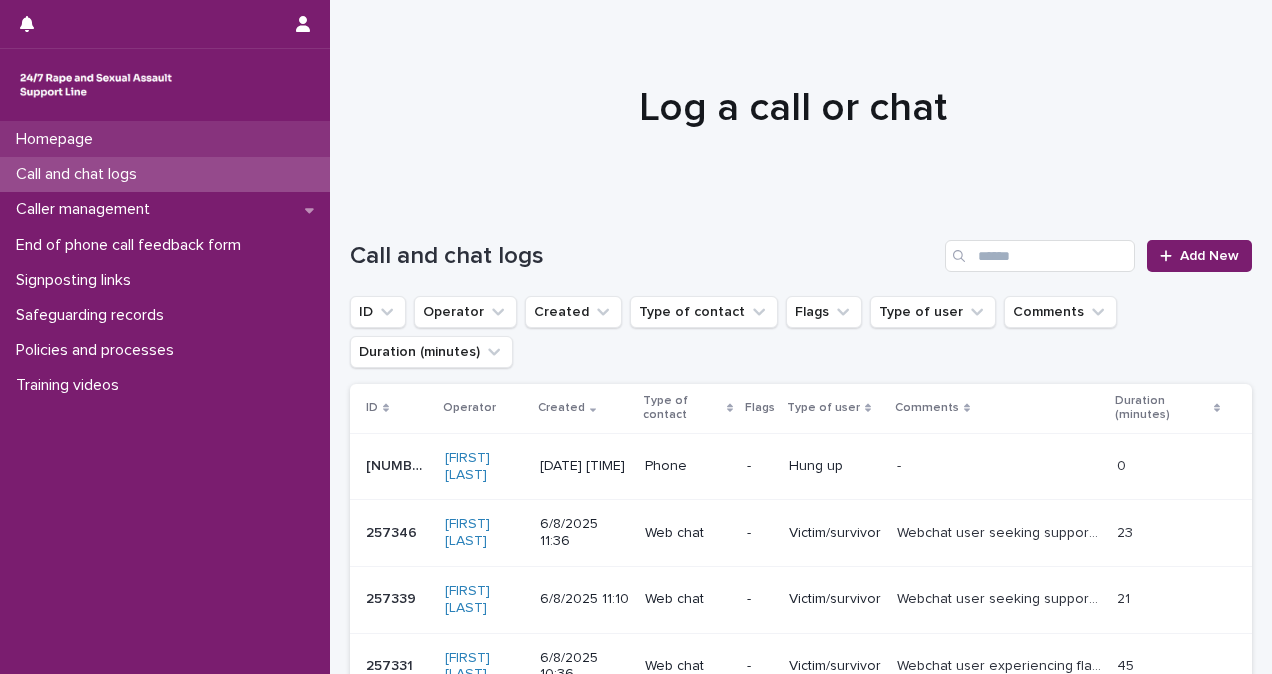 click on "Homepage" at bounding box center [165, 139] 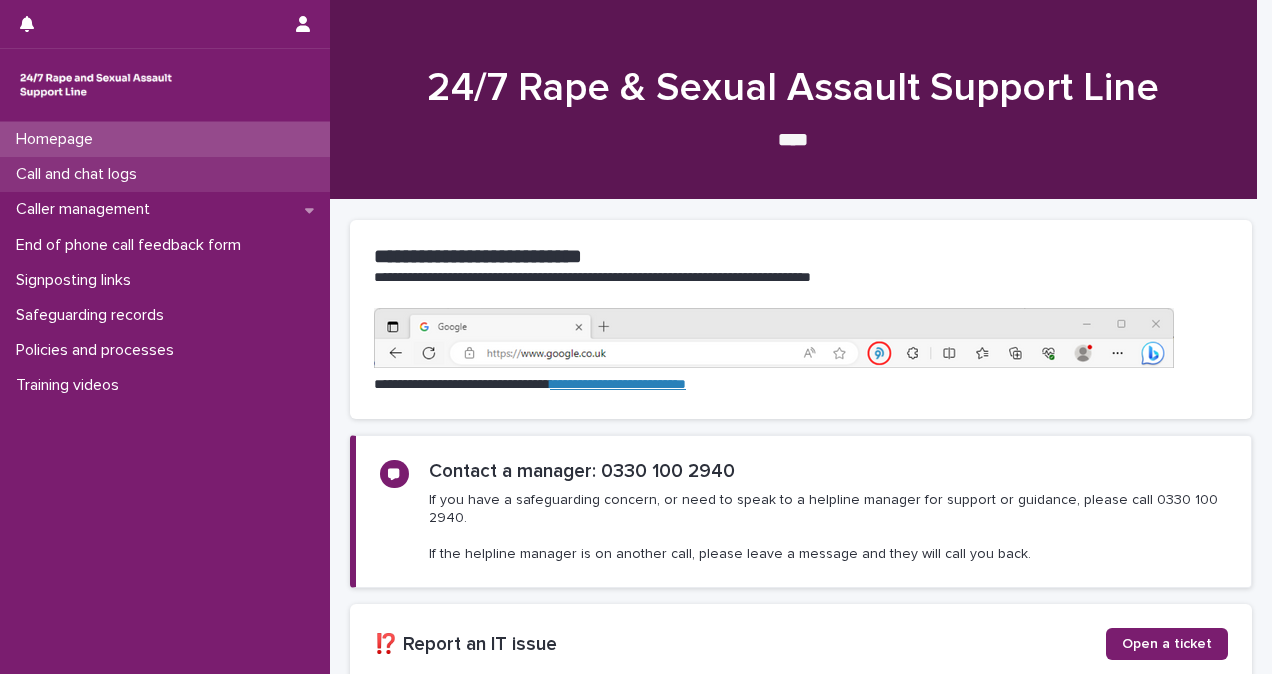 click on "Call and chat logs" at bounding box center (165, 174) 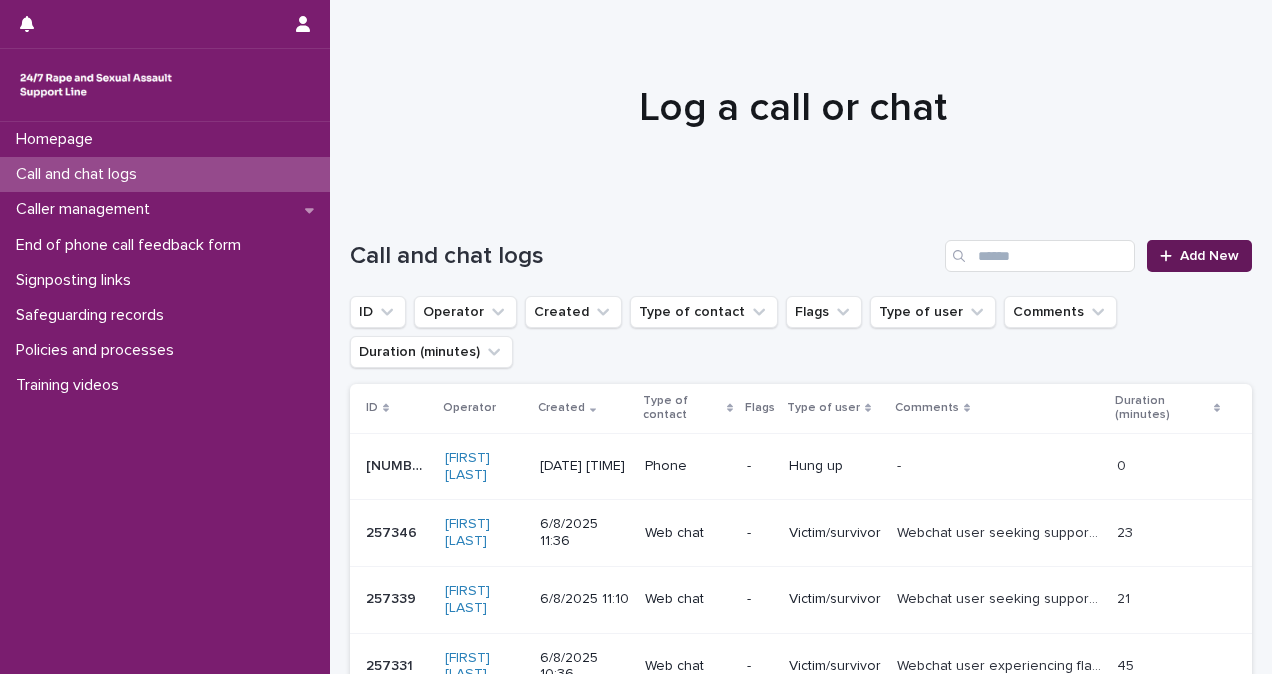 click on "Add New" at bounding box center (1199, 256) 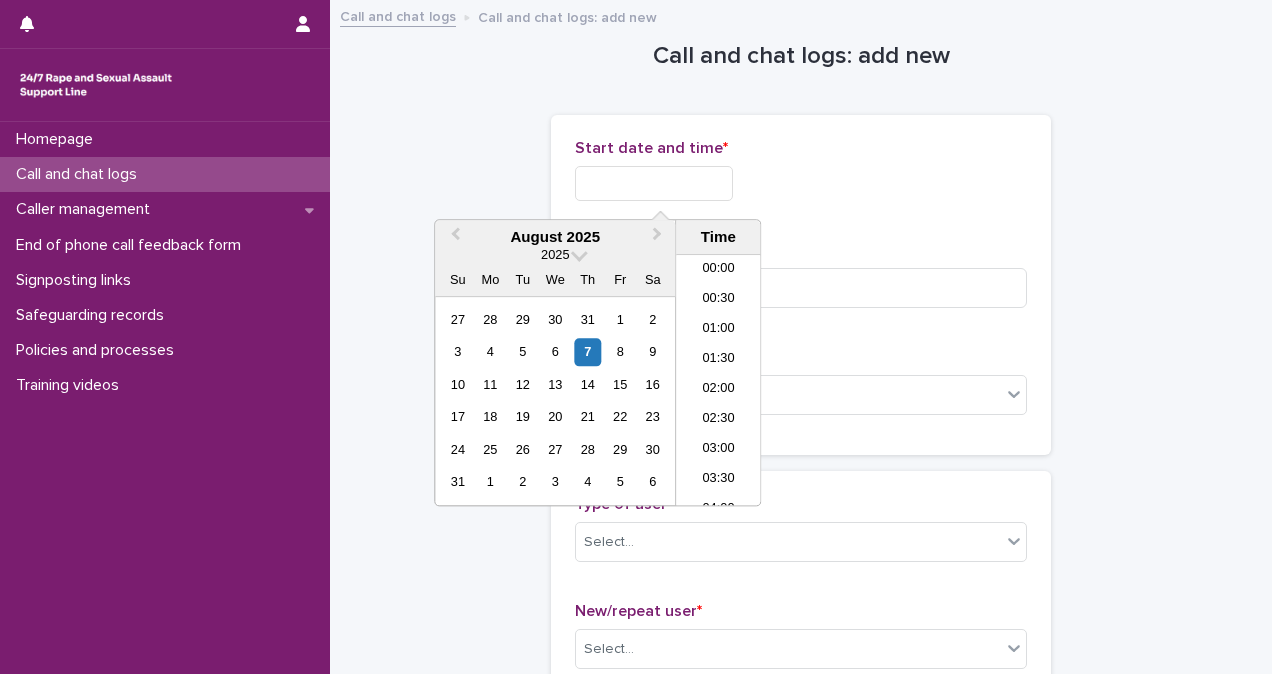 click at bounding box center (654, 183) 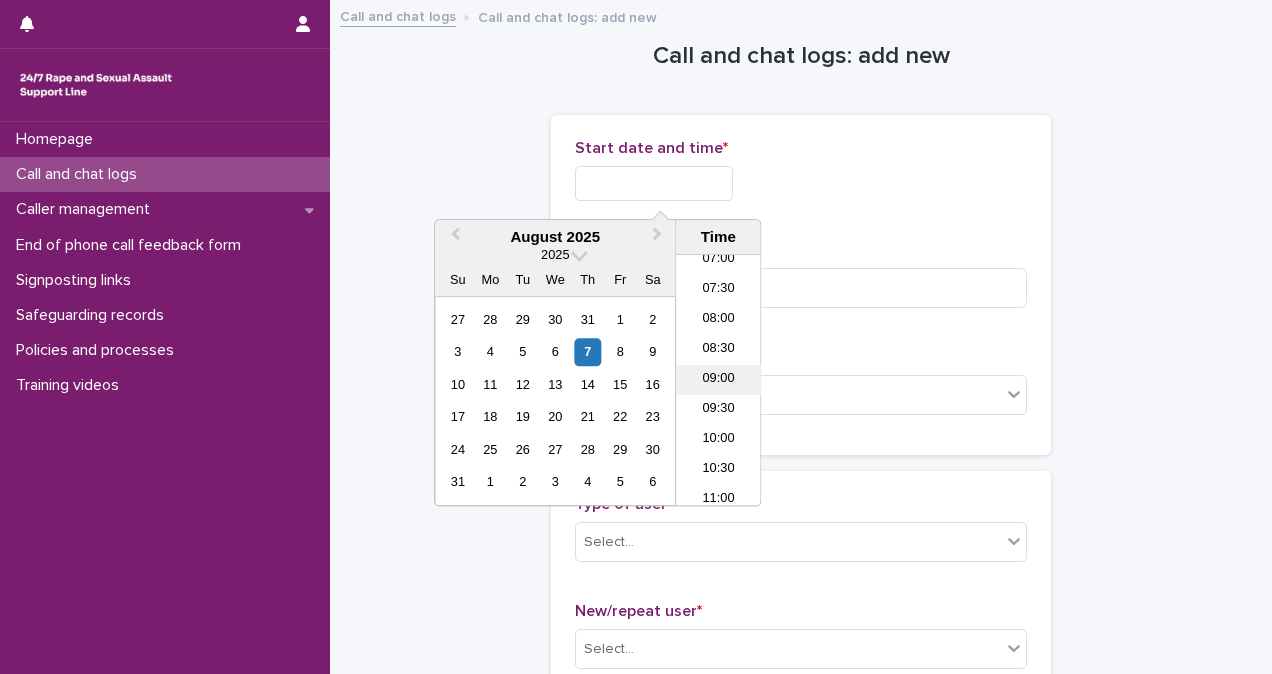 click on "09:00" at bounding box center (718, 380) 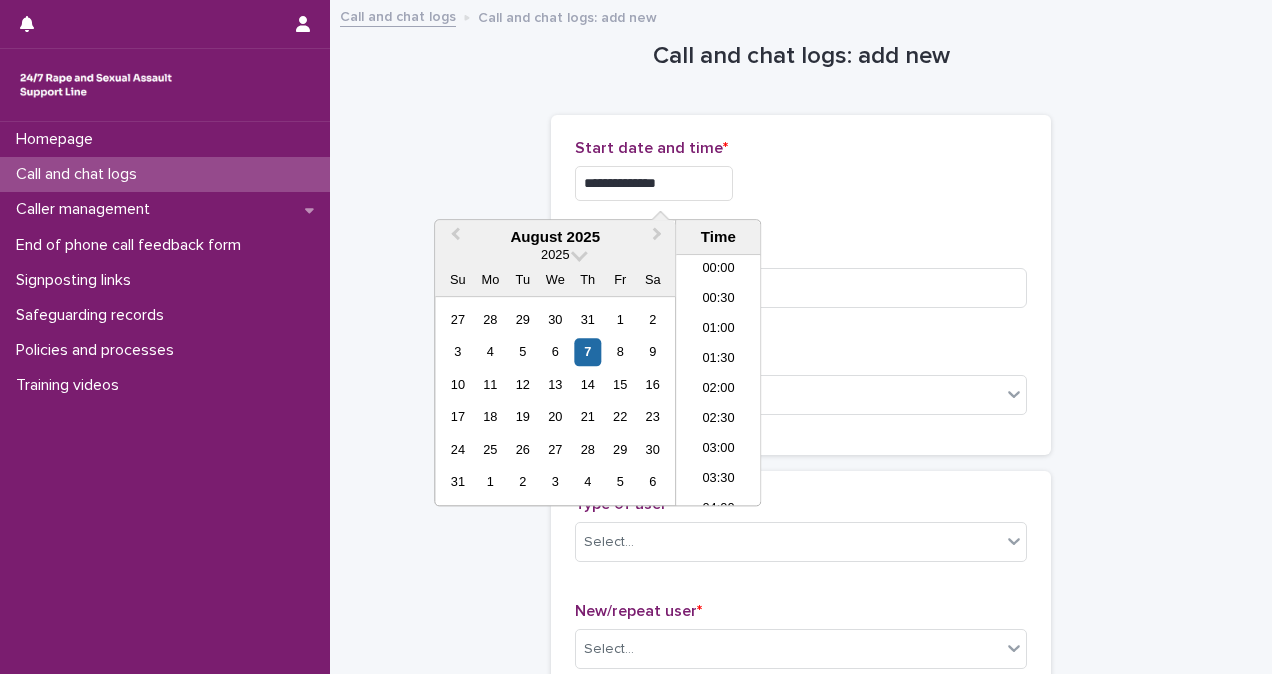 click on "**********" at bounding box center (654, 183) 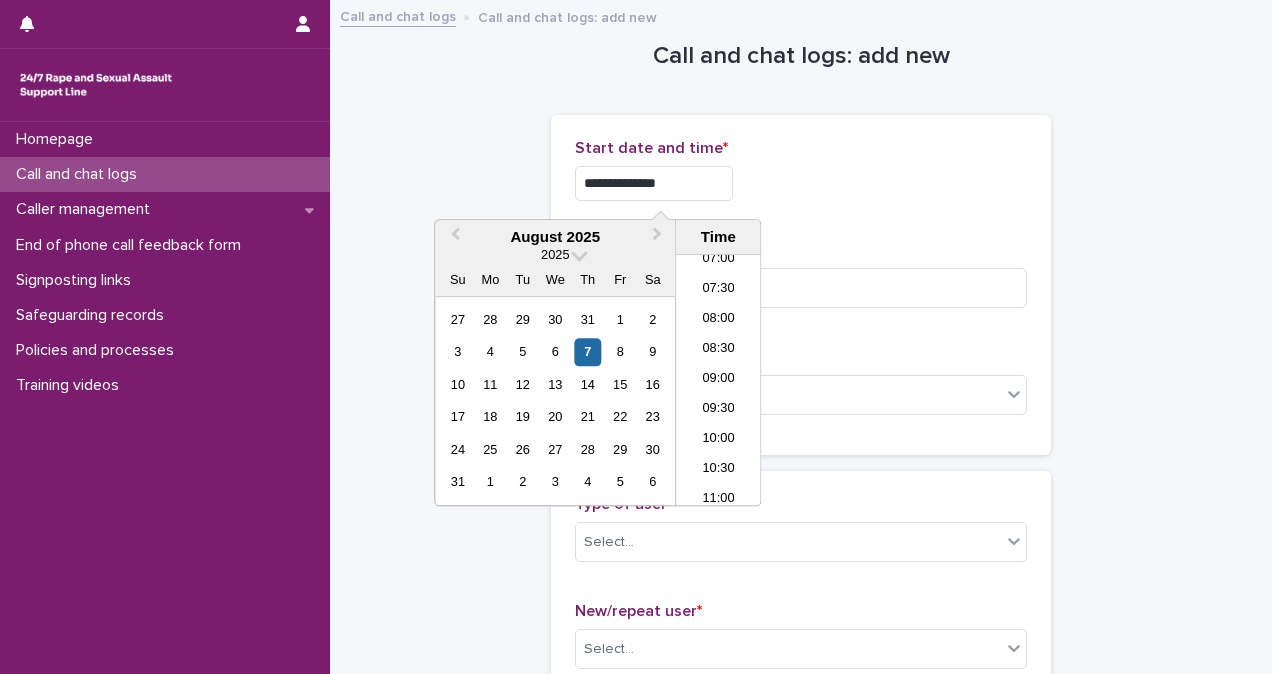 type on "**********" 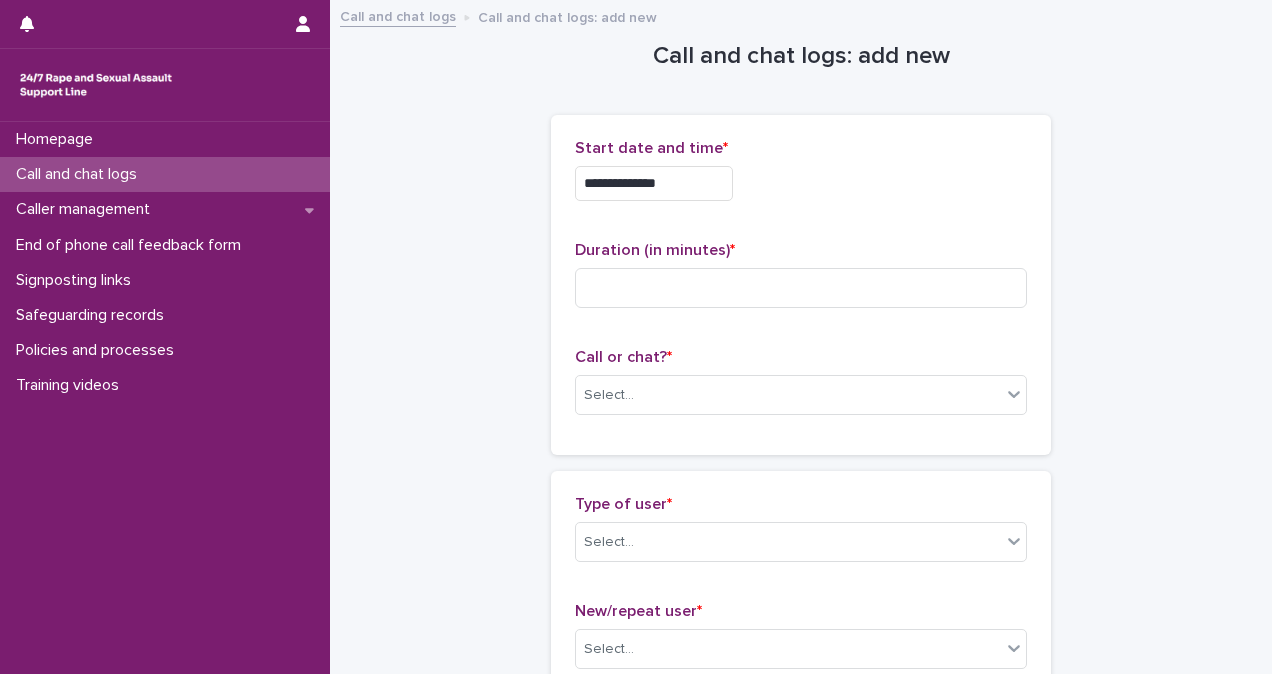 click on "**********" at bounding box center (801, 285) 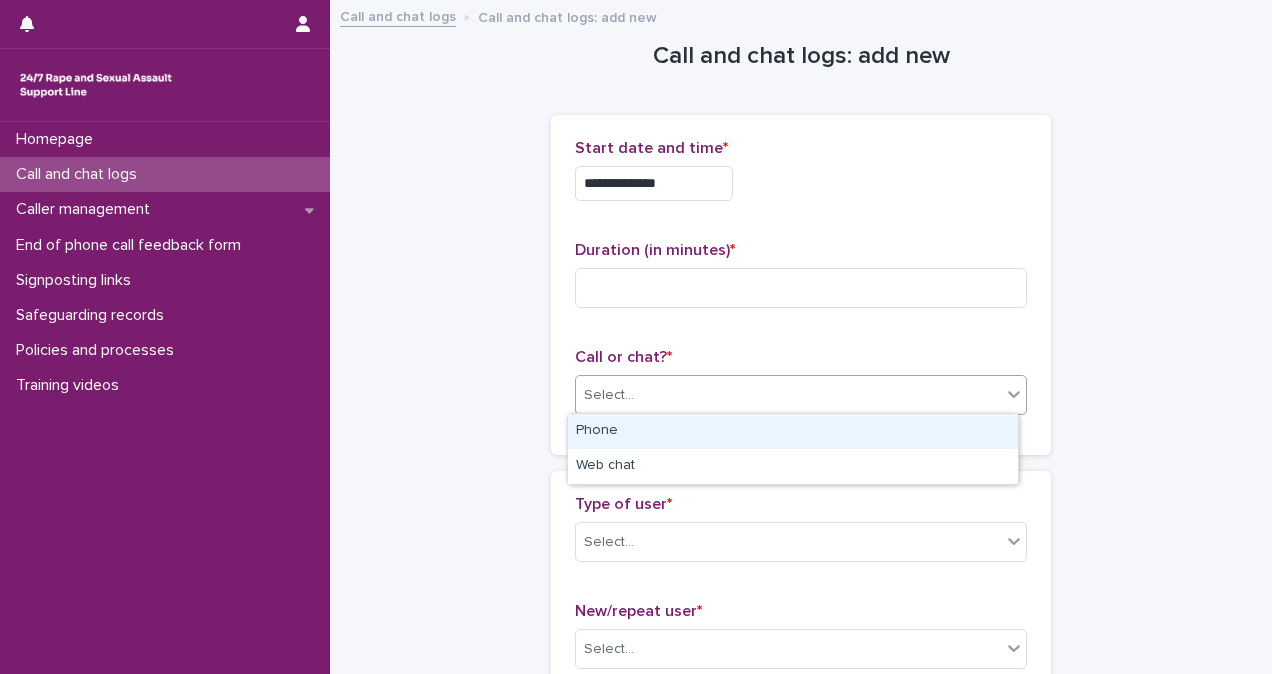 click on "Select..." at bounding box center (788, 395) 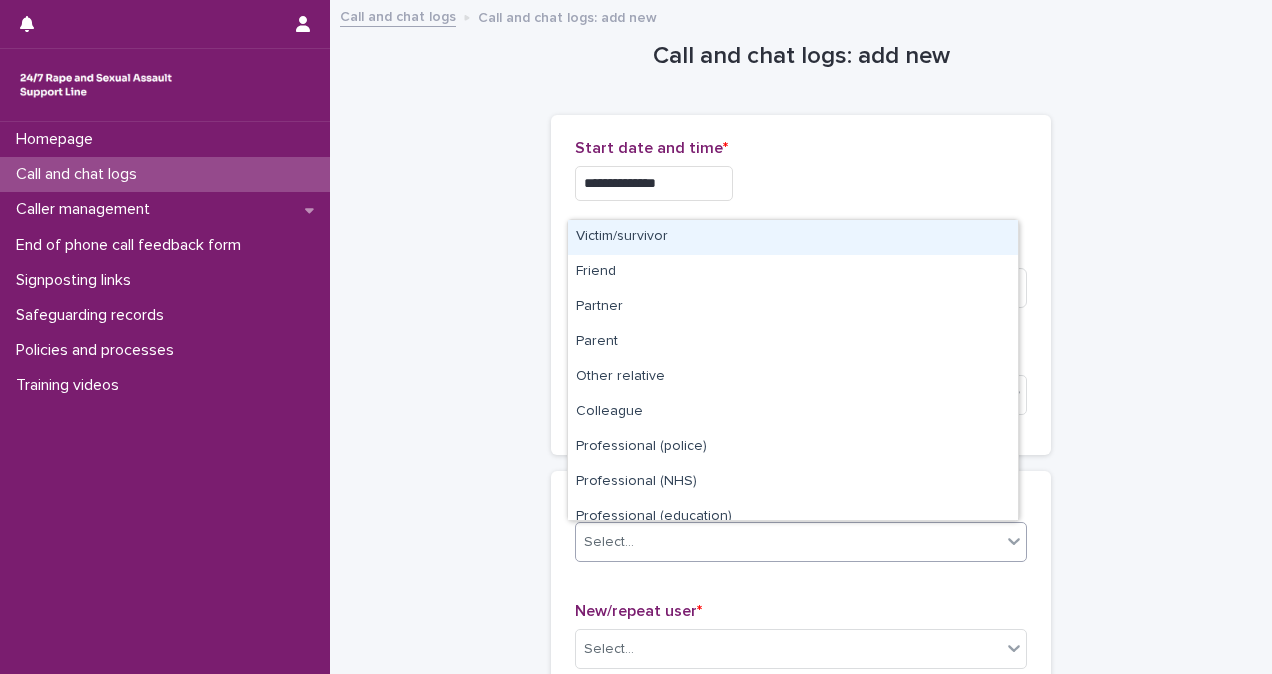 click on "Select..." at bounding box center [788, 542] 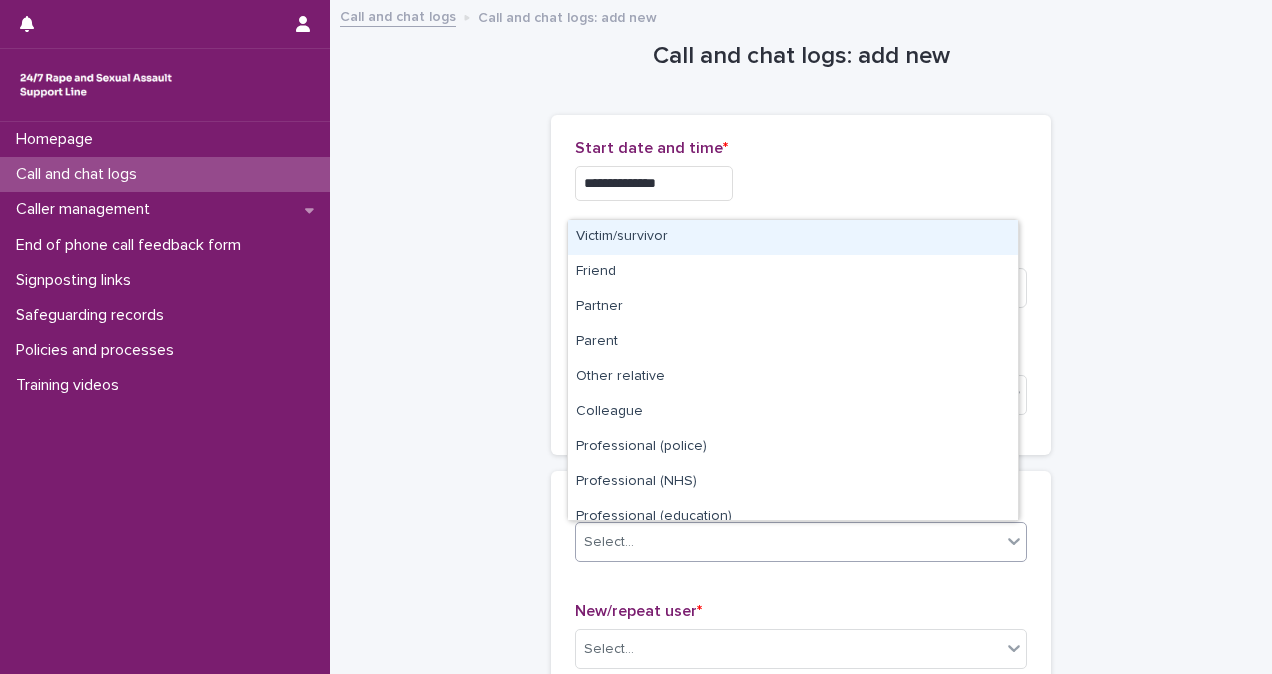 click on "Victim/survivor" at bounding box center (793, 237) 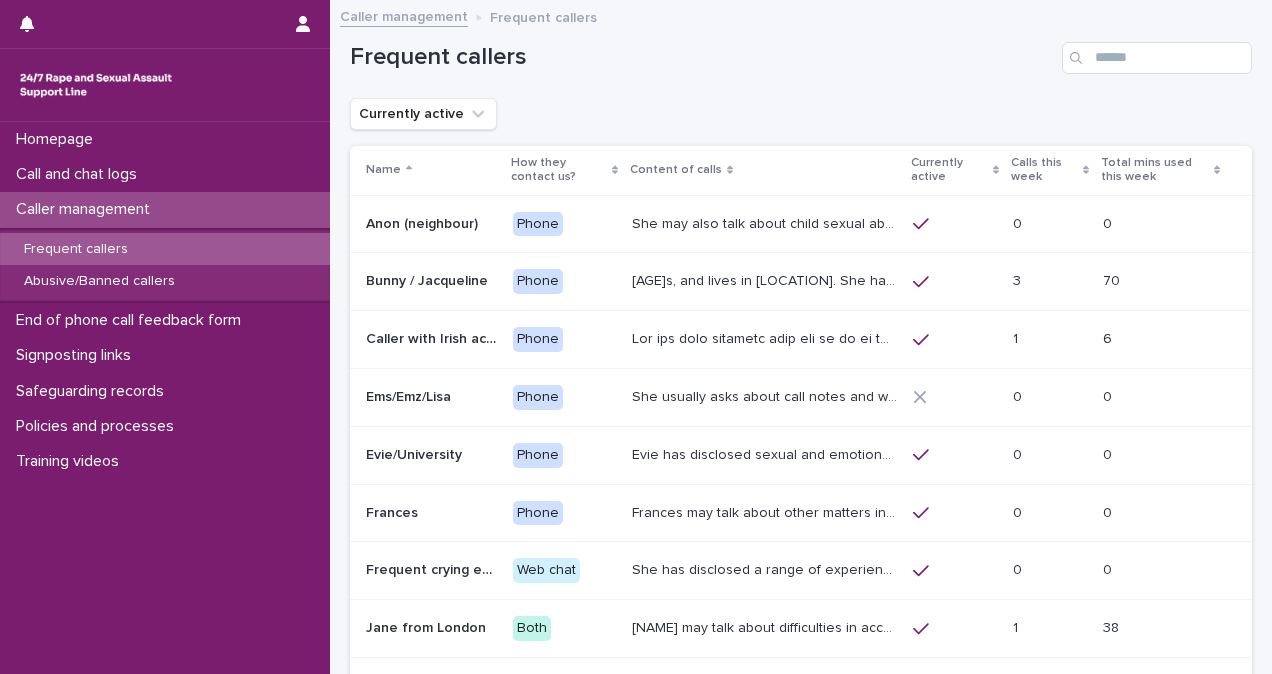 scroll, scrollTop: 0, scrollLeft: 0, axis: both 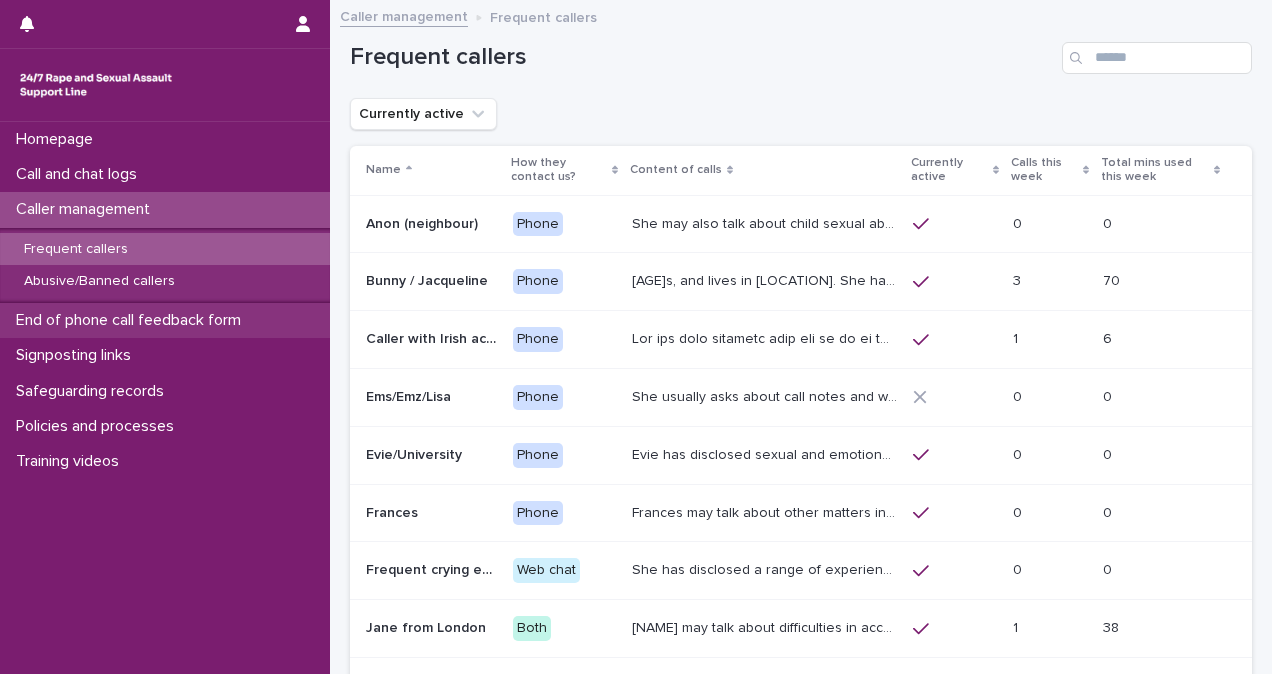 click on "End of phone call feedback form" at bounding box center (132, 320) 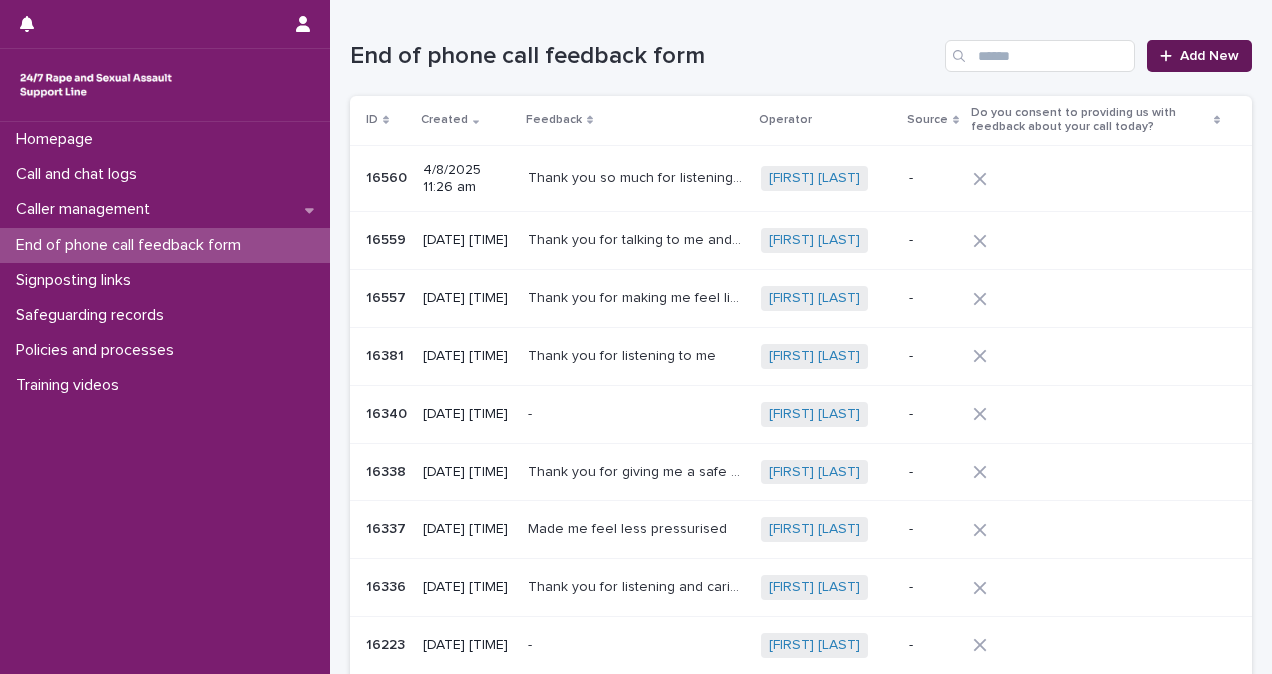 scroll, scrollTop: 0, scrollLeft: 0, axis: both 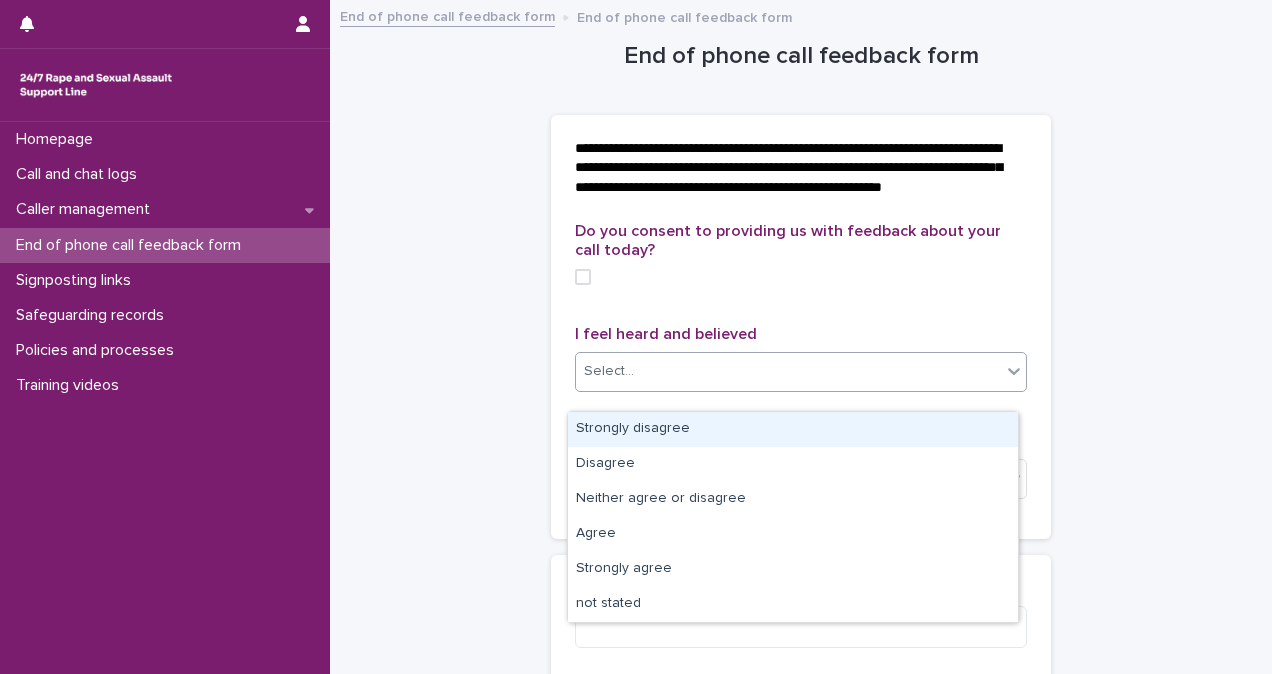 click on "Select..." at bounding box center [788, 371] 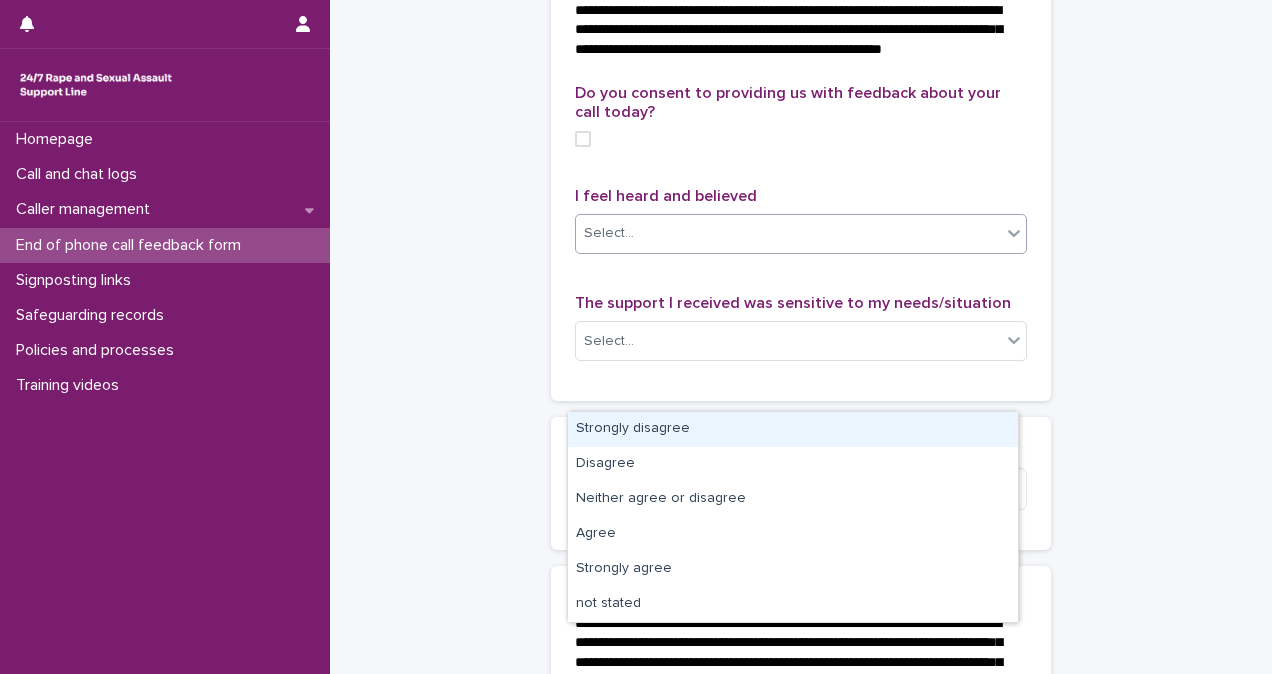 scroll, scrollTop: 142, scrollLeft: 0, axis: vertical 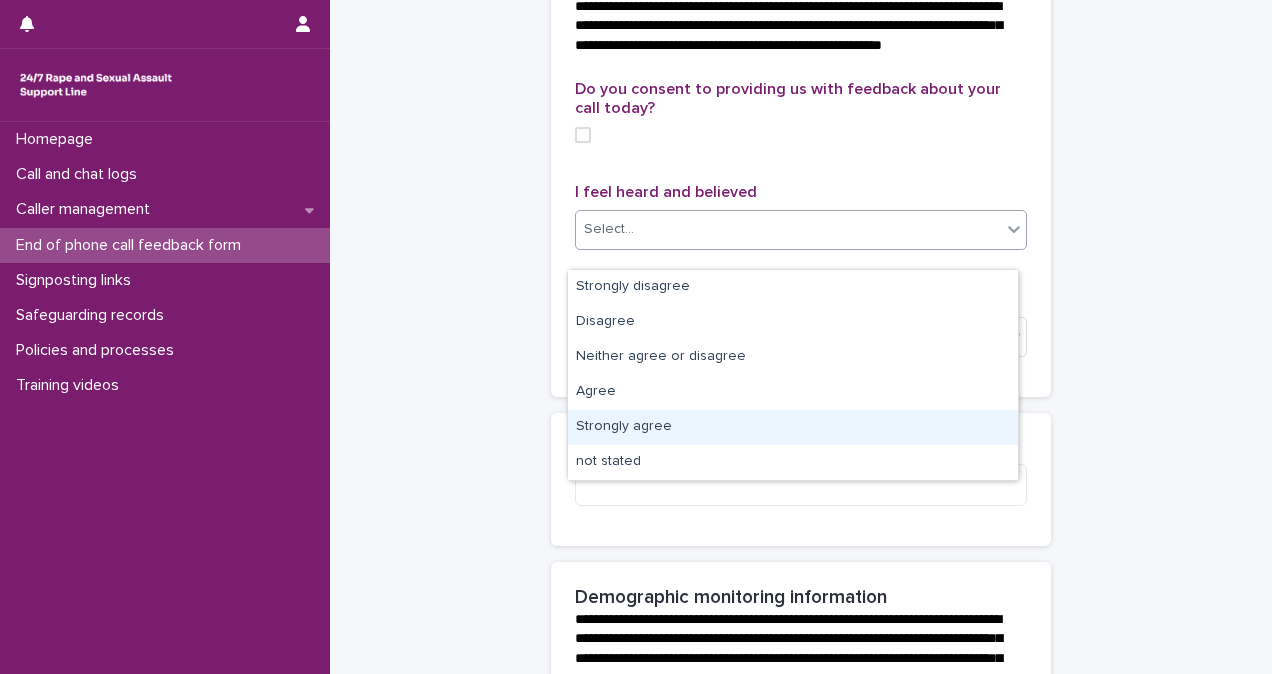 click on "Strongly agree" at bounding box center (793, 427) 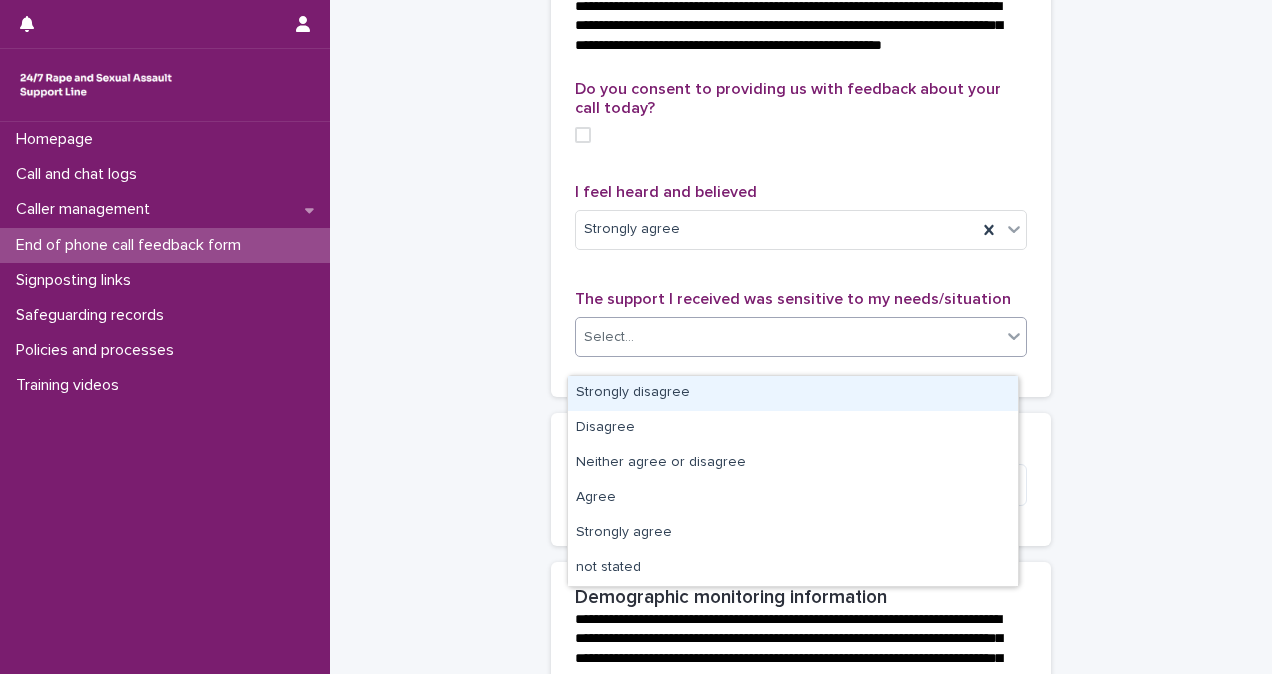 click on "Select..." at bounding box center [788, 337] 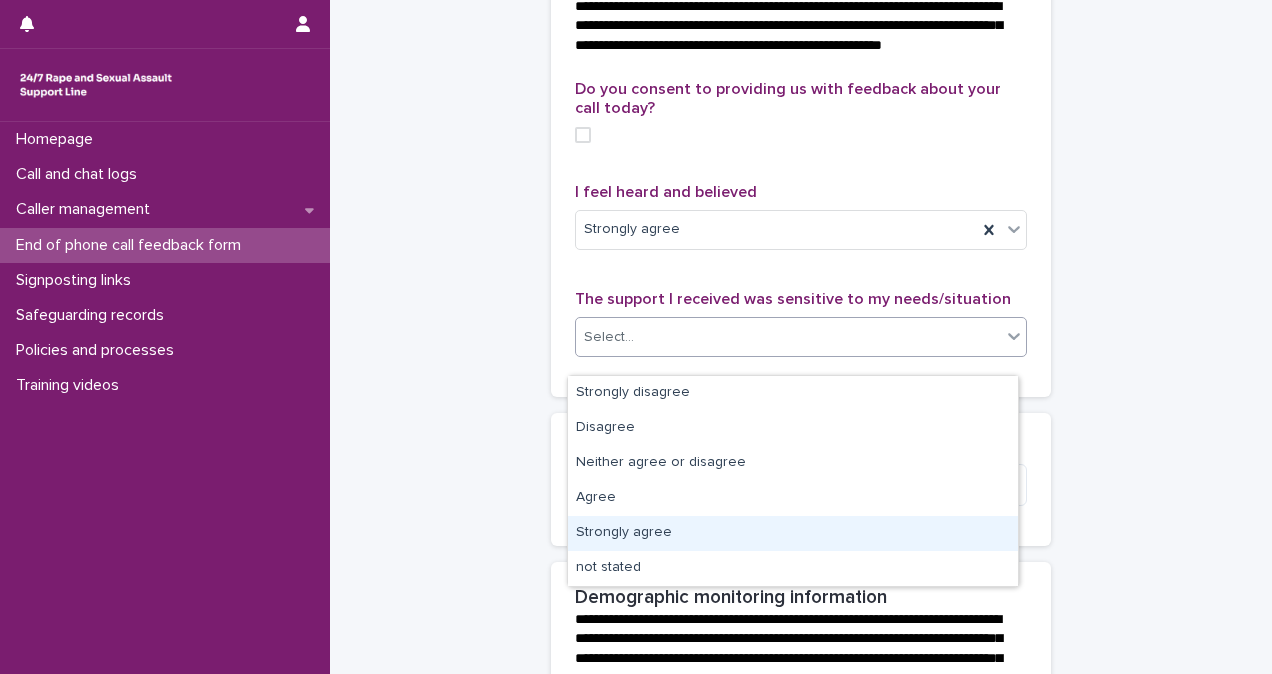 click on "Strongly agree" at bounding box center (793, 533) 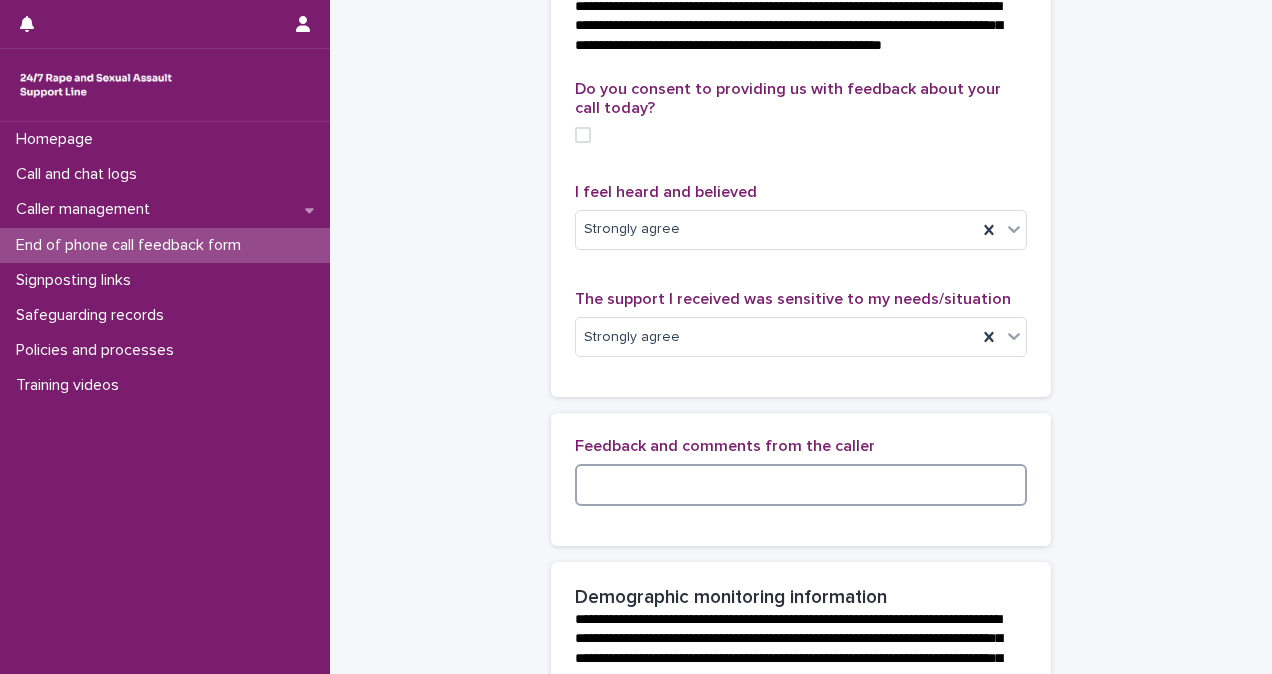 click at bounding box center [801, 485] 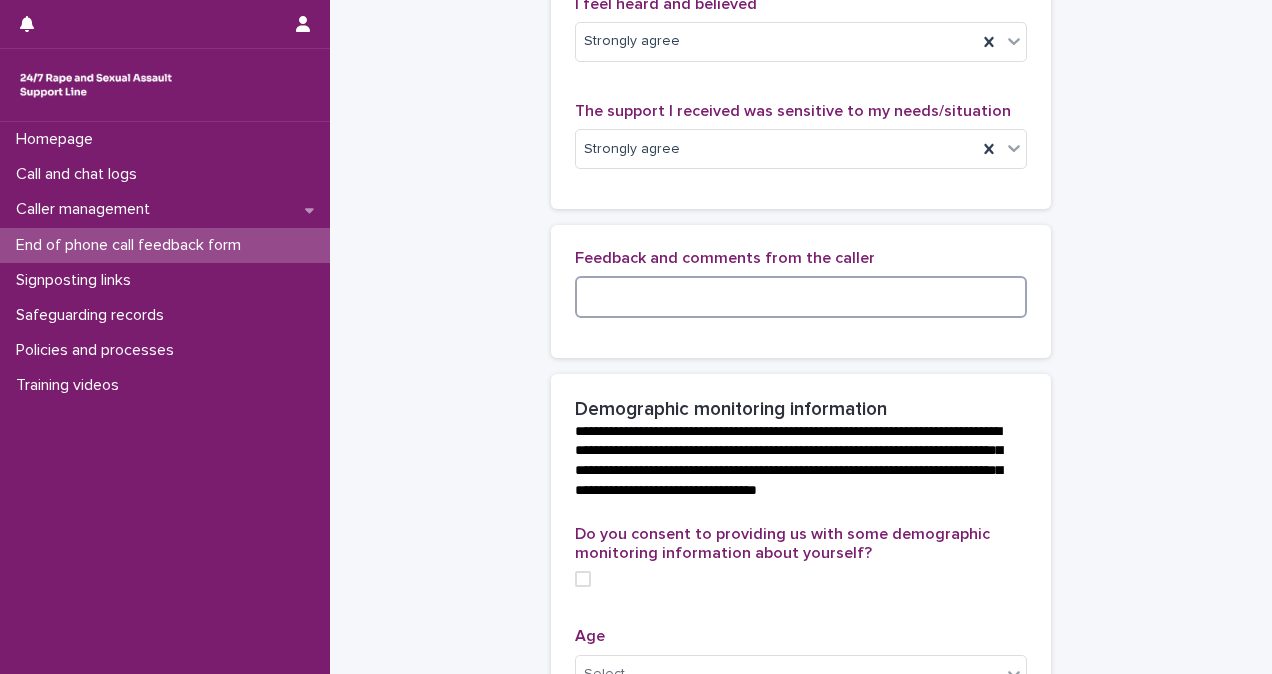 scroll, scrollTop: 361, scrollLeft: 0, axis: vertical 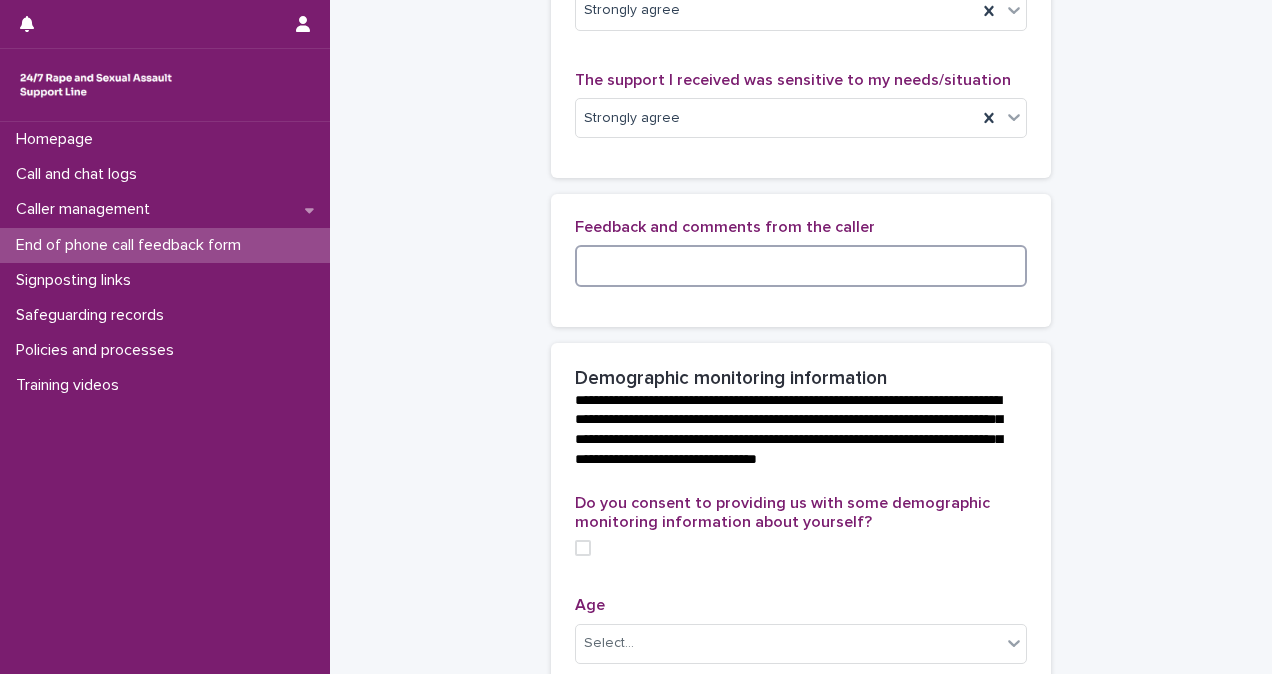 click at bounding box center [801, 266] 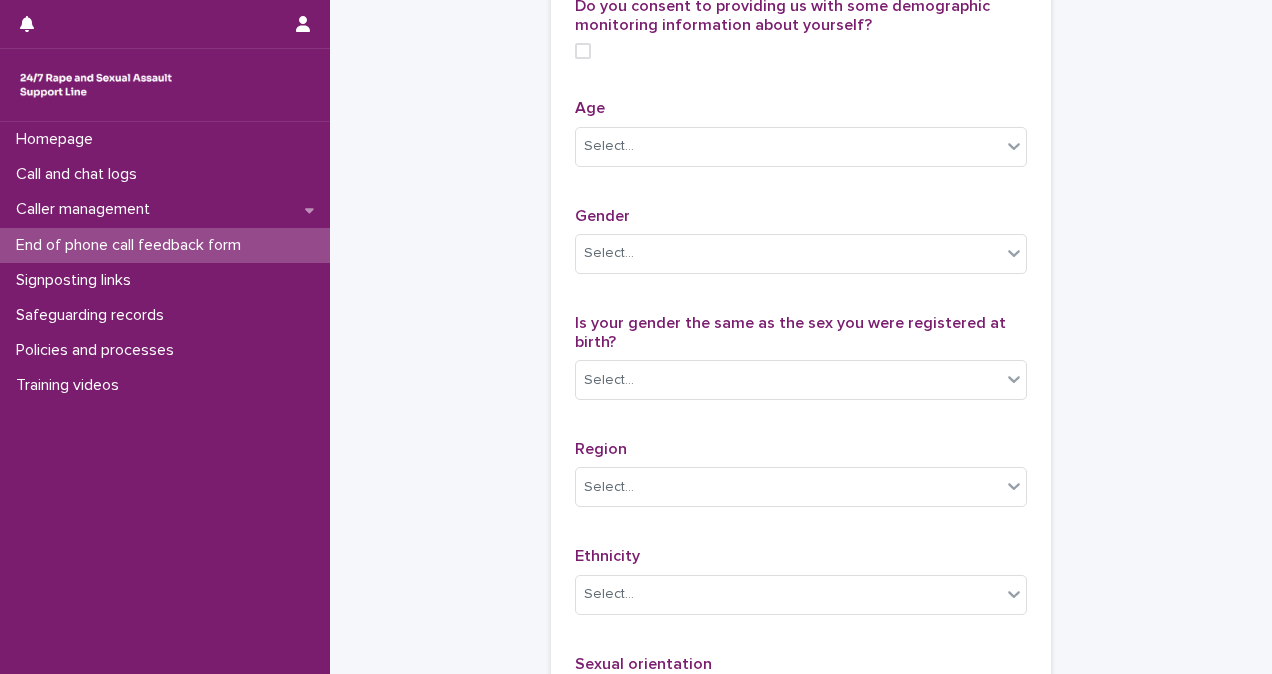 scroll, scrollTop: 856, scrollLeft: 0, axis: vertical 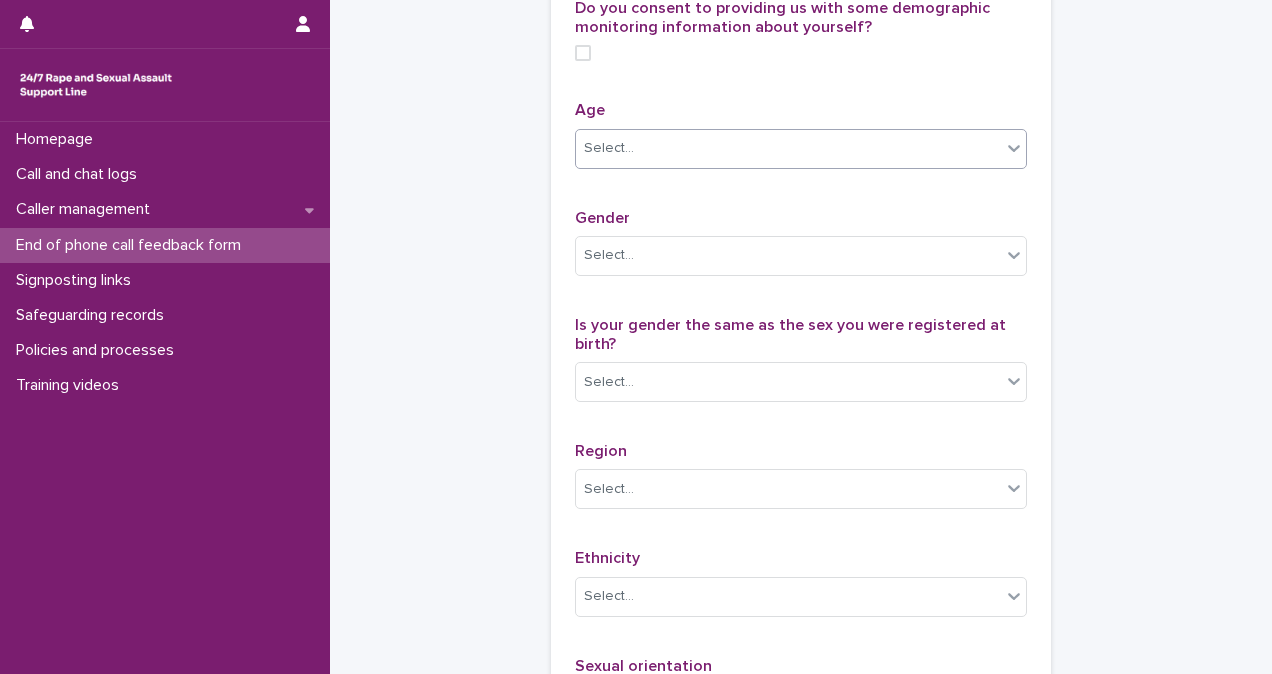 drag, startPoint x: 1022, startPoint y: 200, endPoint x: 991, endPoint y: 178, distance: 38.013157 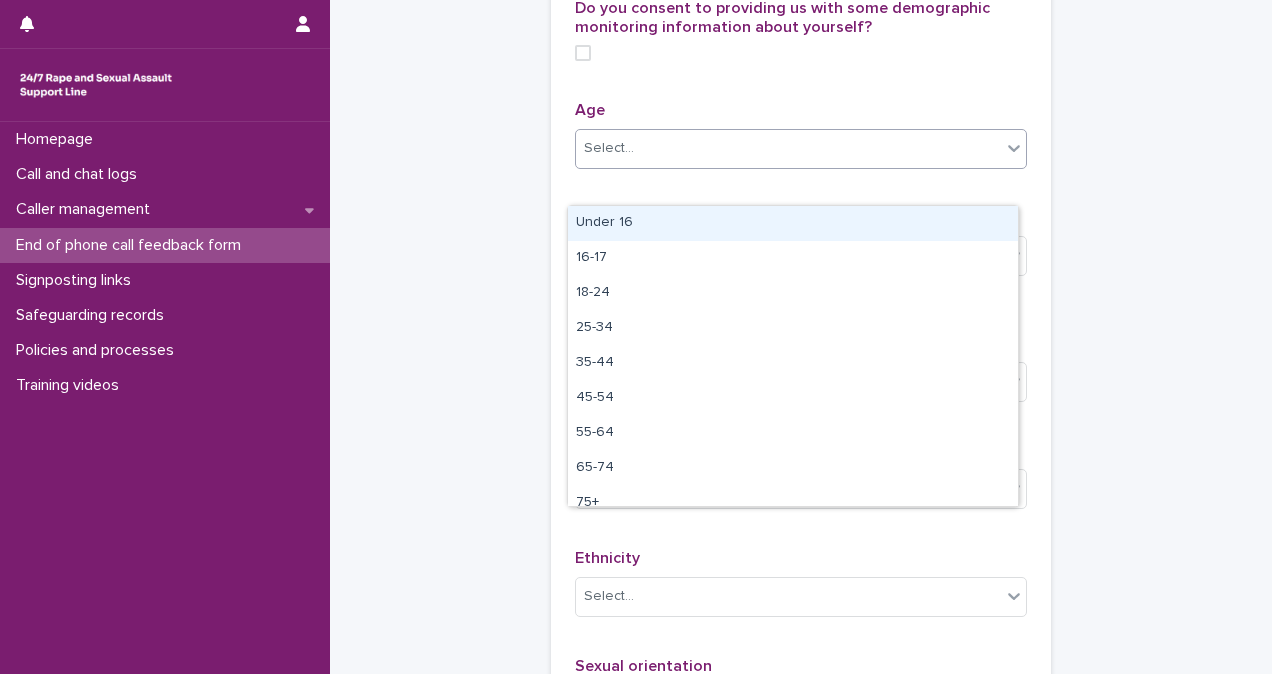 click on "Select..." at bounding box center [788, 148] 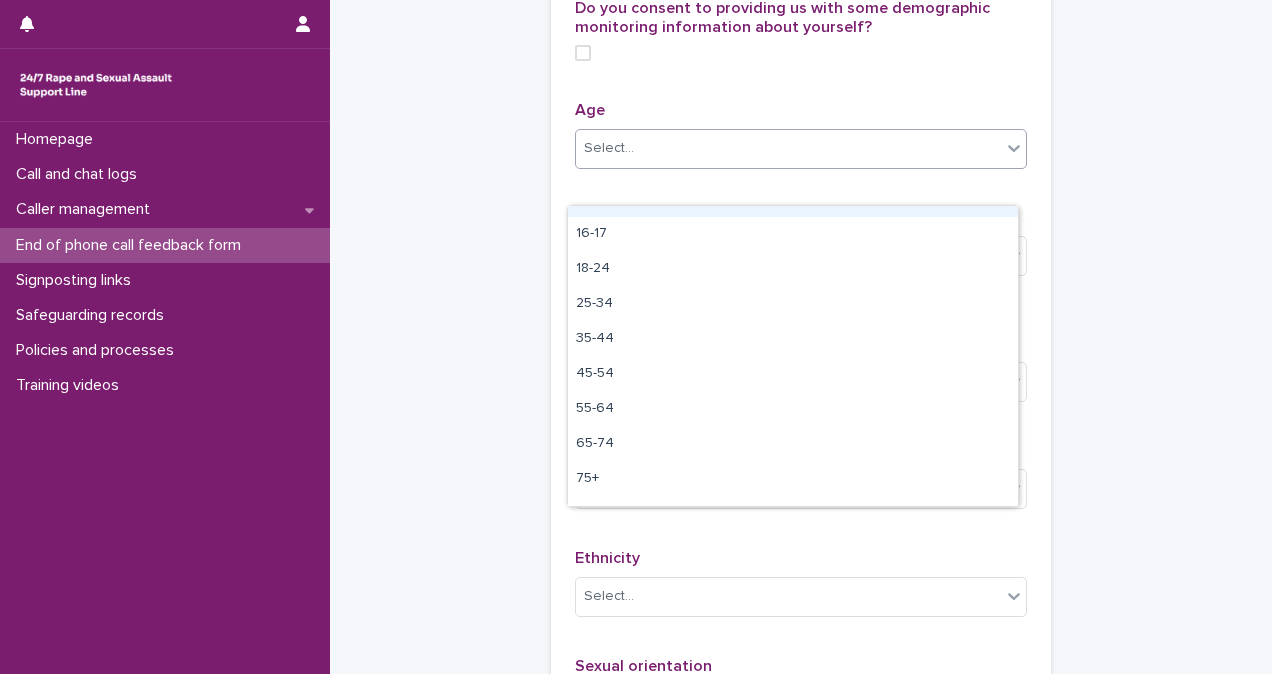 scroll, scrollTop: 26, scrollLeft: 0, axis: vertical 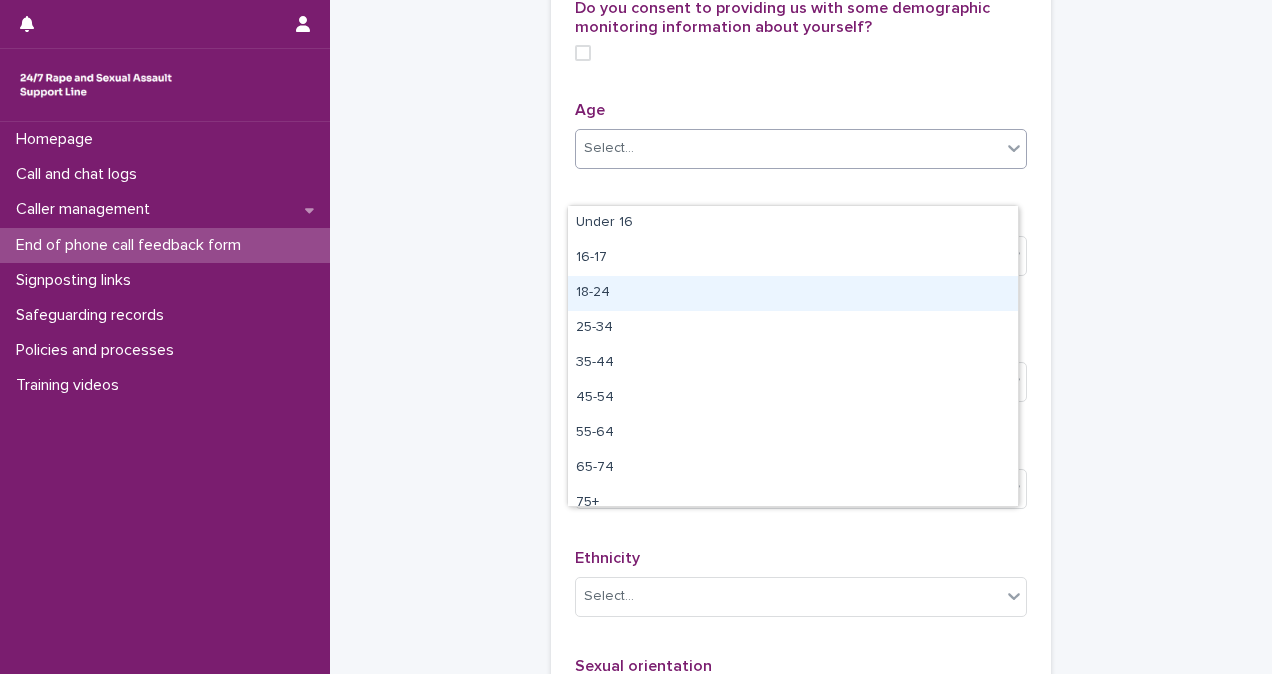 click on "18-24" at bounding box center [793, 293] 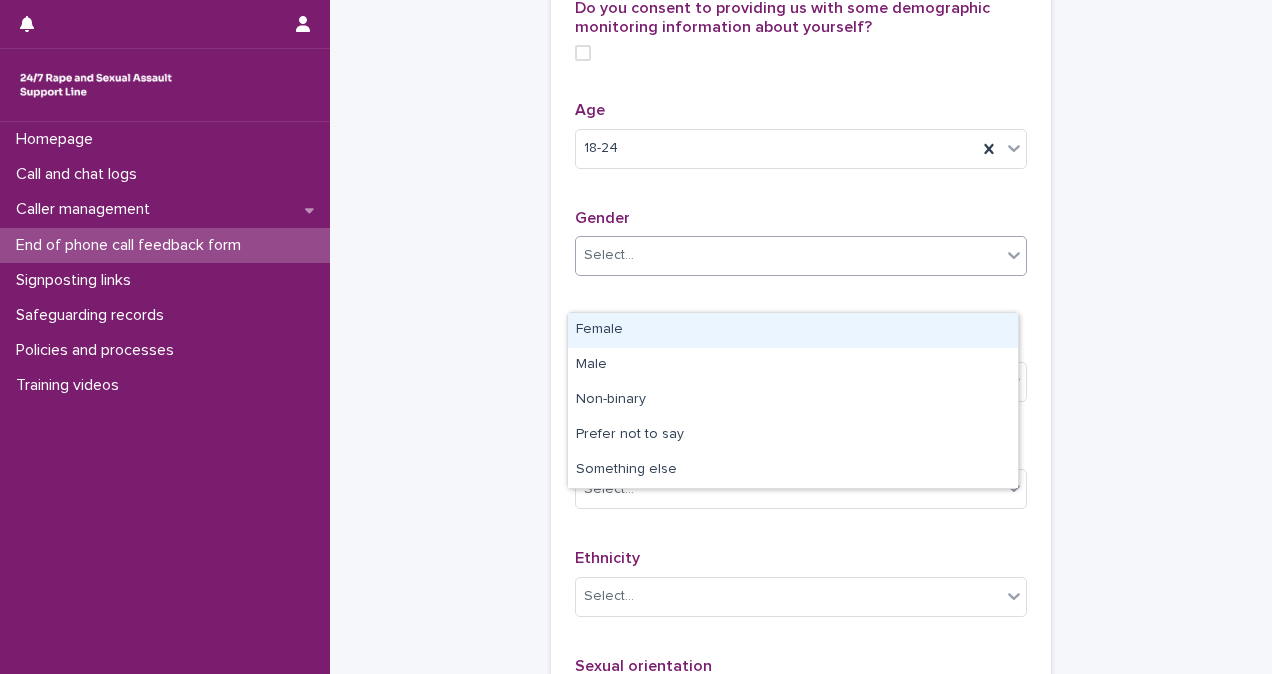 click on "Select..." at bounding box center [788, 255] 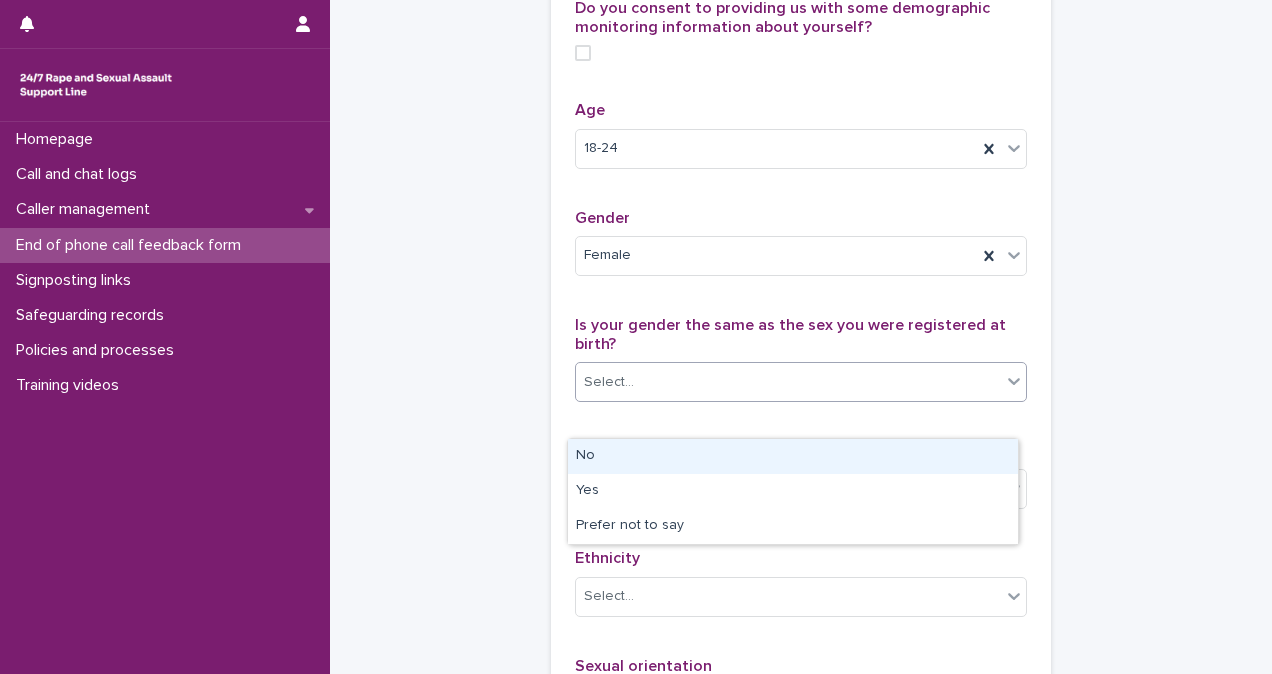click on "Select..." at bounding box center (788, 382) 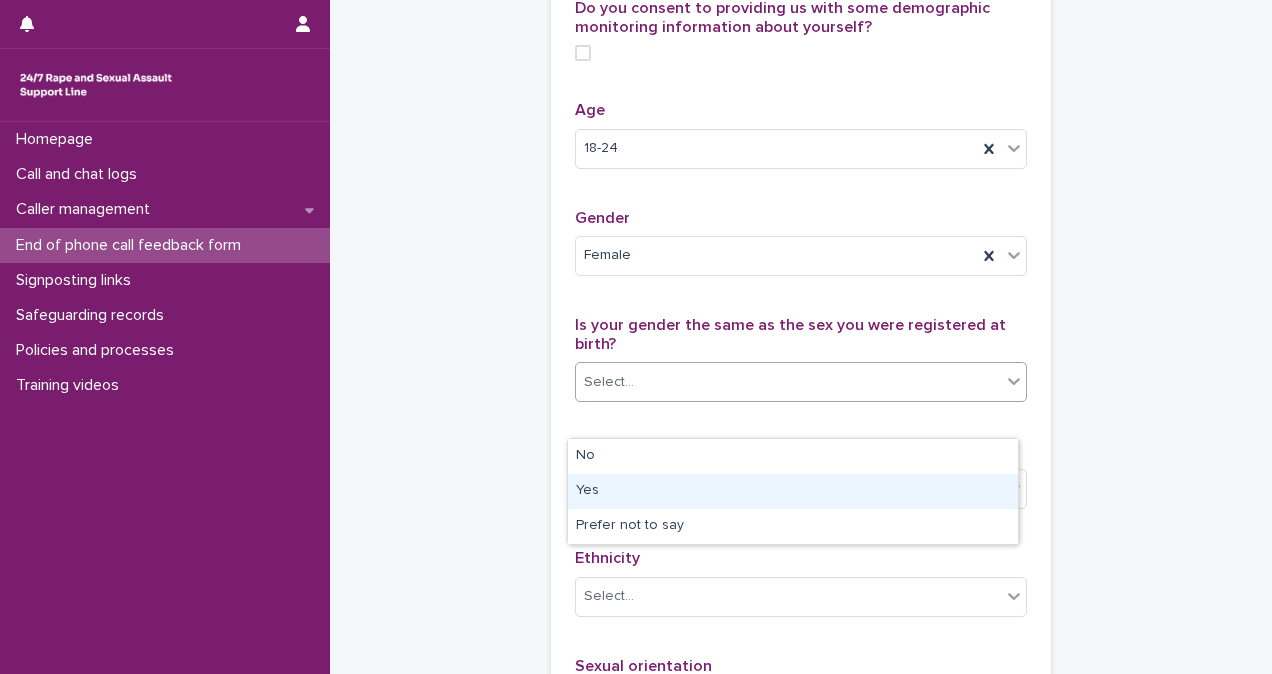 click on "Yes" at bounding box center [793, 491] 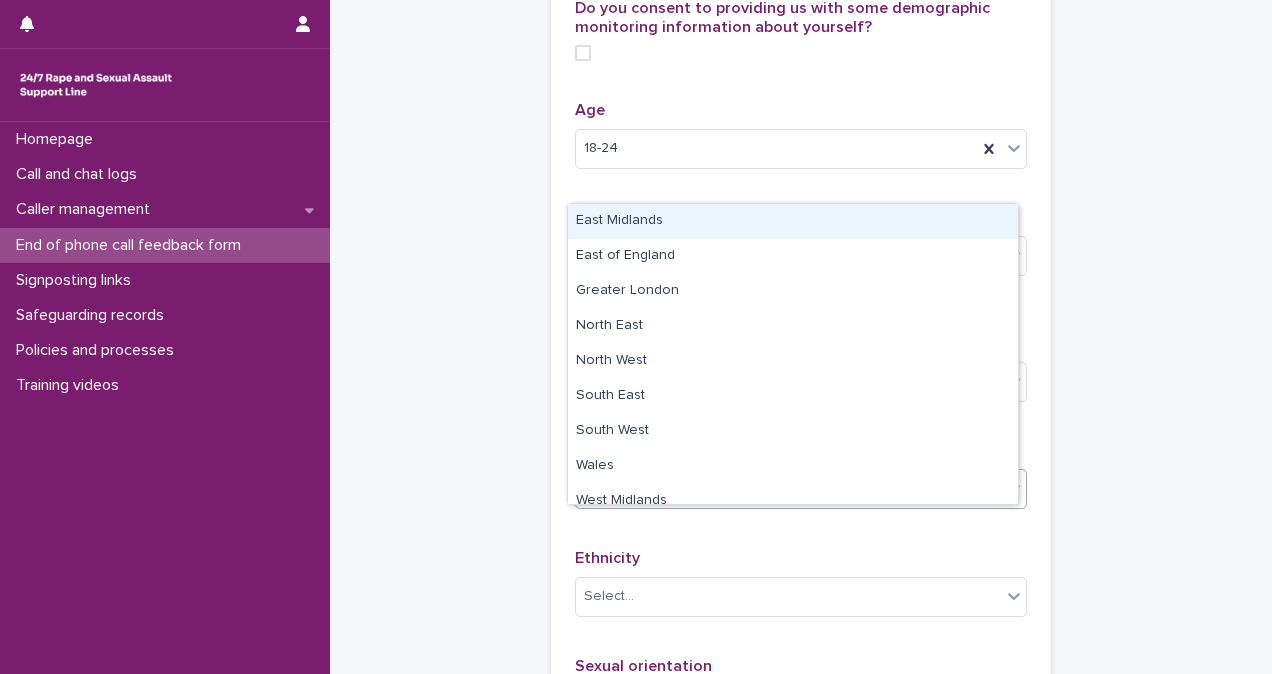 click on "Select..." at bounding box center [788, 489] 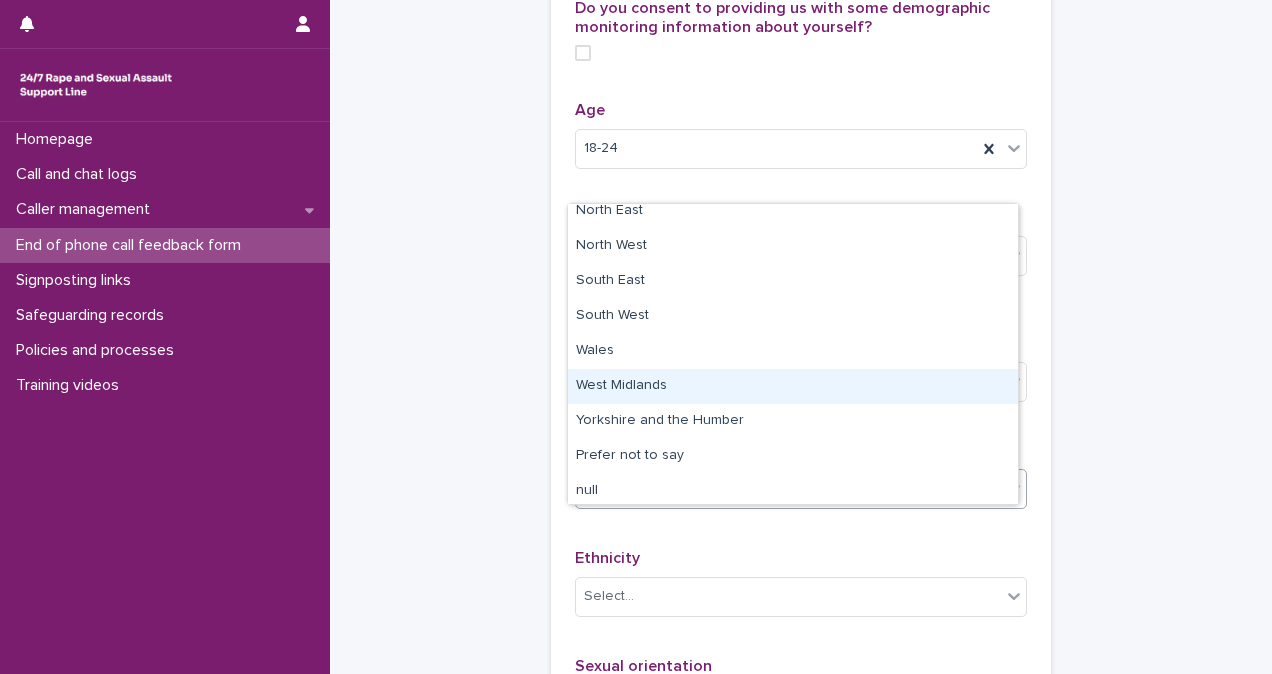 scroll, scrollTop: 120, scrollLeft: 0, axis: vertical 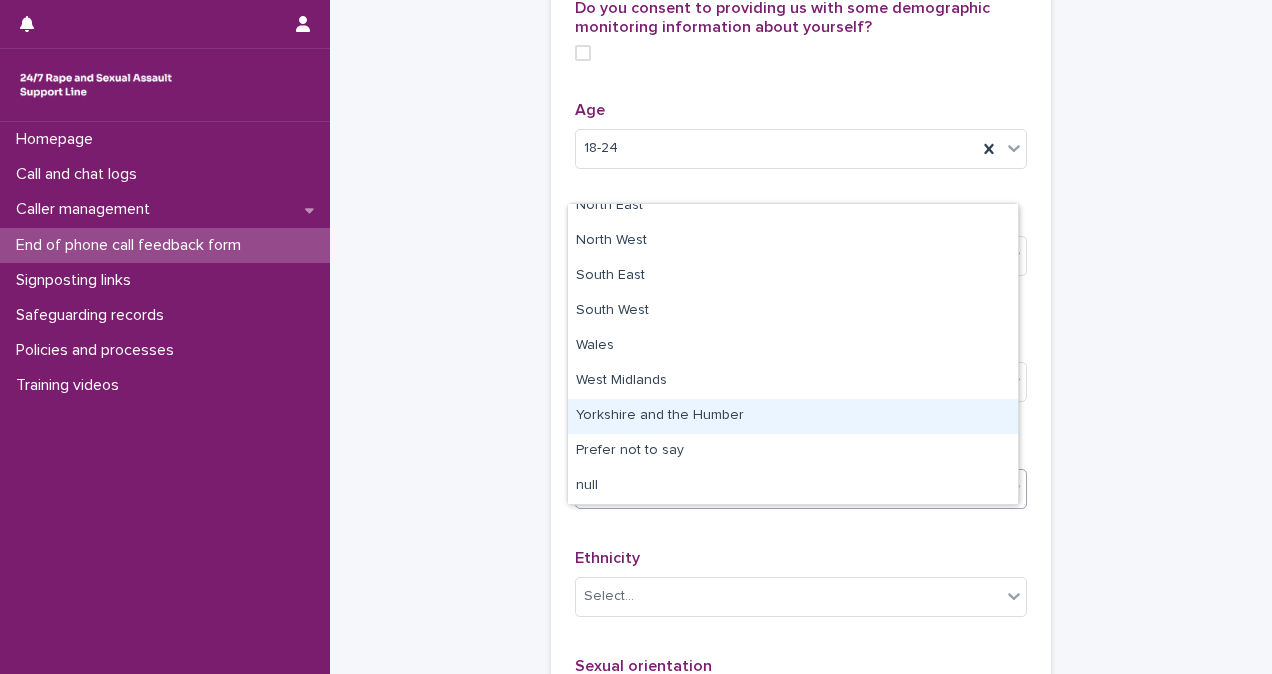 click on "Yorkshire and the Humber" at bounding box center (793, 416) 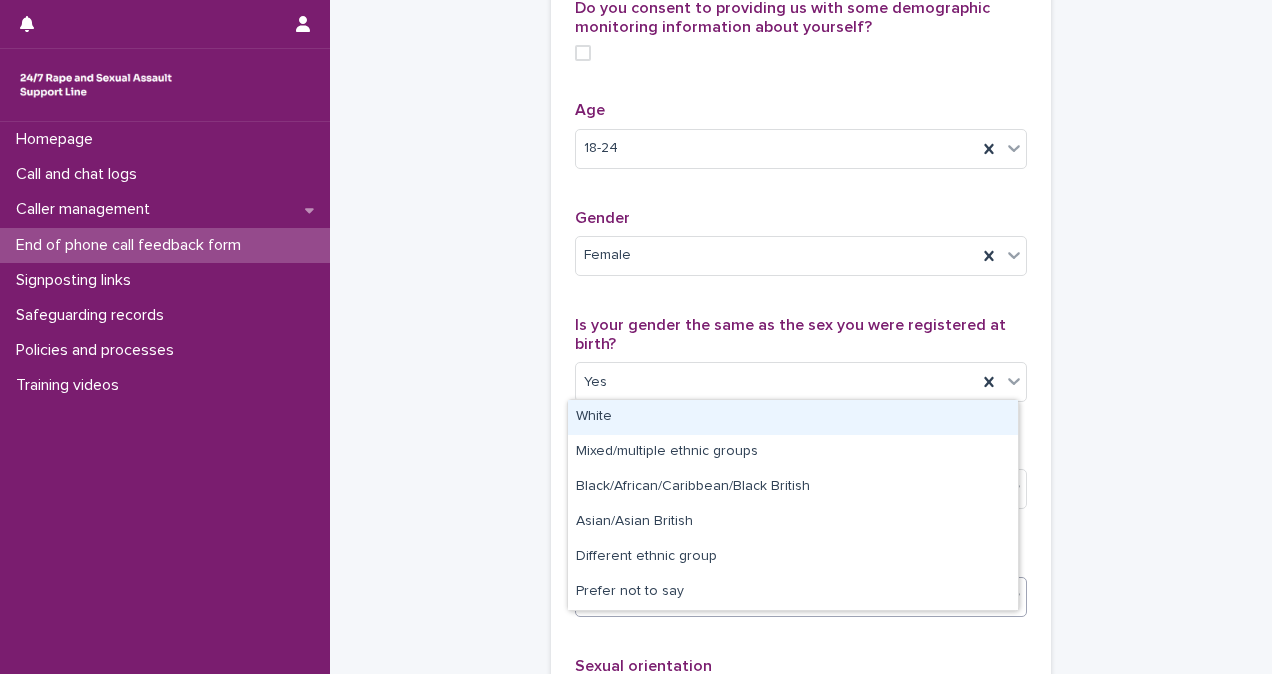 click on "Select..." at bounding box center (788, 596) 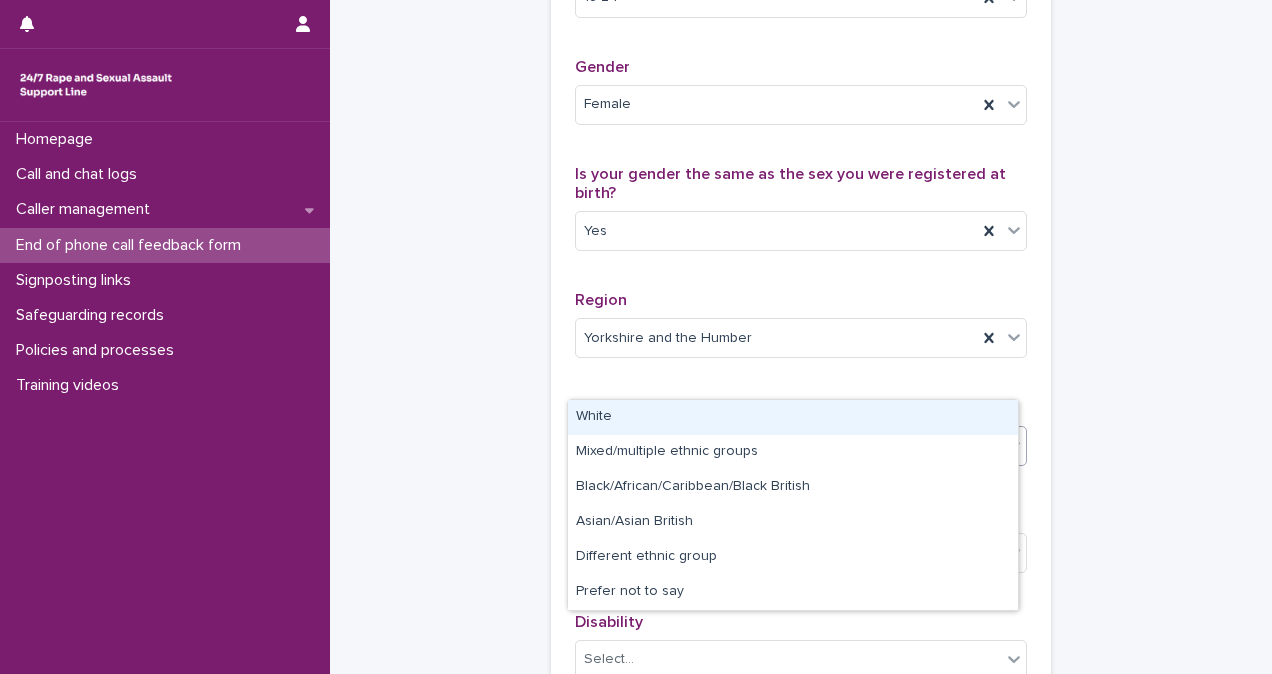 scroll, scrollTop: 1005, scrollLeft: 0, axis: vertical 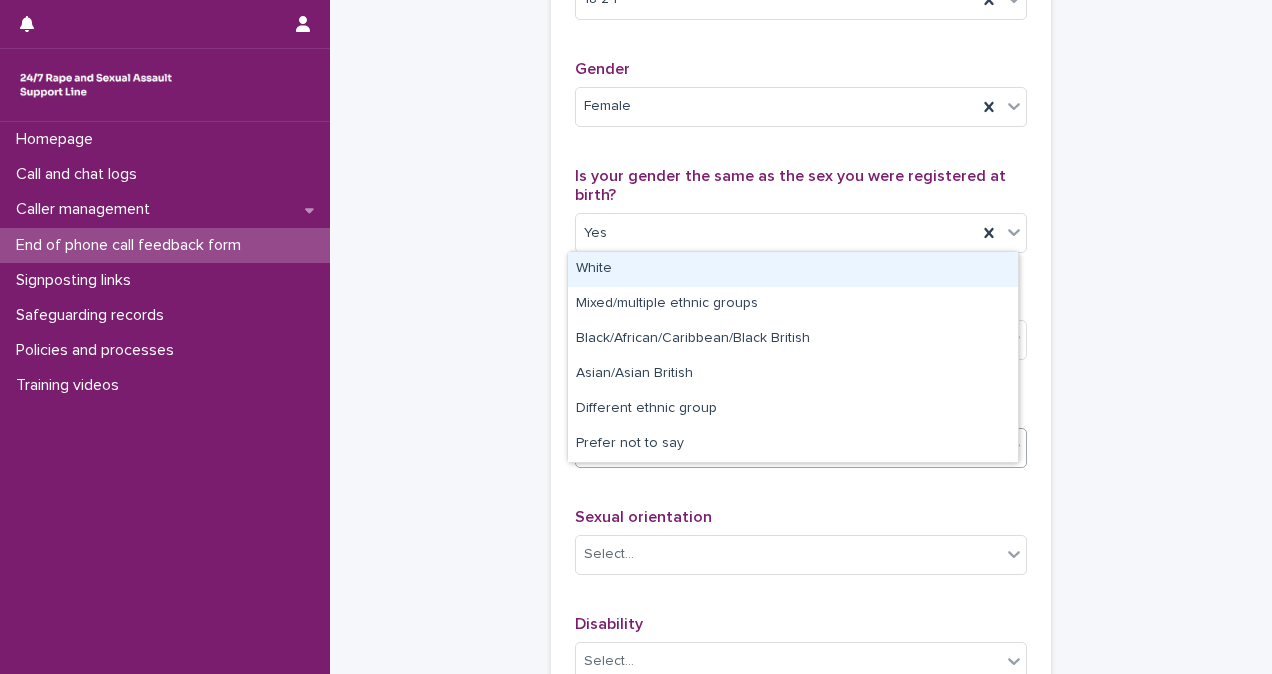 click on "White" at bounding box center (793, 269) 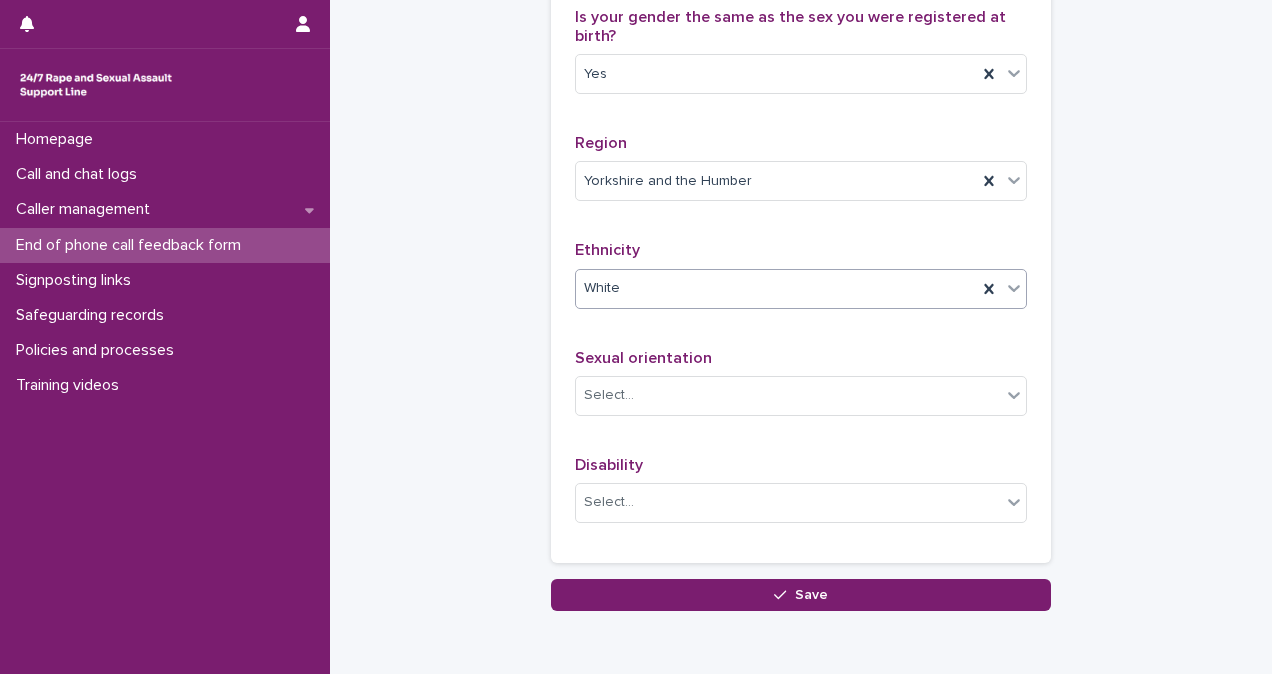 scroll, scrollTop: 1180, scrollLeft: 0, axis: vertical 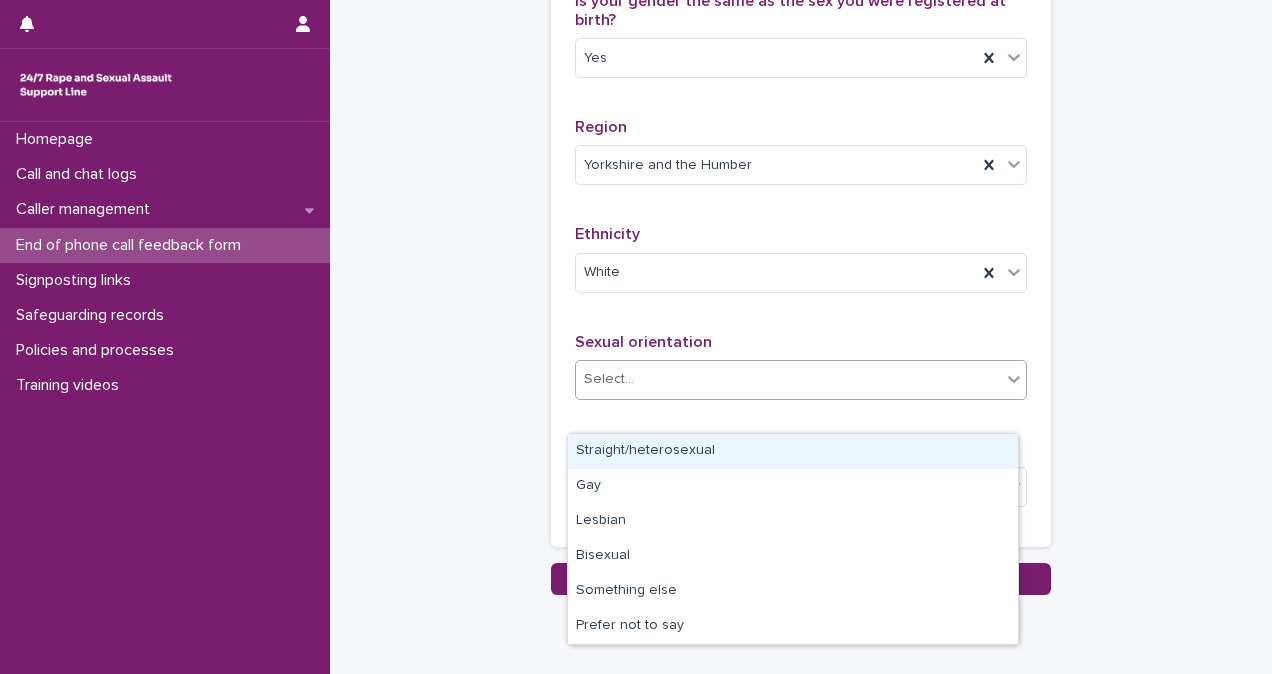 click on "Select..." at bounding box center (788, 379) 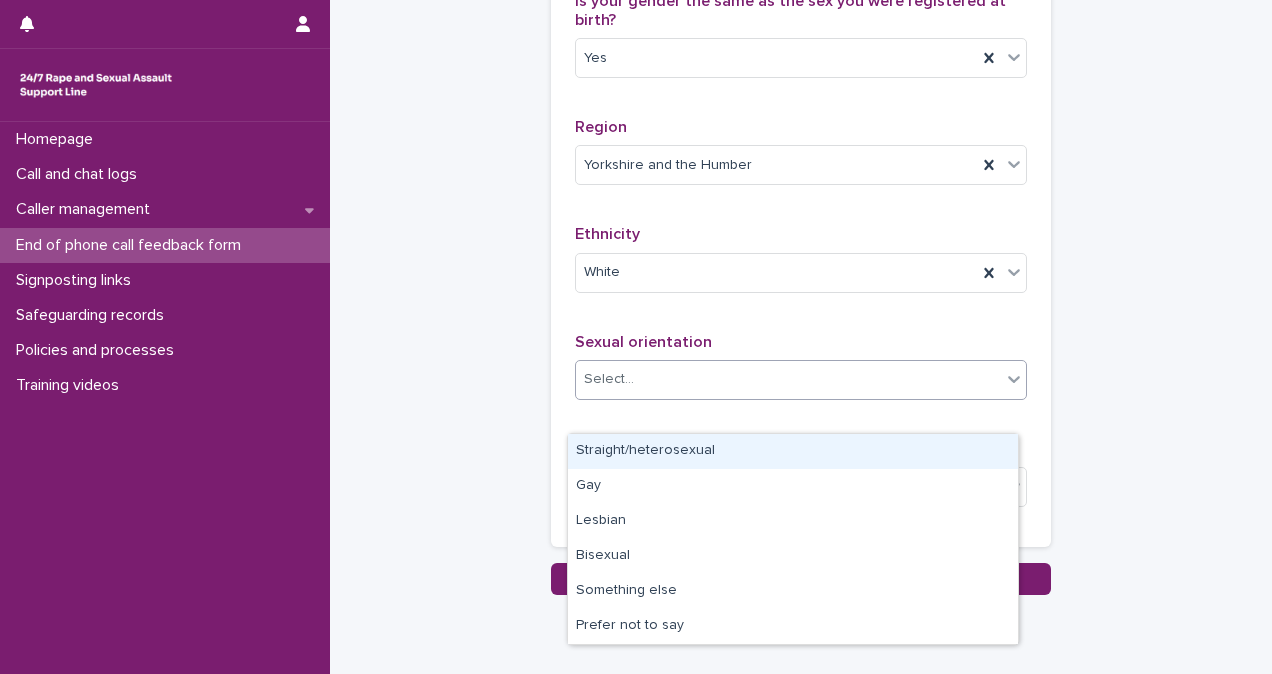 click on "Straight/heterosexual" at bounding box center [793, 451] 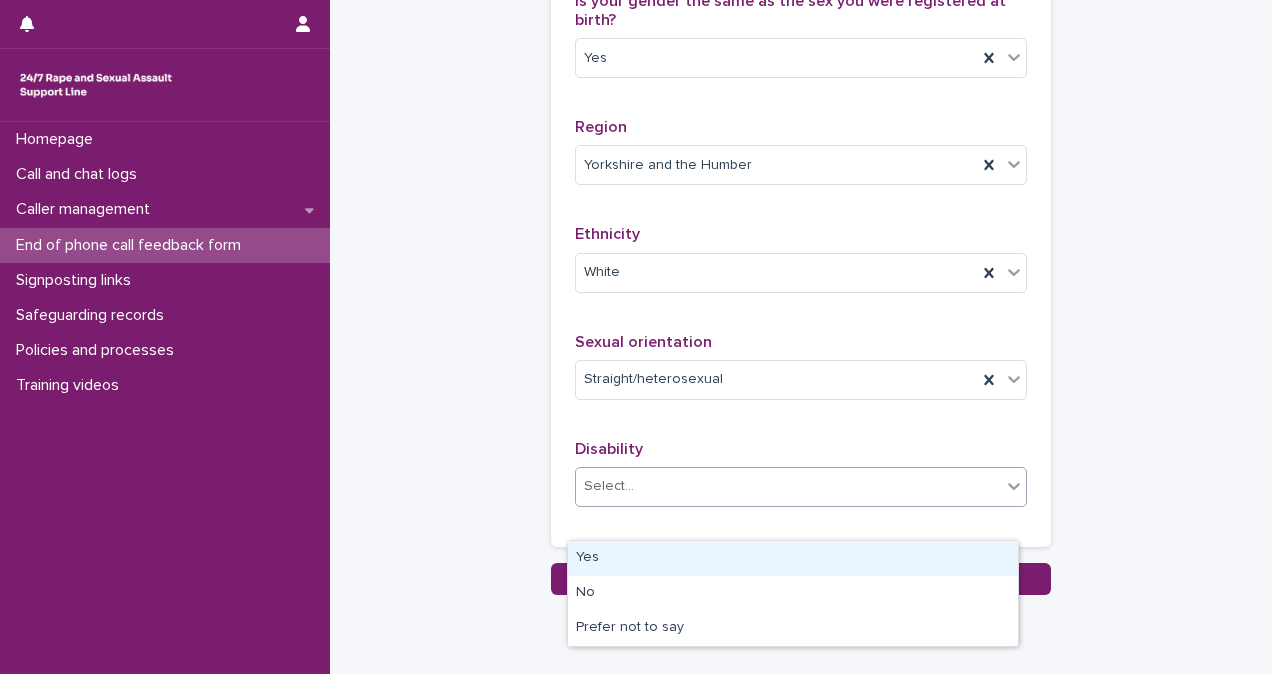 click on "Select..." at bounding box center (788, 486) 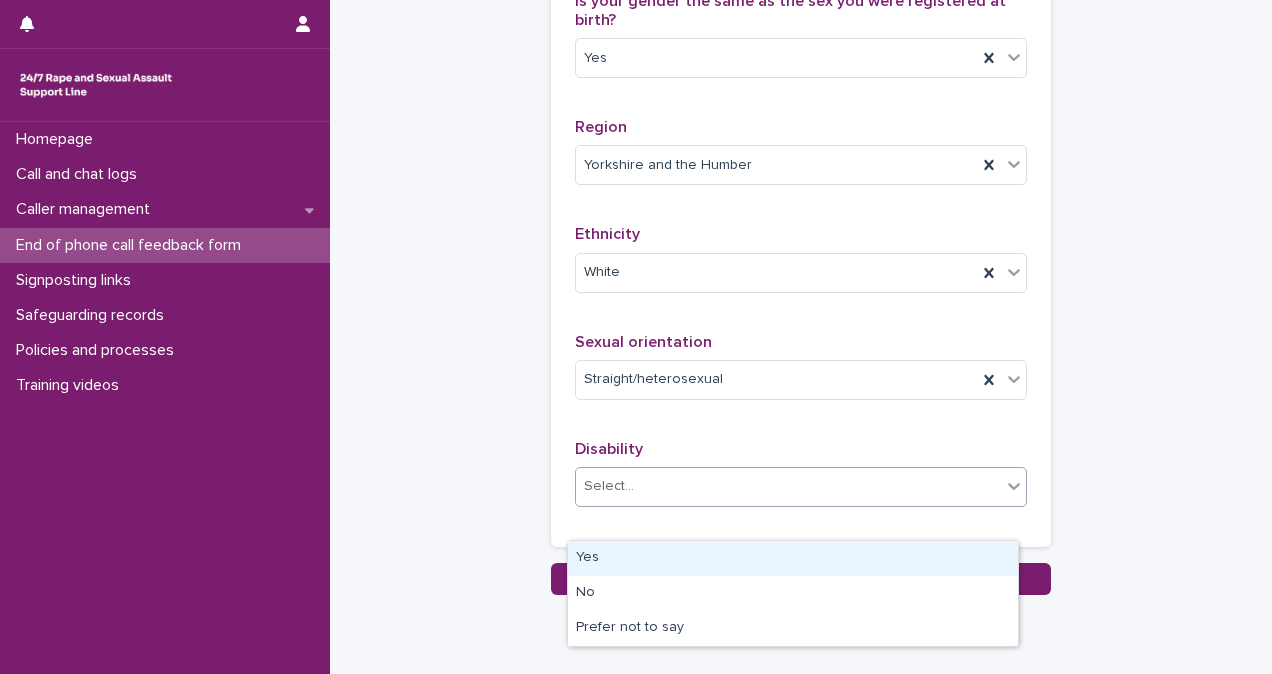 click on "Yes" at bounding box center [793, 558] 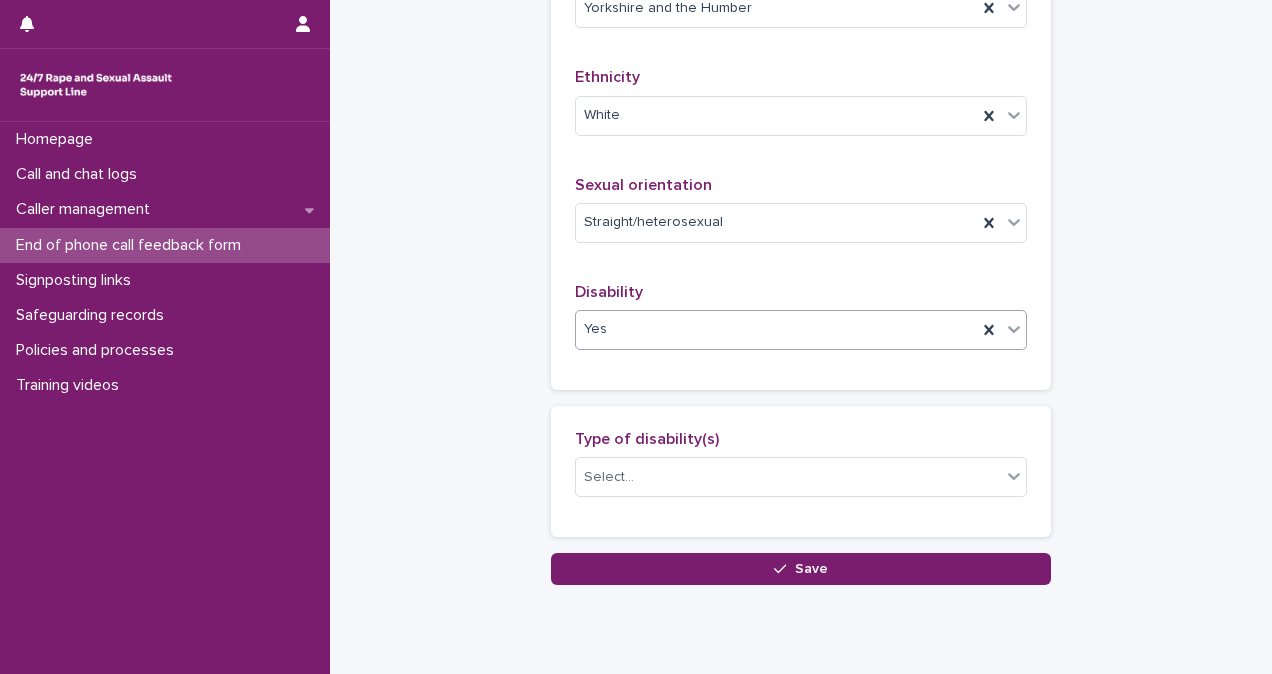 scroll, scrollTop: 1438, scrollLeft: 0, axis: vertical 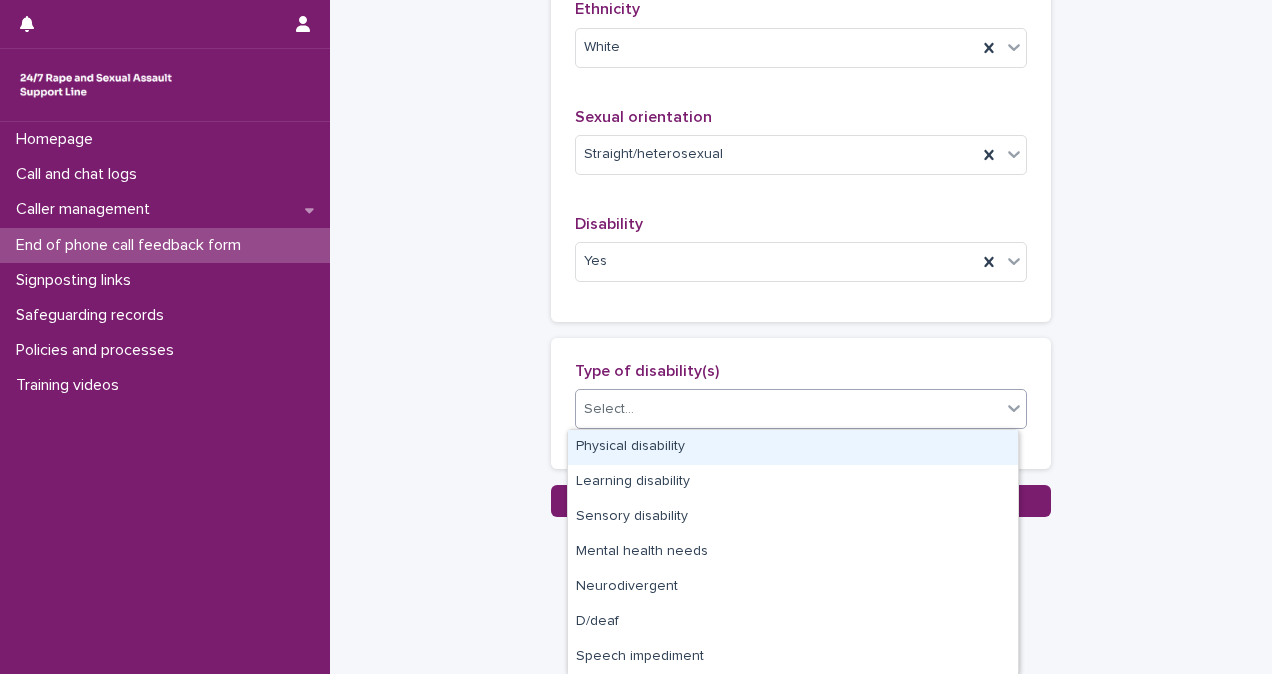 click 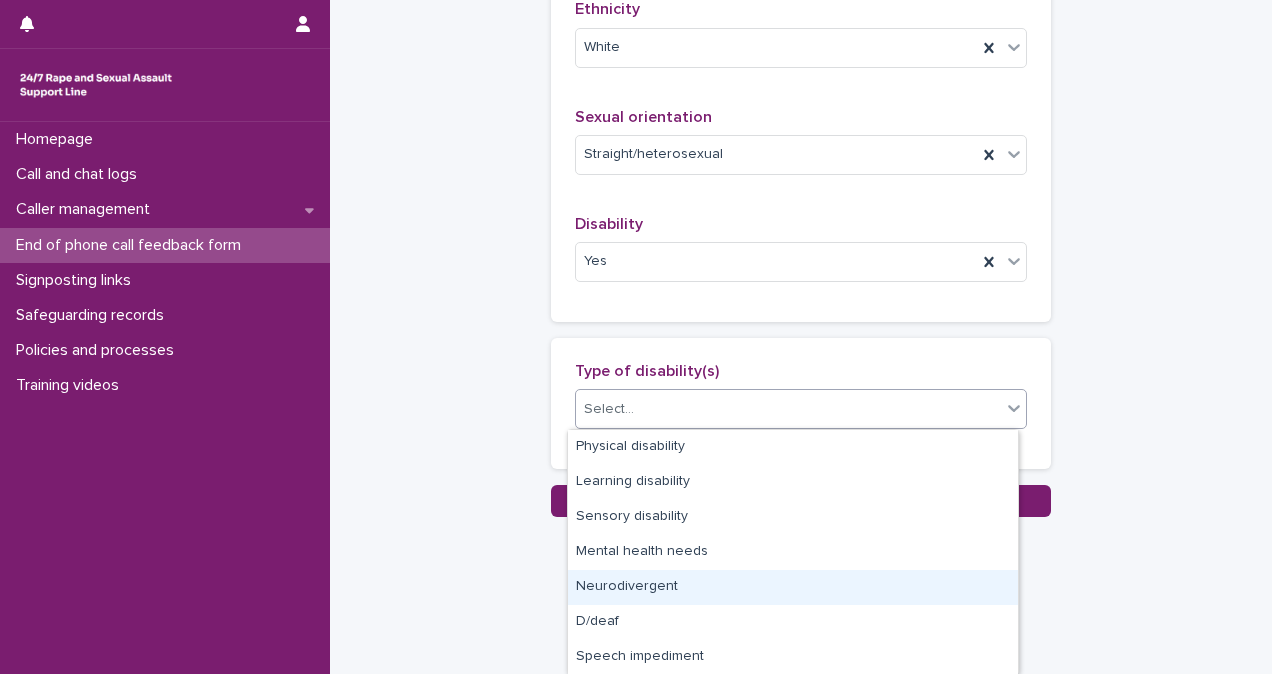 scroll, scrollTop: 70, scrollLeft: 0, axis: vertical 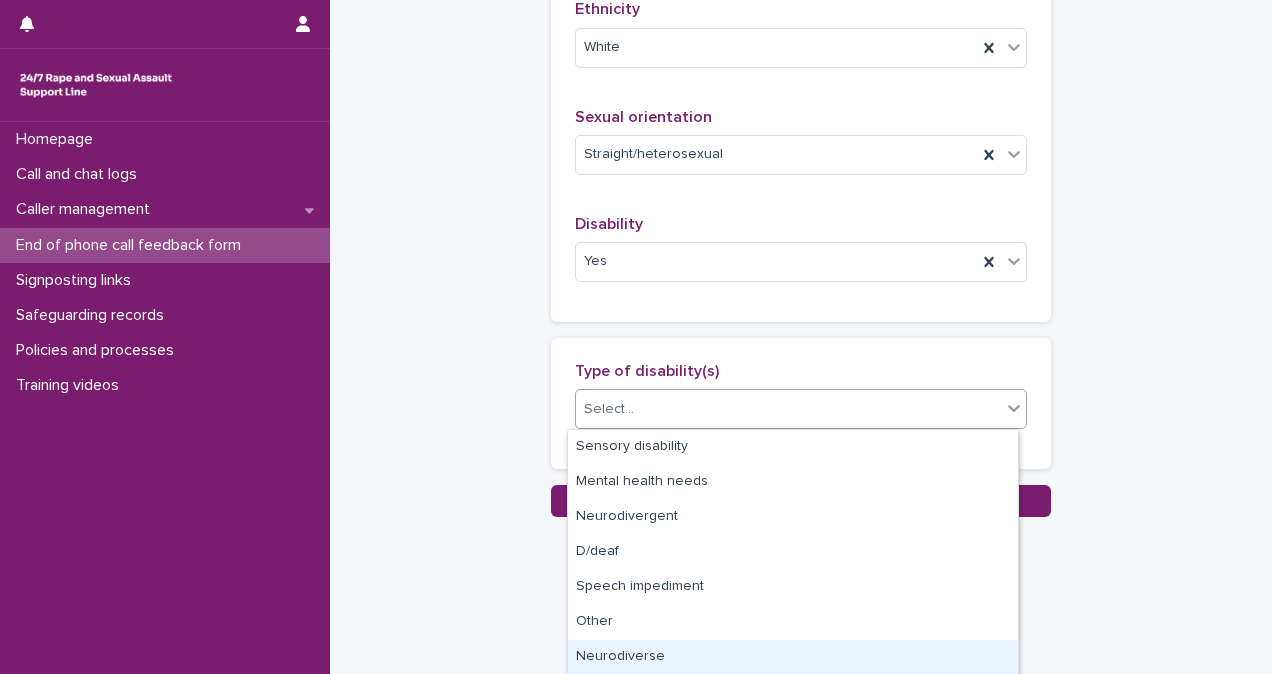 click on "Neurodiverse" at bounding box center [793, 657] 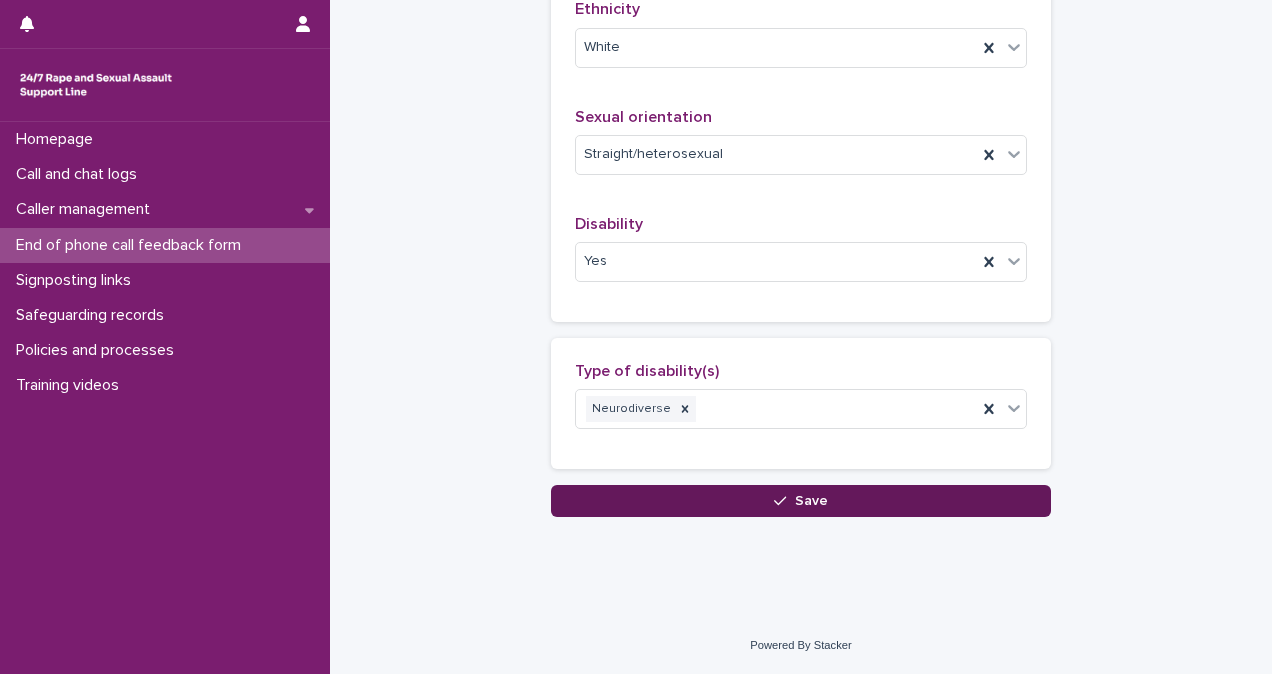 click on "Save" at bounding box center (801, 501) 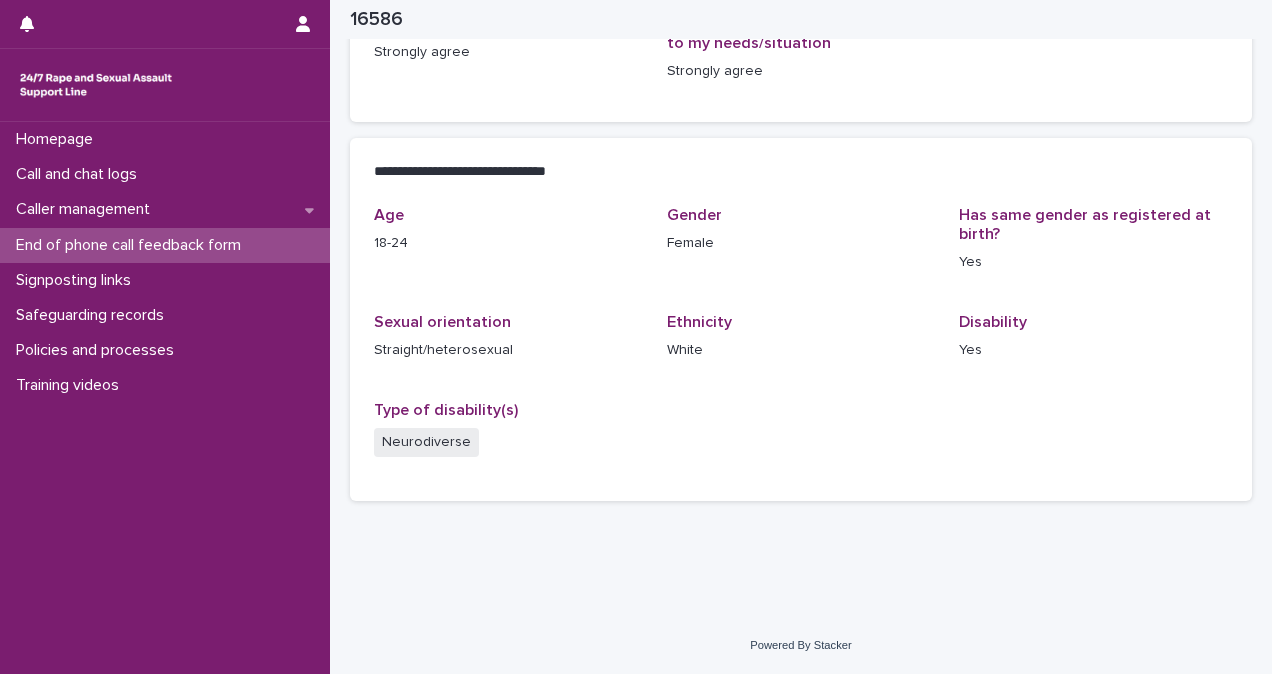 scroll, scrollTop: 370, scrollLeft: 0, axis: vertical 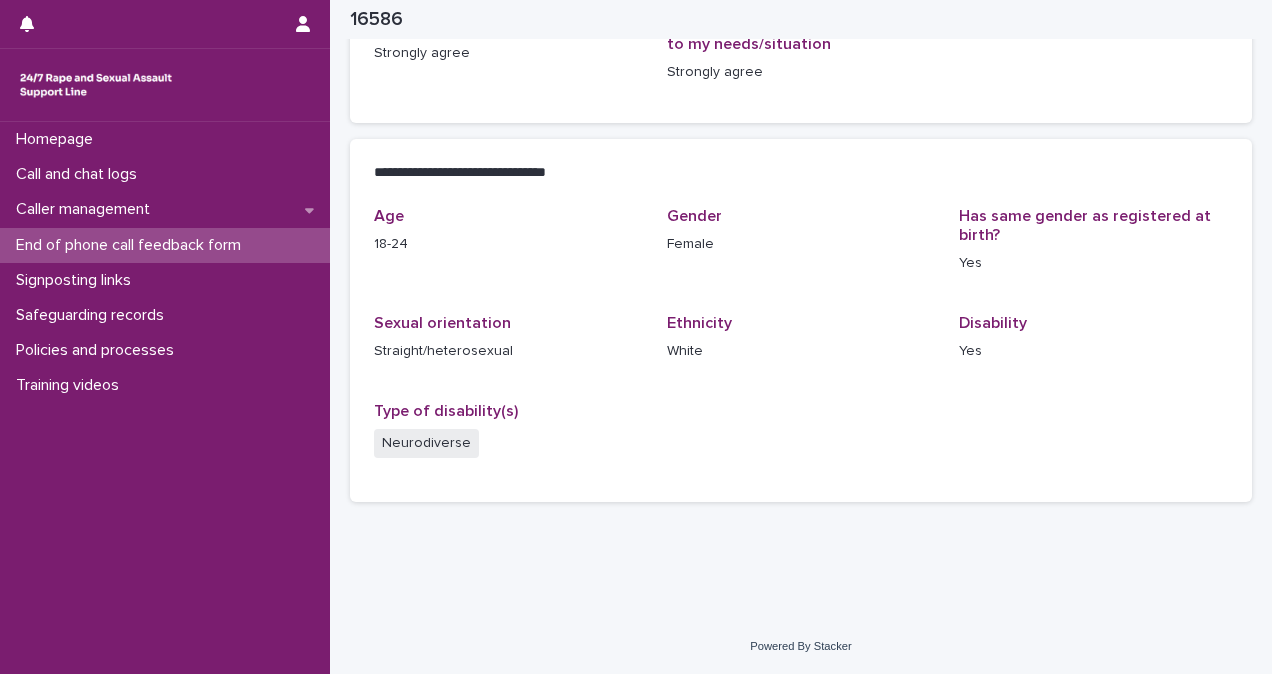 click on "End of phone call feedback form" at bounding box center (132, 245) 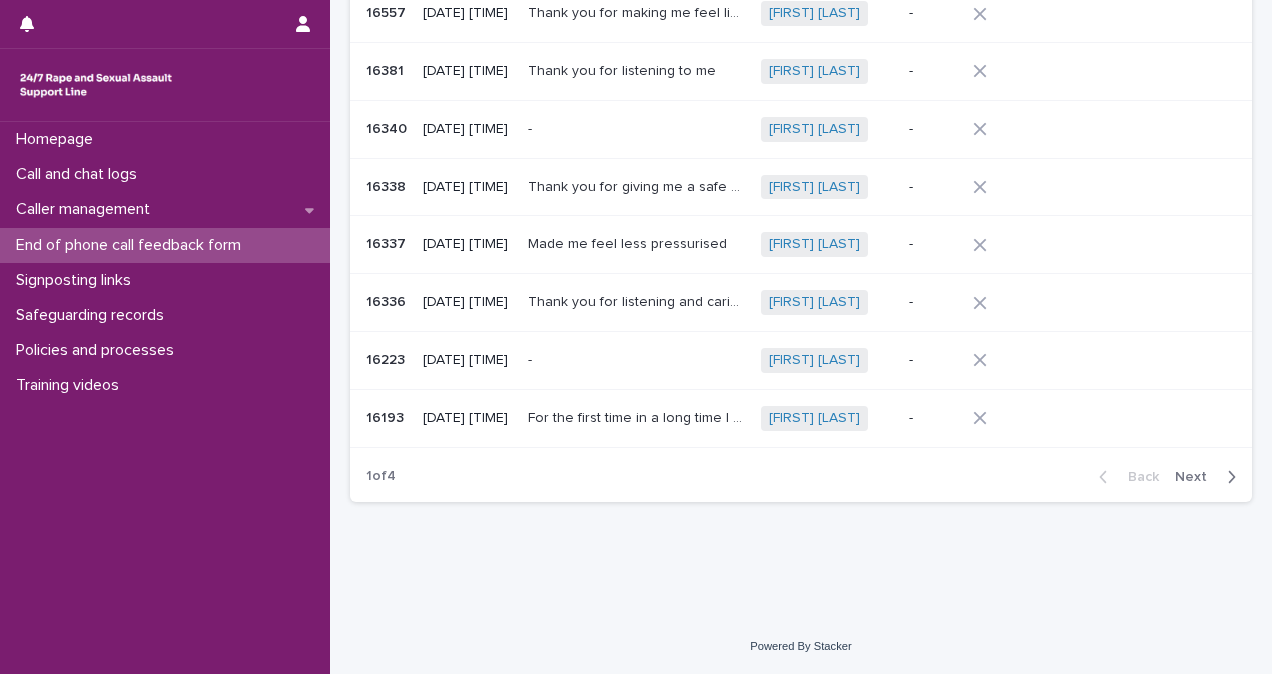 scroll, scrollTop: 0, scrollLeft: 0, axis: both 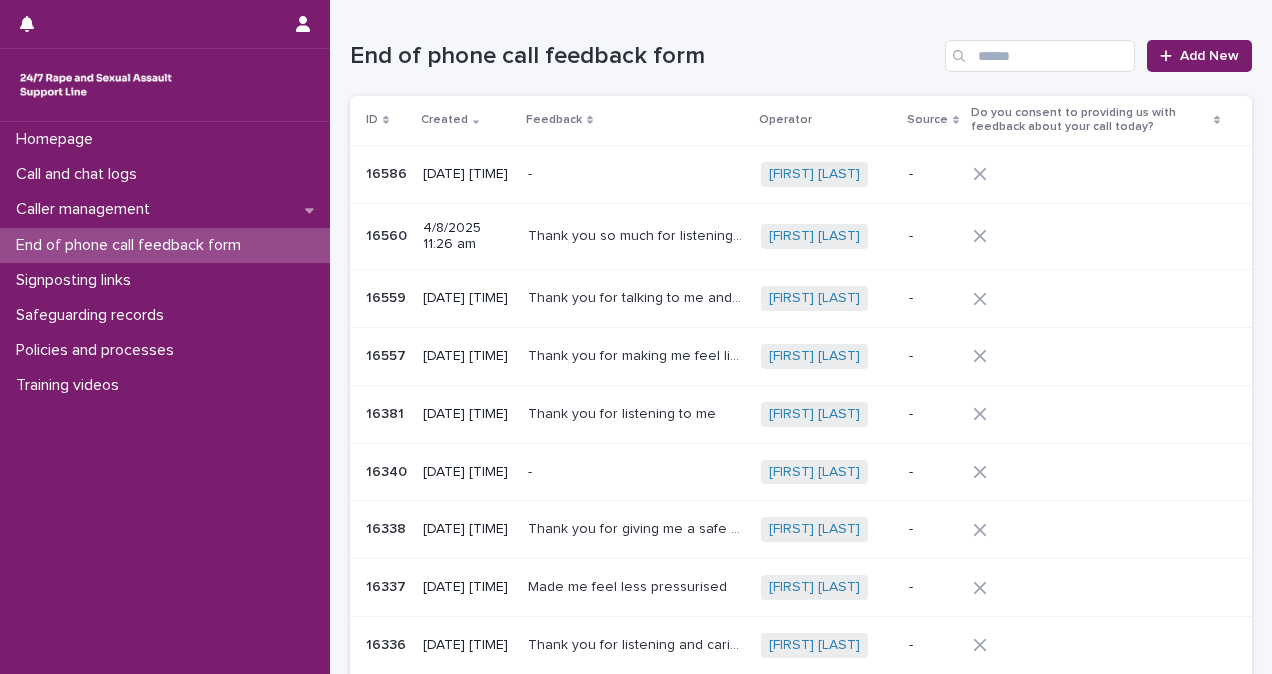 click on "- -" at bounding box center [636, 174] 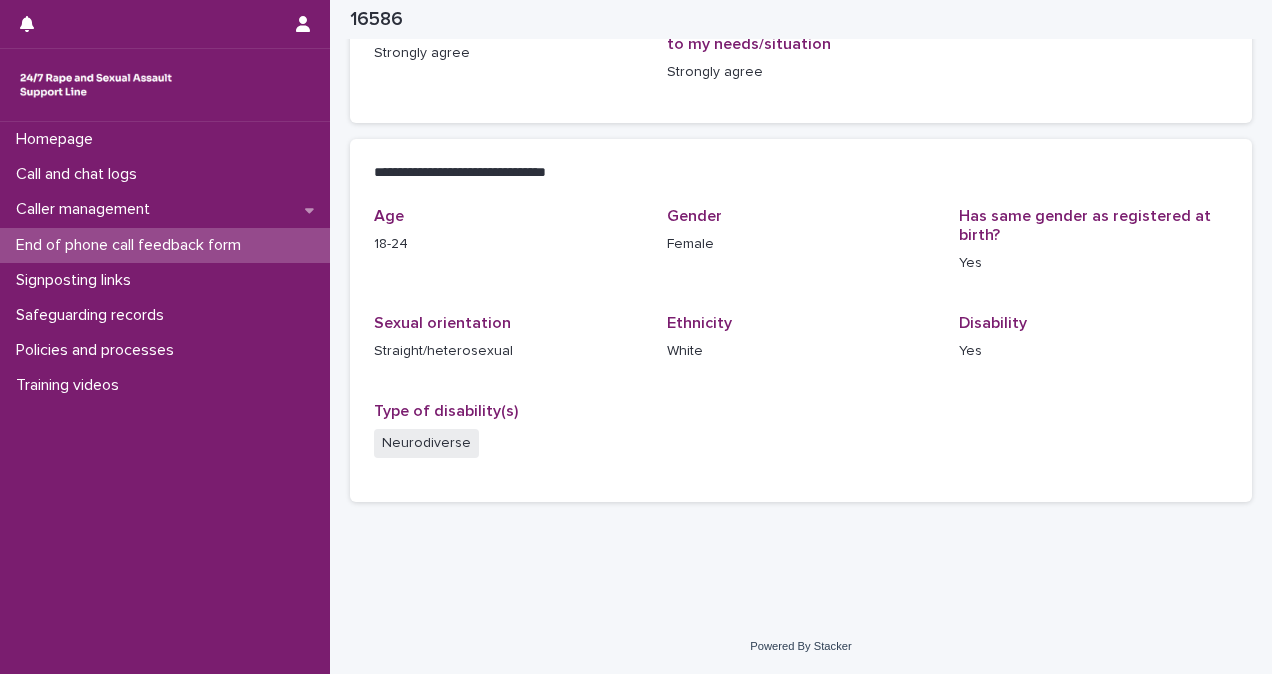 scroll, scrollTop: 0, scrollLeft: 0, axis: both 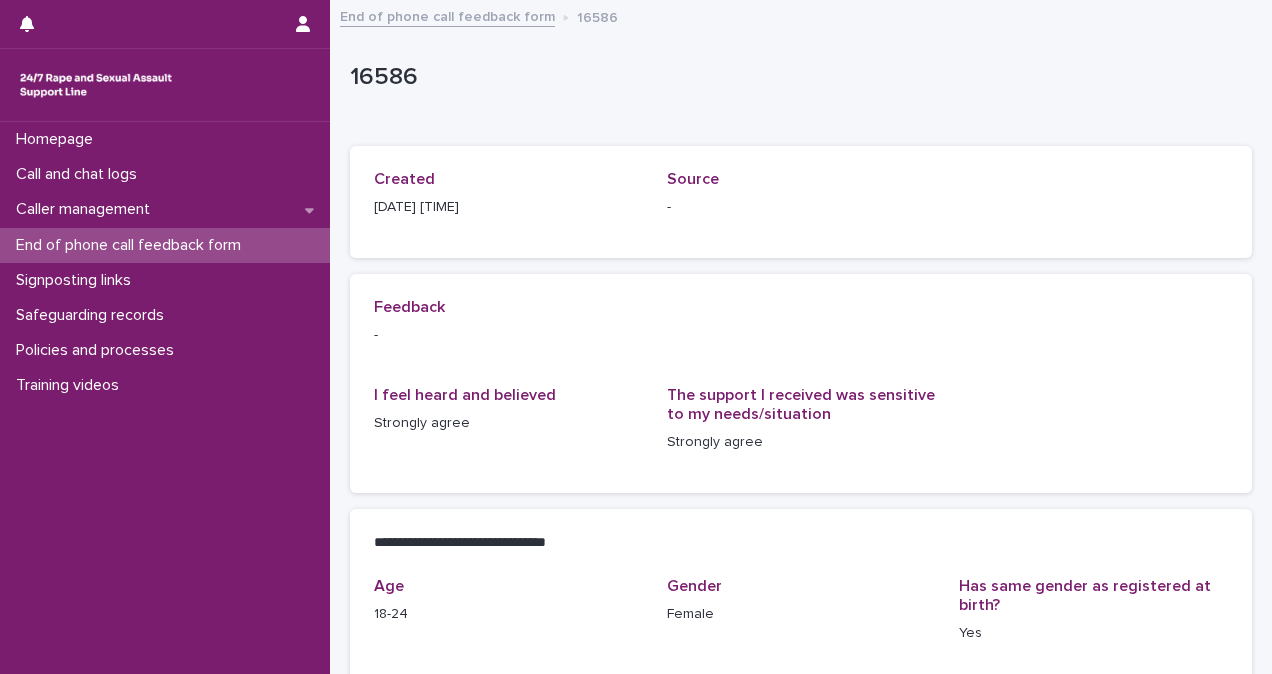 click on "End of phone call feedback form" at bounding box center (132, 245) 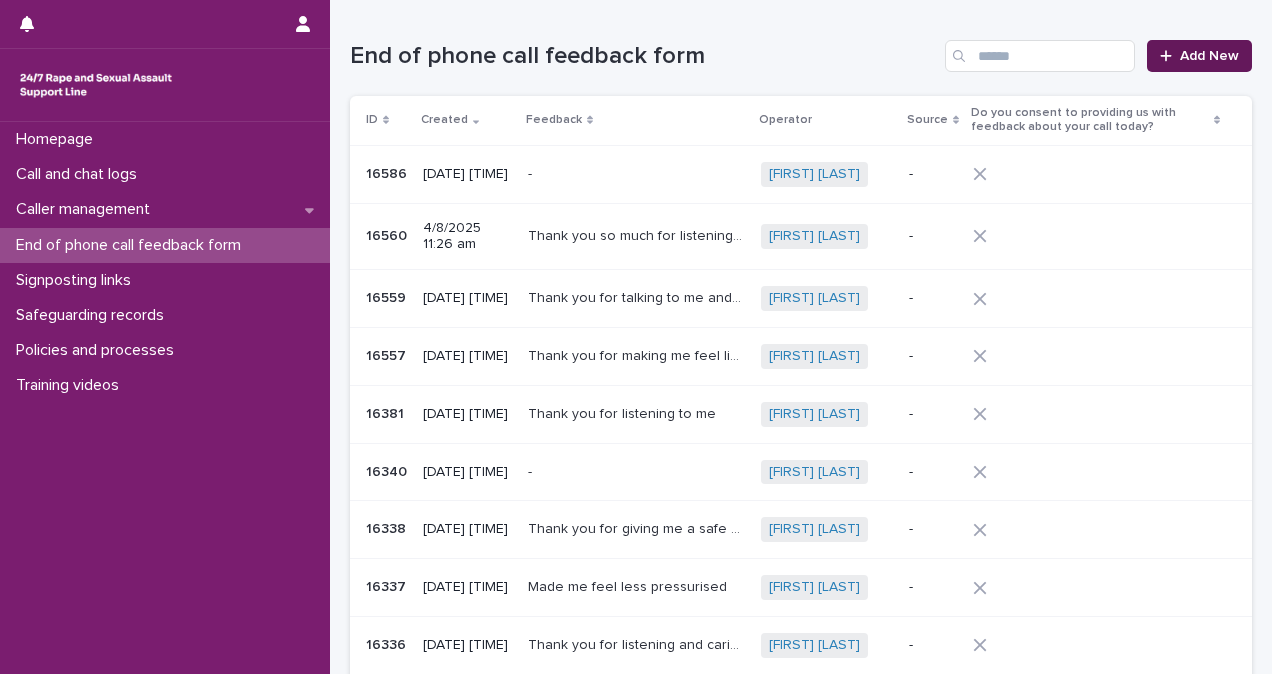 click on "Add New" at bounding box center [1209, 56] 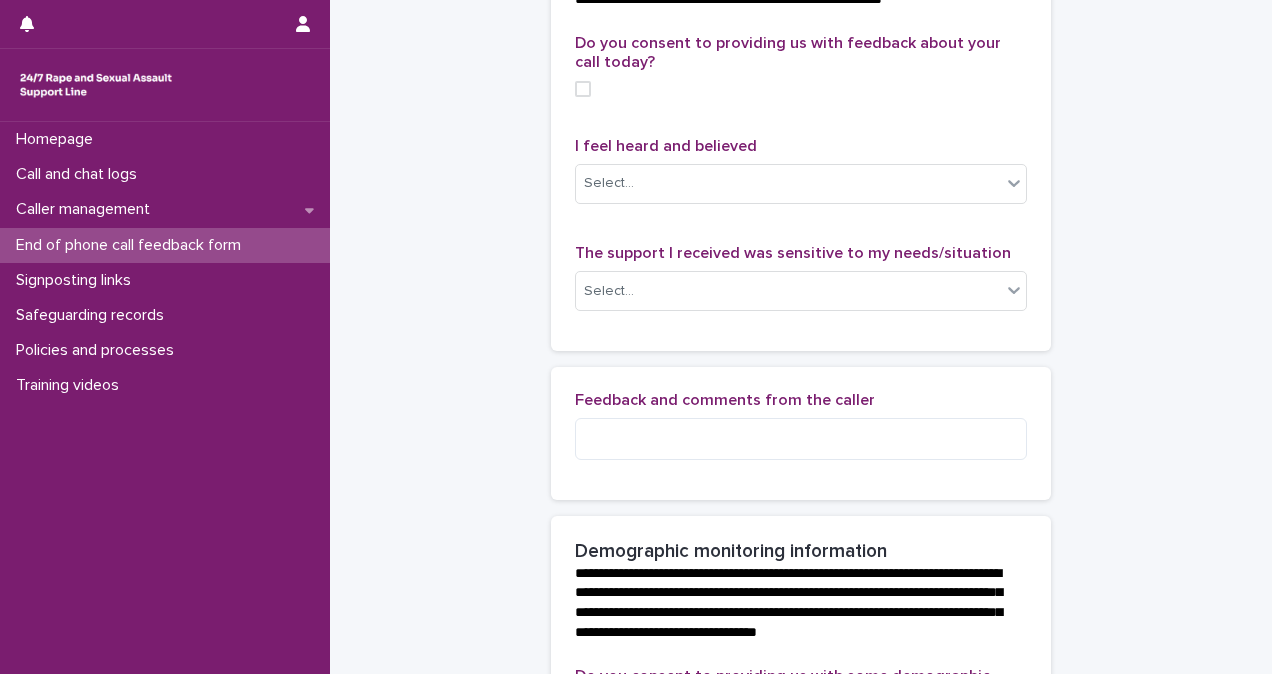 scroll, scrollTop: 194, scrollLeft: 0, axis: vertical 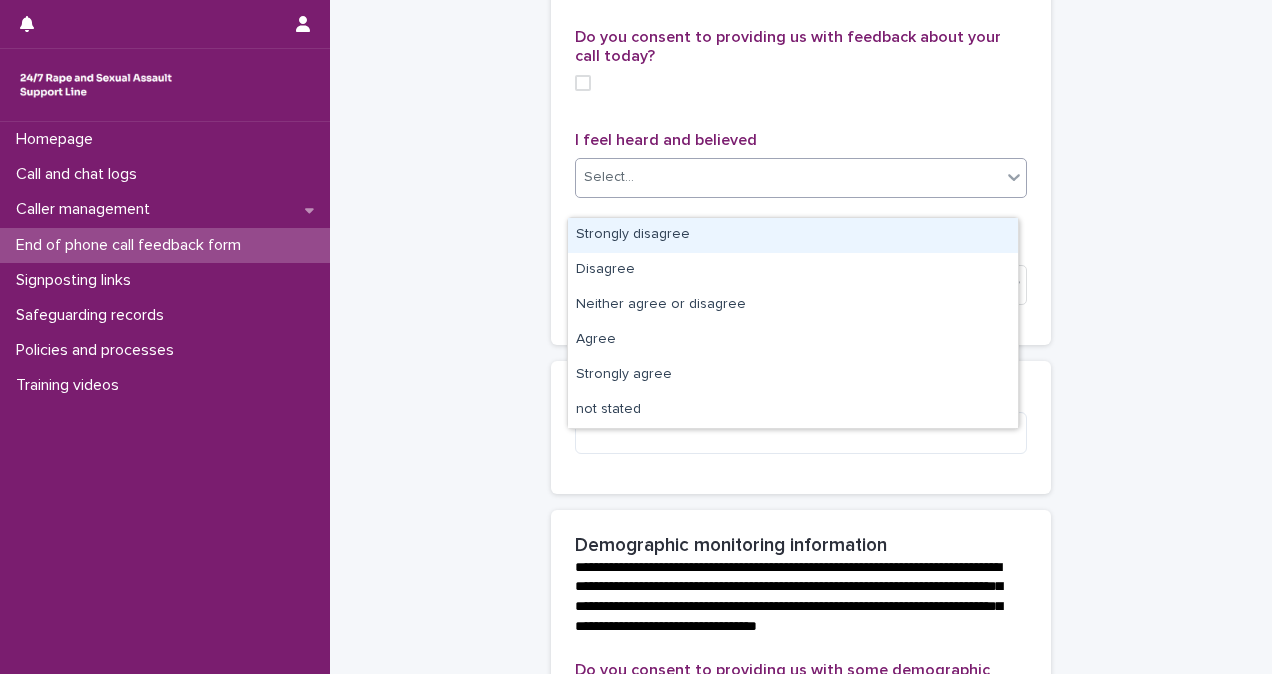 click 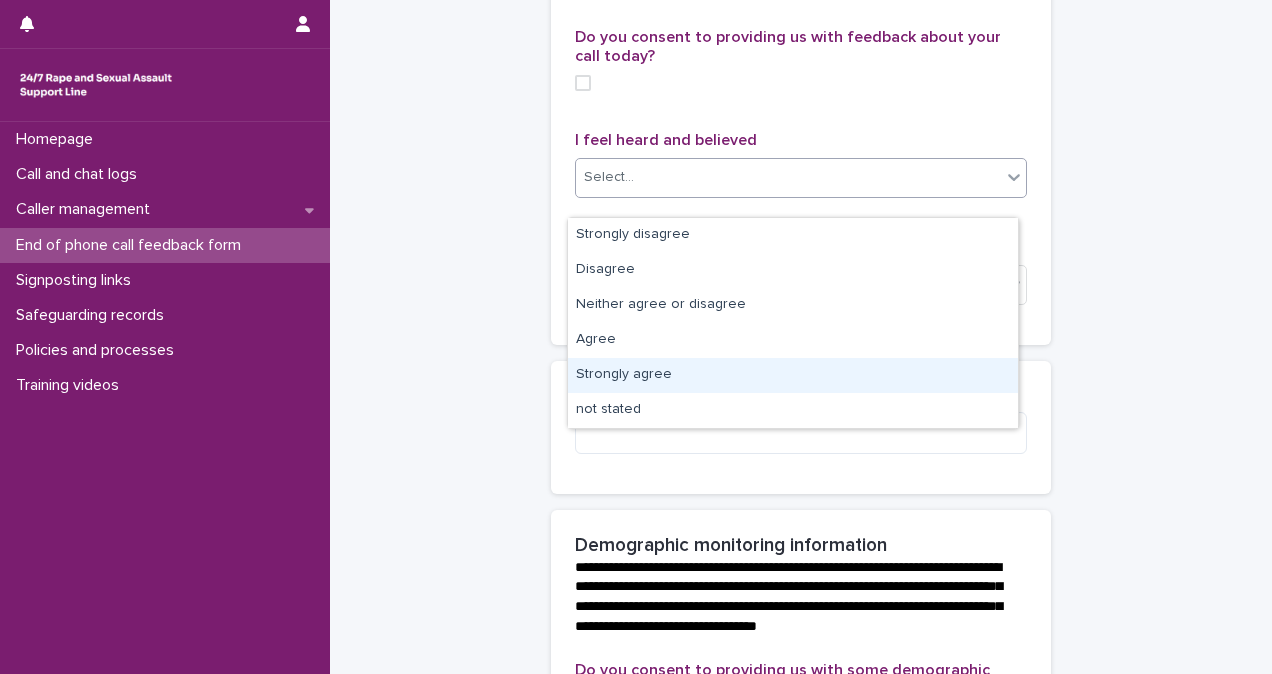 click on "Strongly agree" at bounding box center (793, 375) 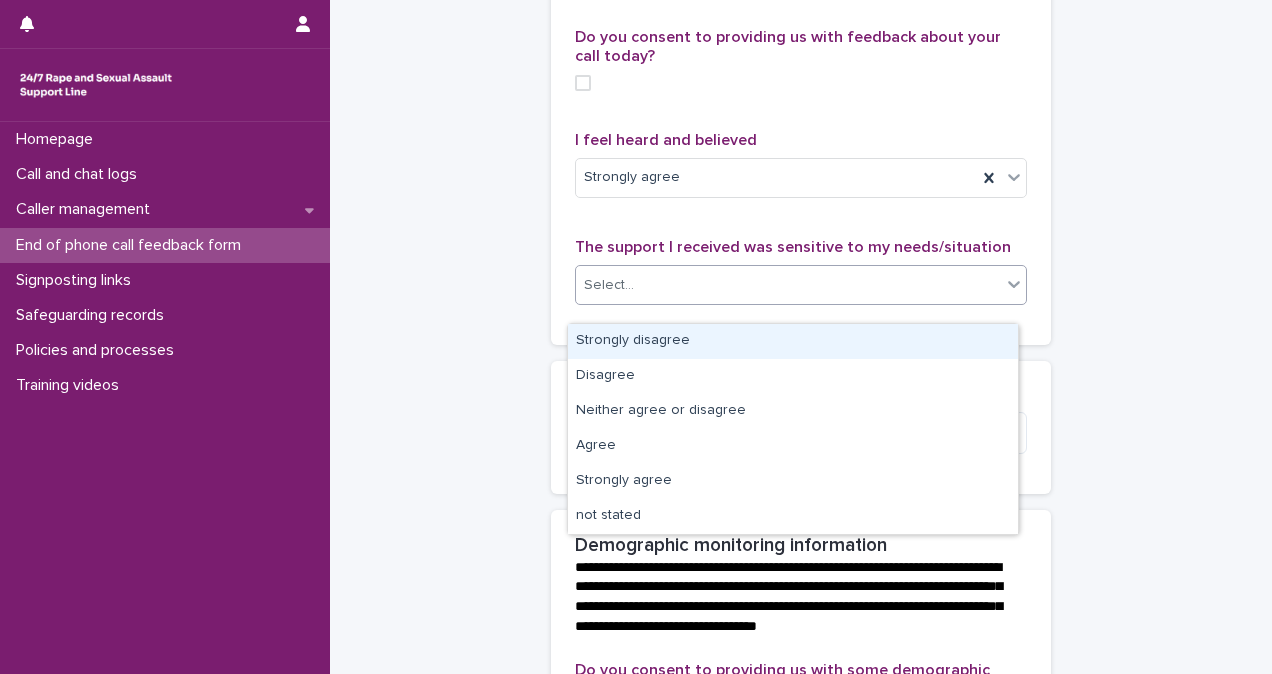 click on "Select..." at bounding box center [788, 285] 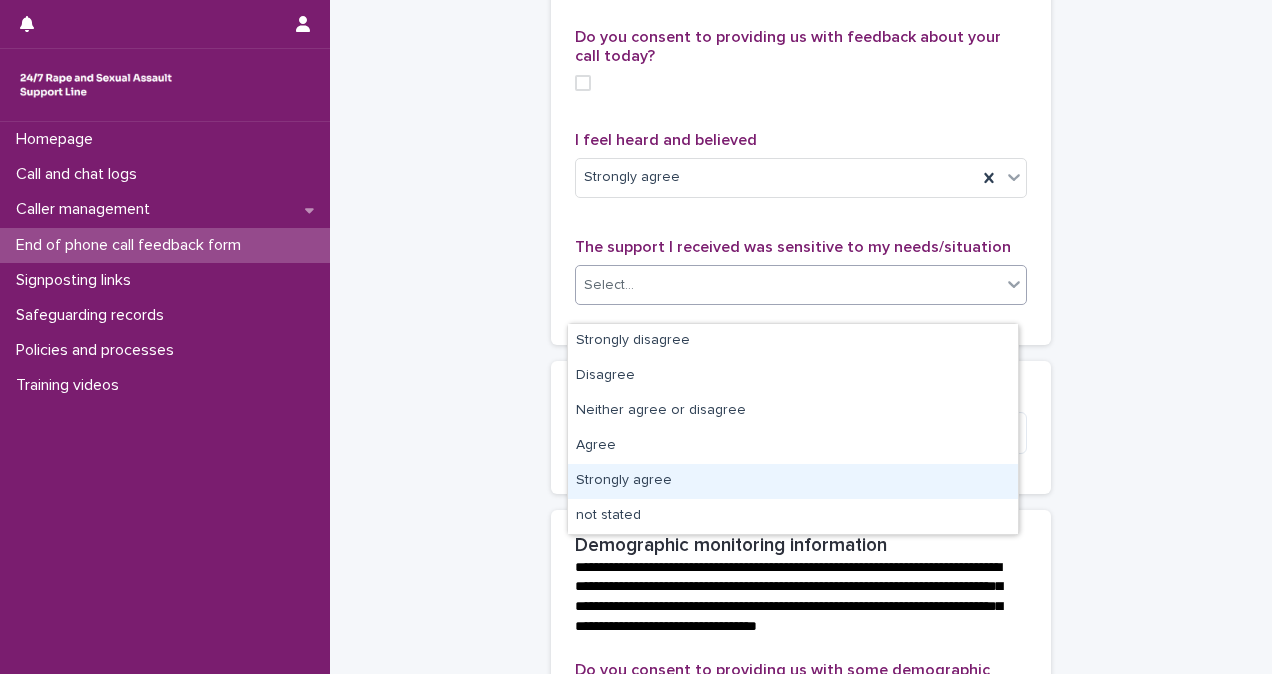 click on "Strongly agree" at bounding box center (793, 481) 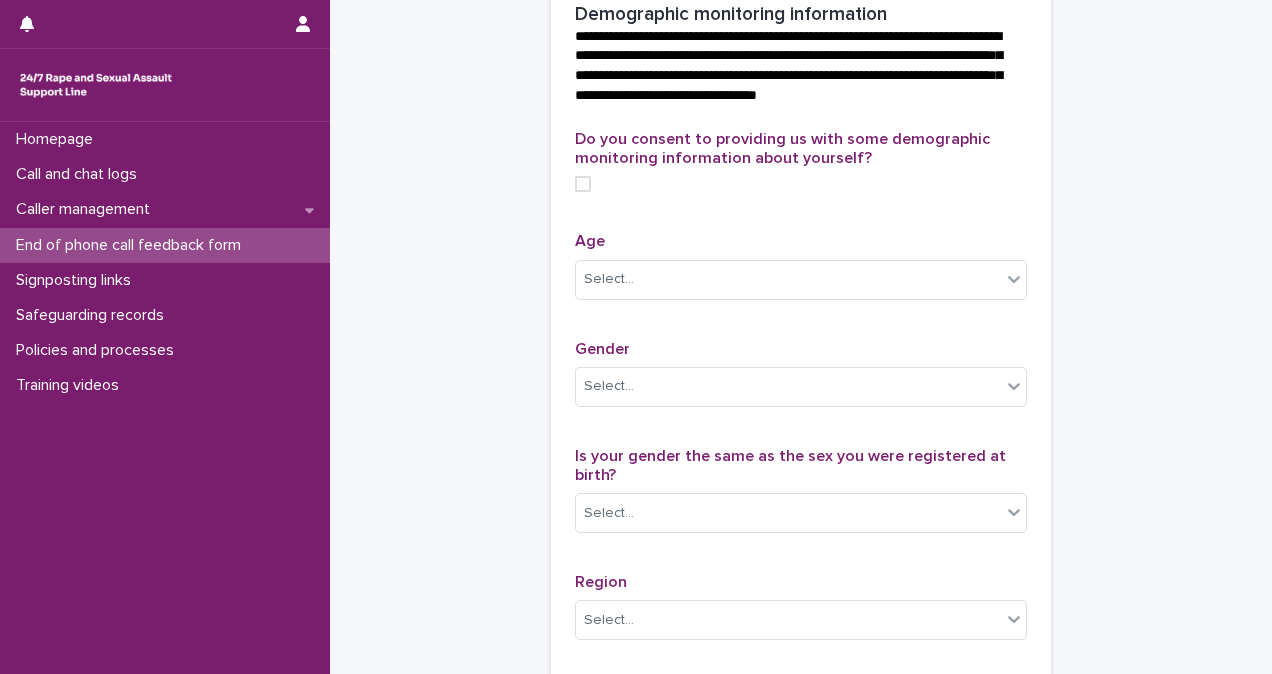 scroll, scrollTop: 727, scrollLeft: 0, axis: vertical 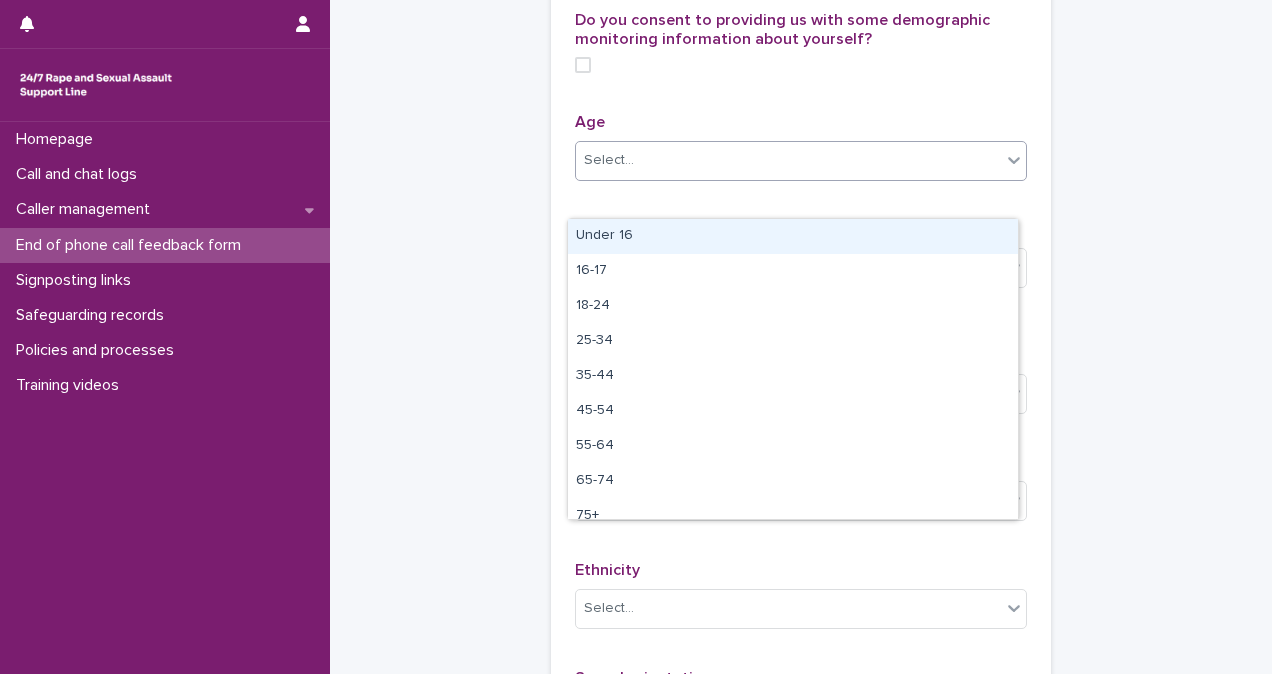 click at bounding box center [1014, 160] 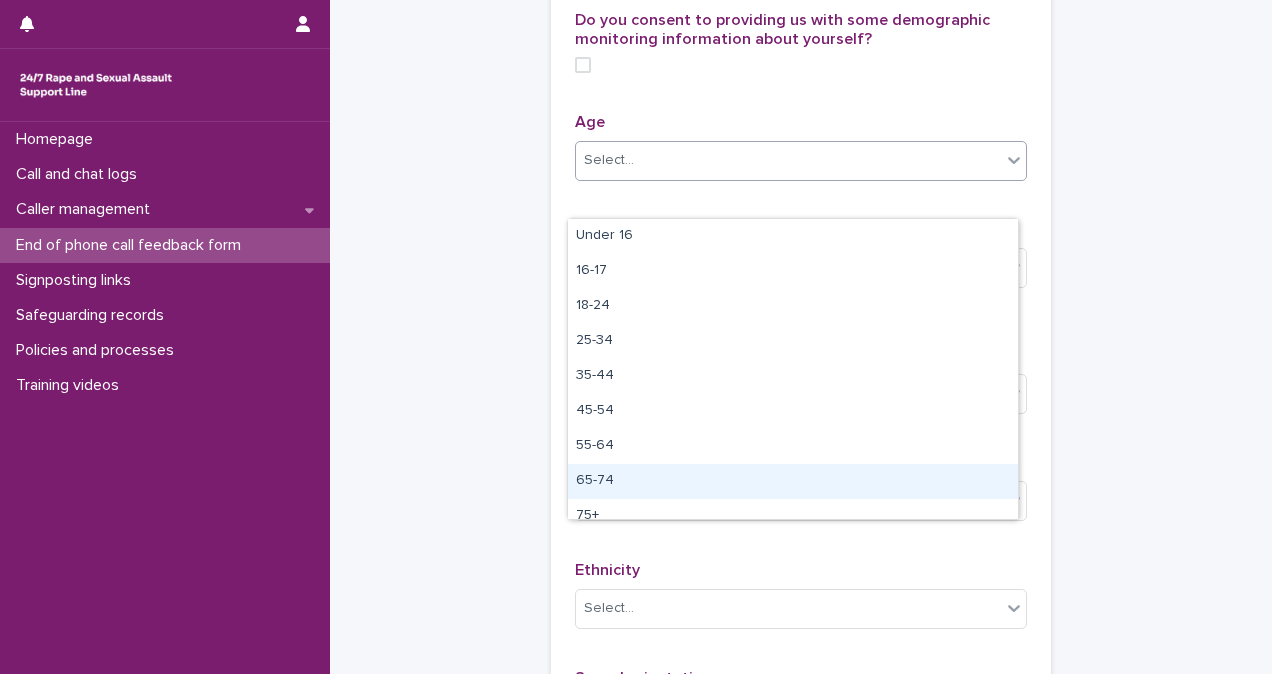 click on "65-74" at bounding box center (793, 481) 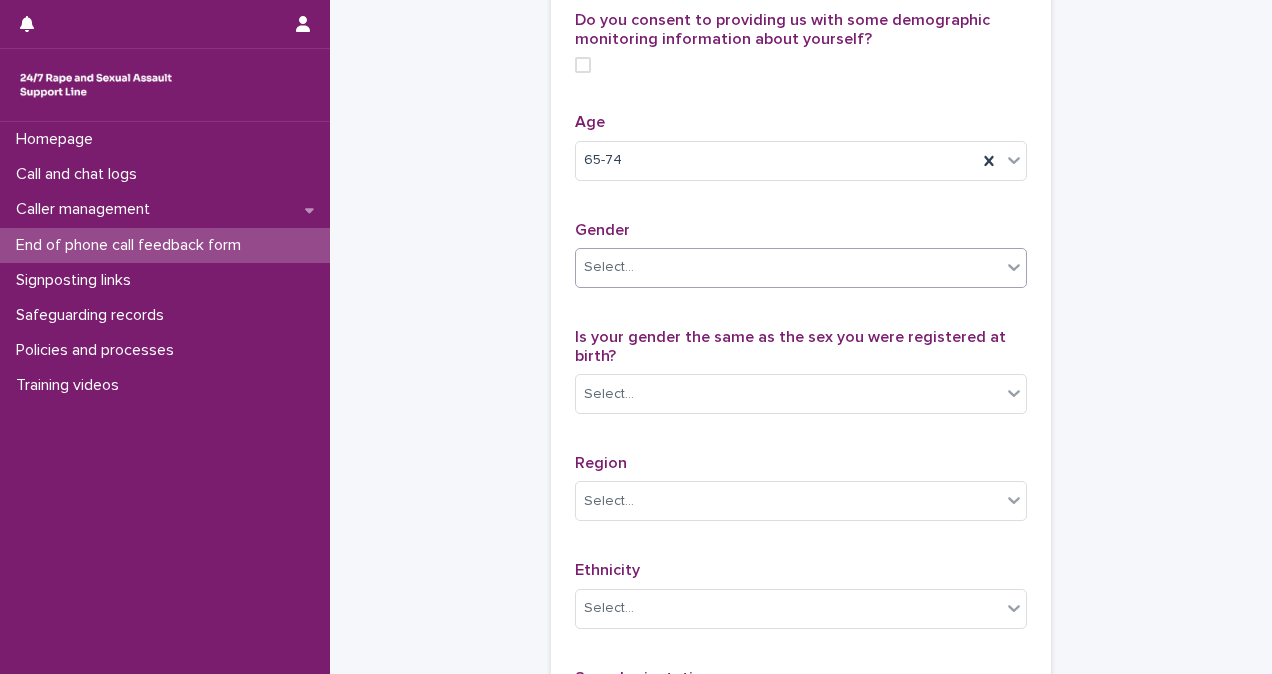 drag, startPoint x: 960, startPoint y: 327, endPoint x: 966, endPoint y: 308, distance: 19.924858 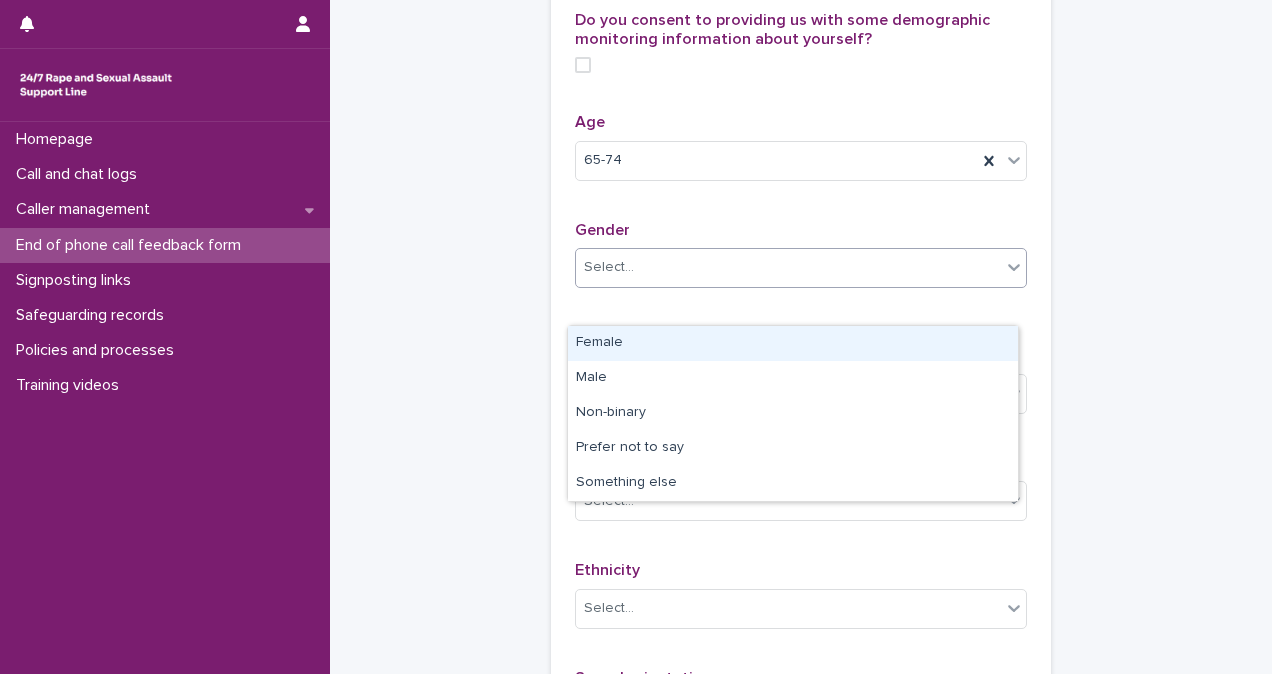 click on "Select..." at bounding box center (788, 267) 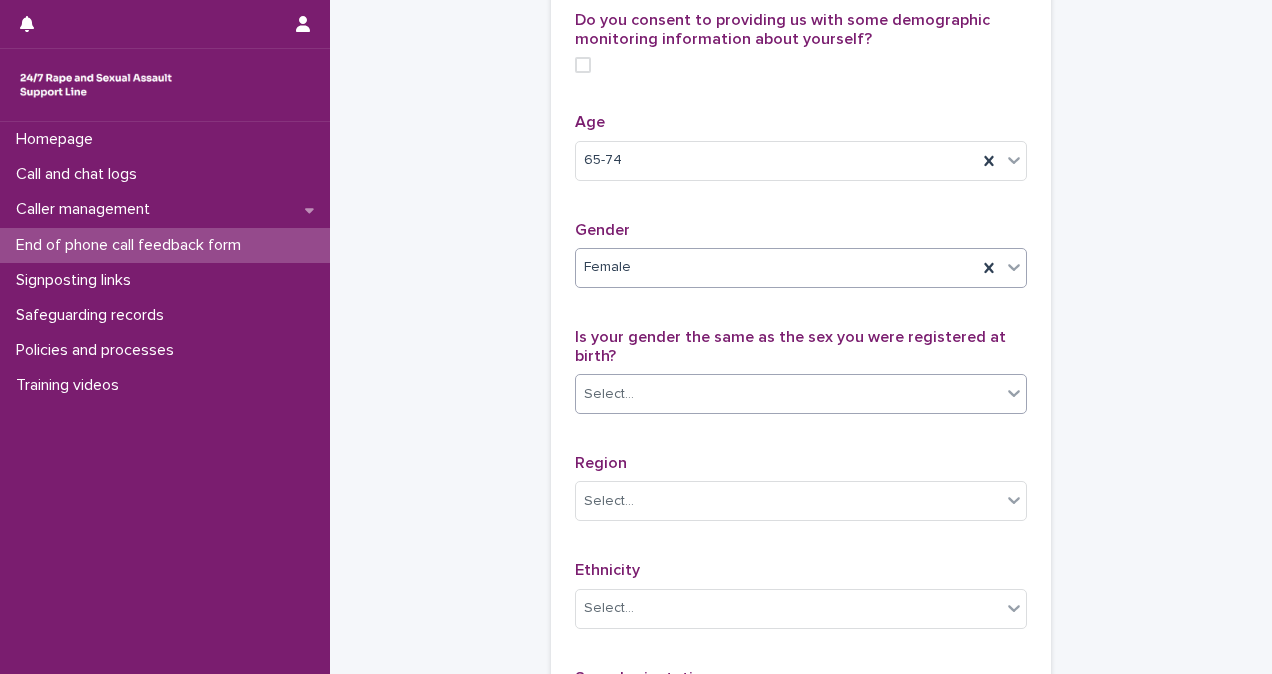 click on "Select..." at bounding box center (788, 394) 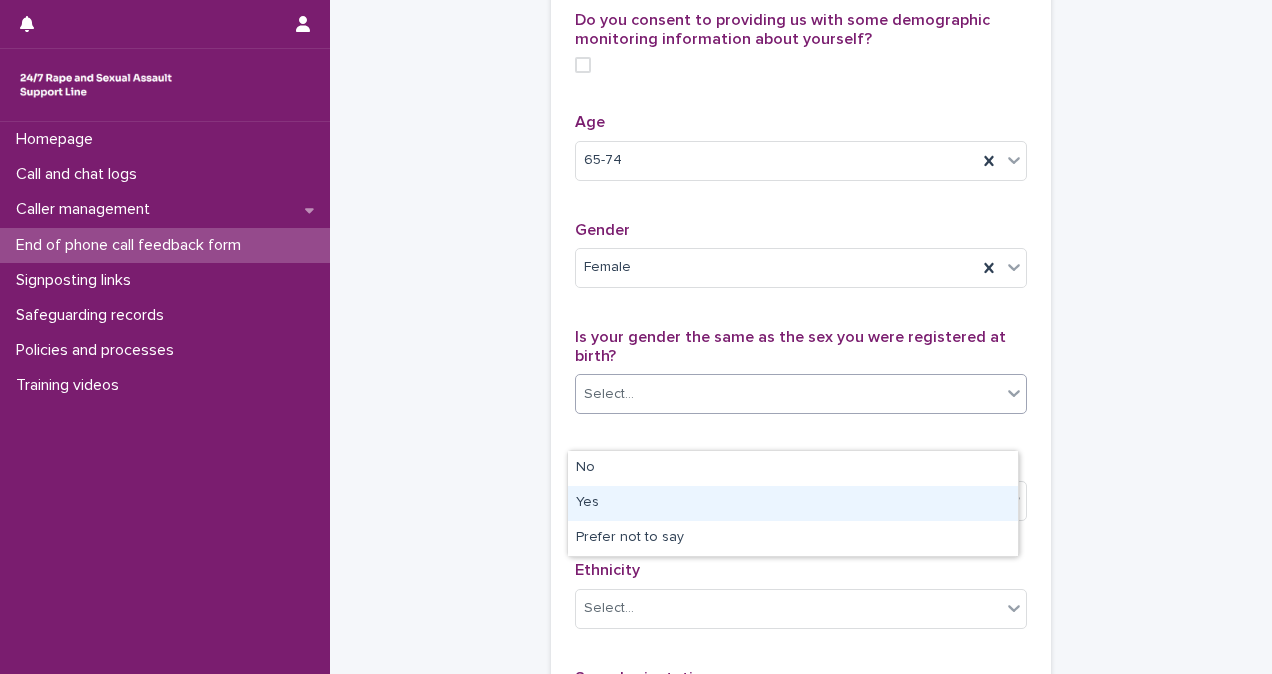 click on "Yes" at bounding box center (793, 503) 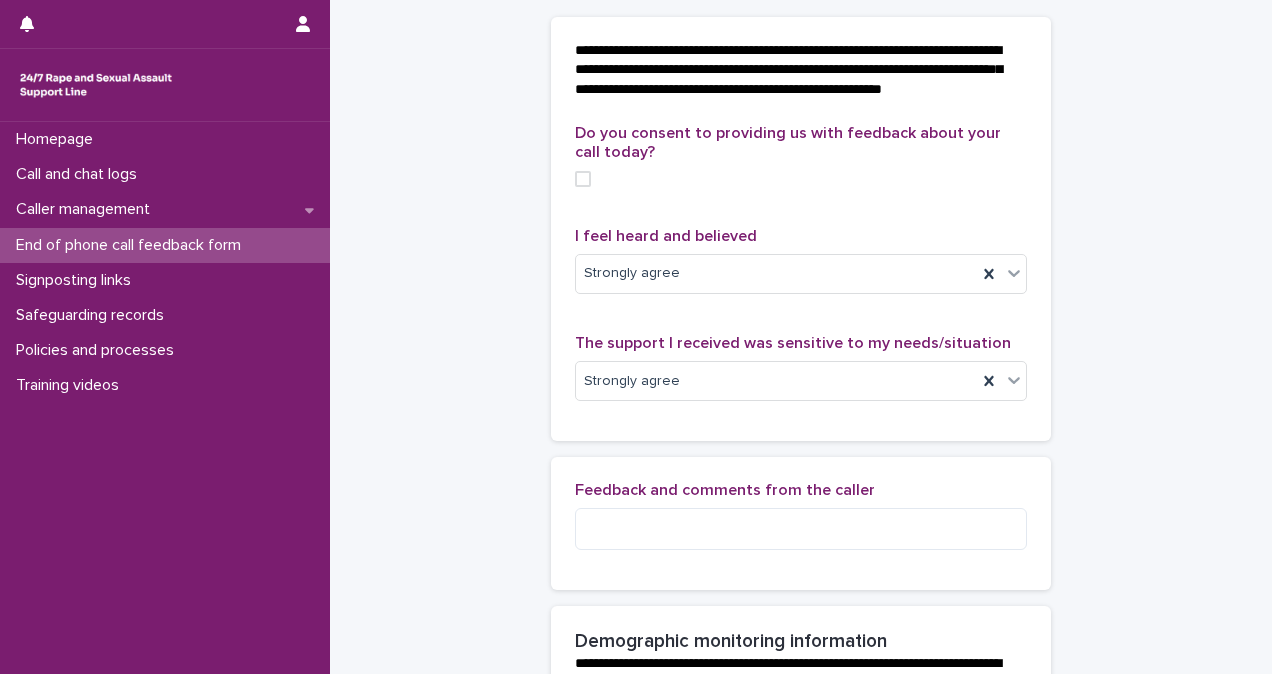 scroll, scrollTop: 92, scrollLeft: 0, axis: vertical 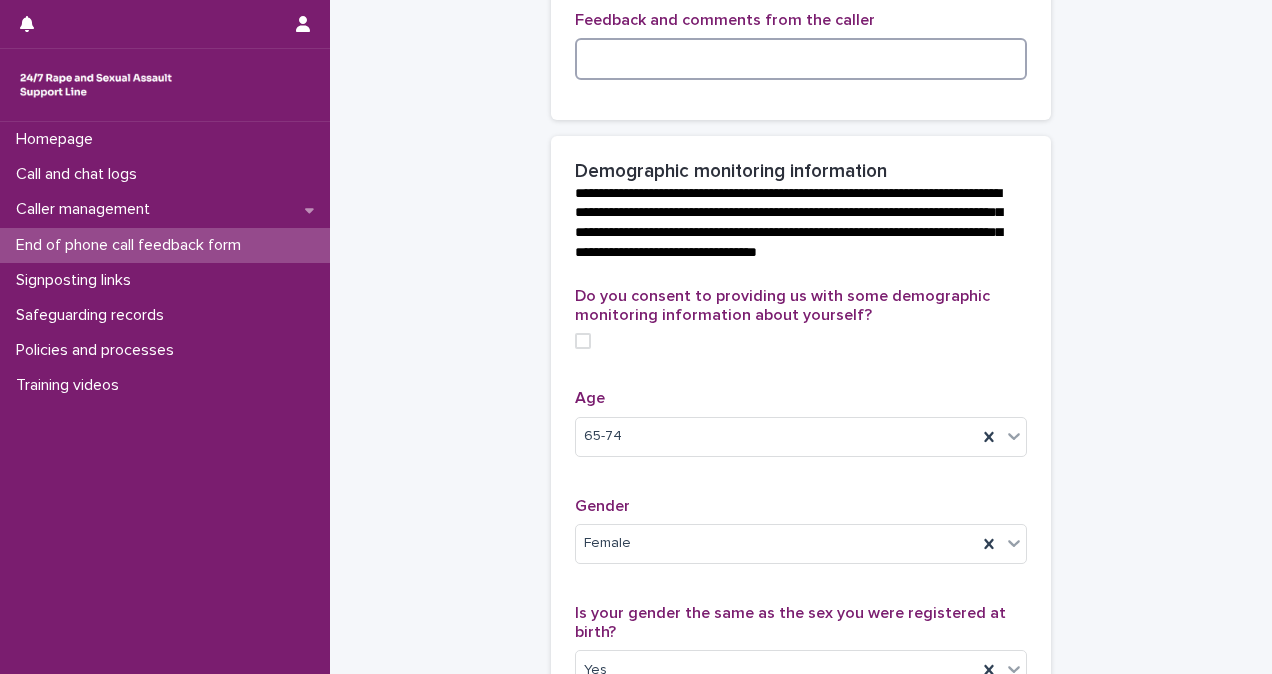 click at bounding box center [801, 59] 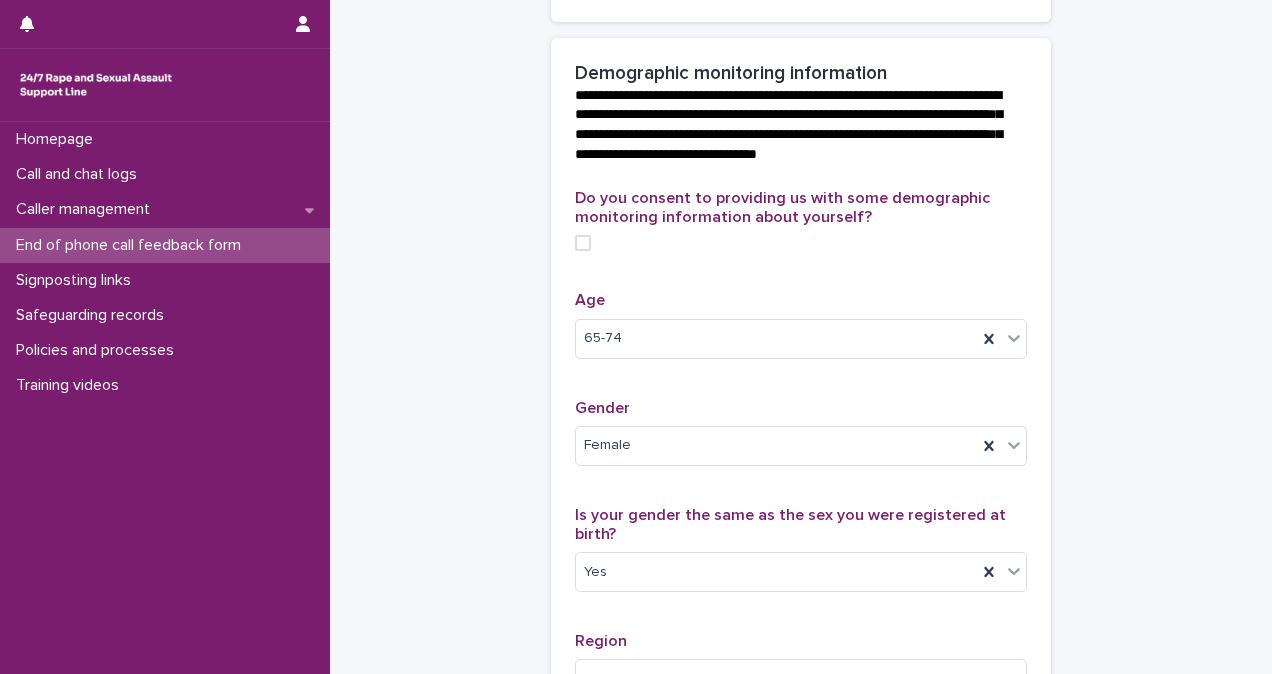 scroll, scrollTop: 712, scrollLeft: 0, axis: vertical 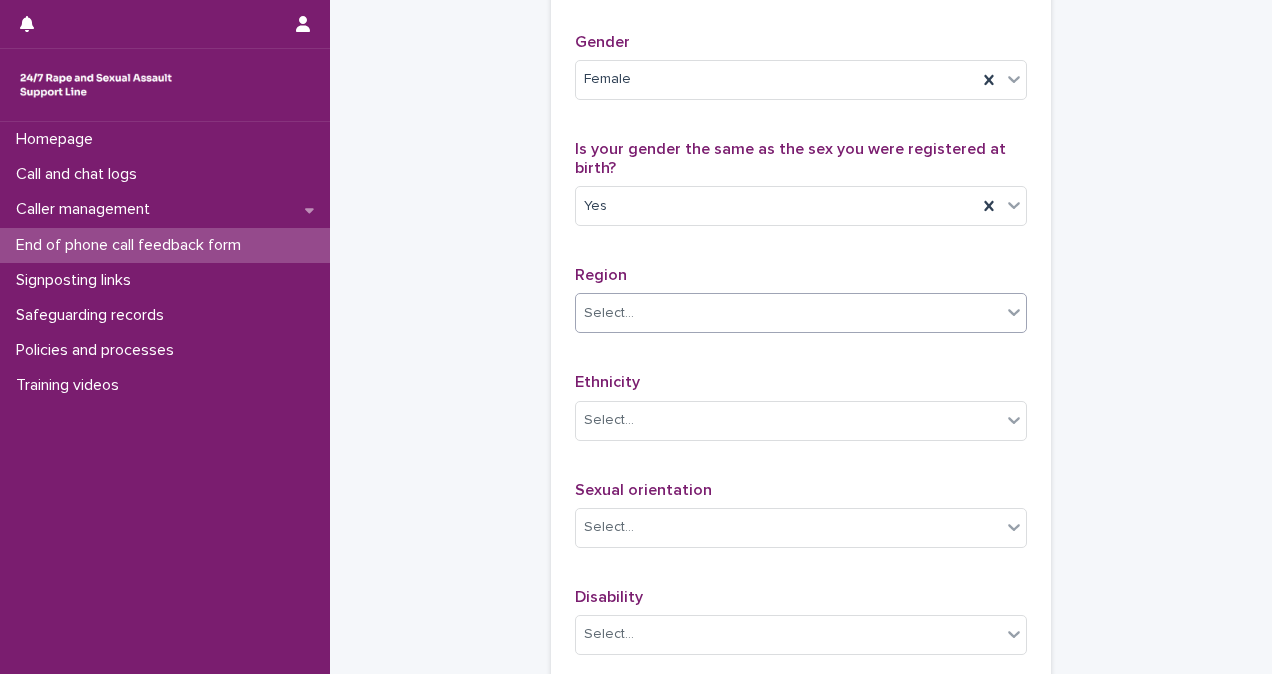 click on "Select..." at bounding box center [788, 313] 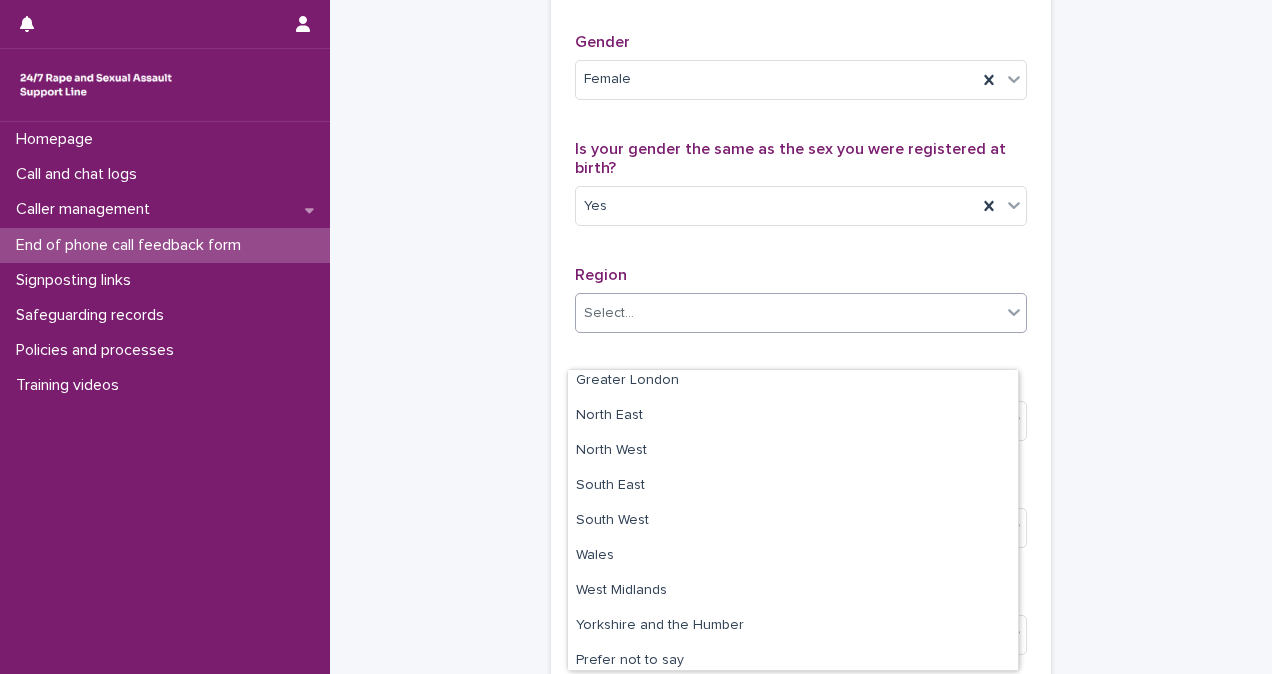 scroll, scrollTop: 98, scrollLeft: 0, axis: vertical 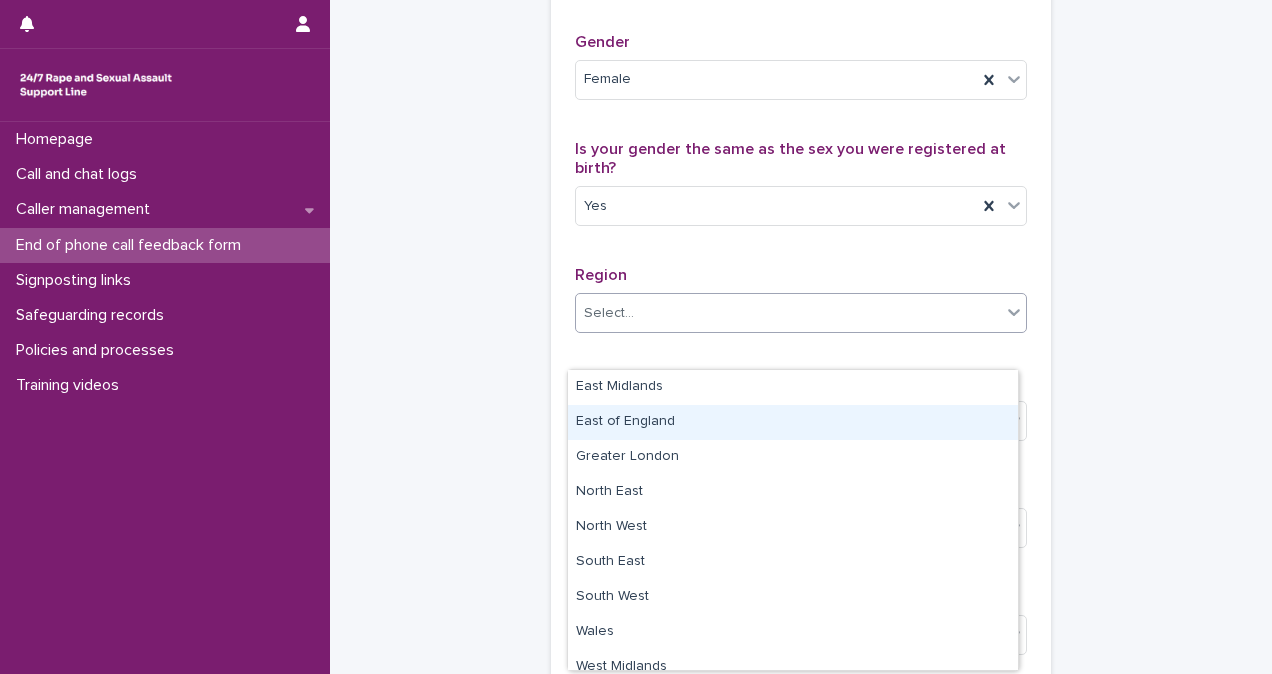 drag, startPoint x: 783, startPoint y: 442, endPoint x: 733, endPoint y: 428, distance: 51.92302 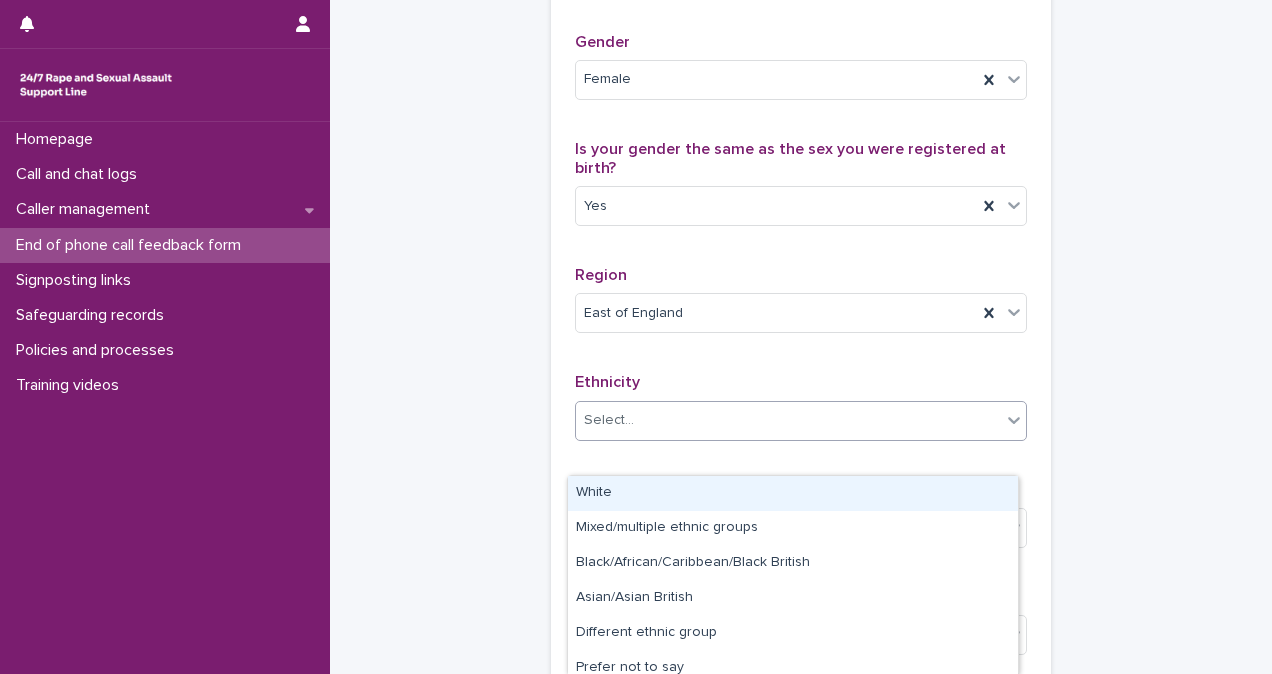 click on "Select..." at bounding box center [788, 420] 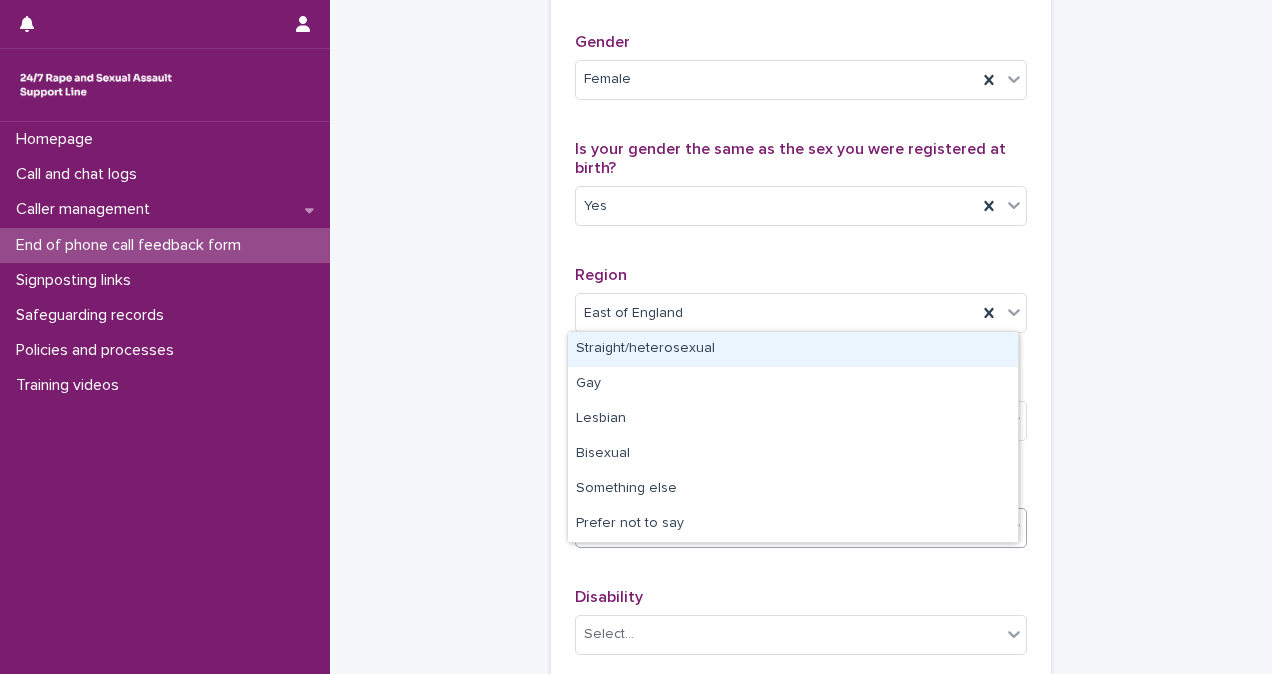 click 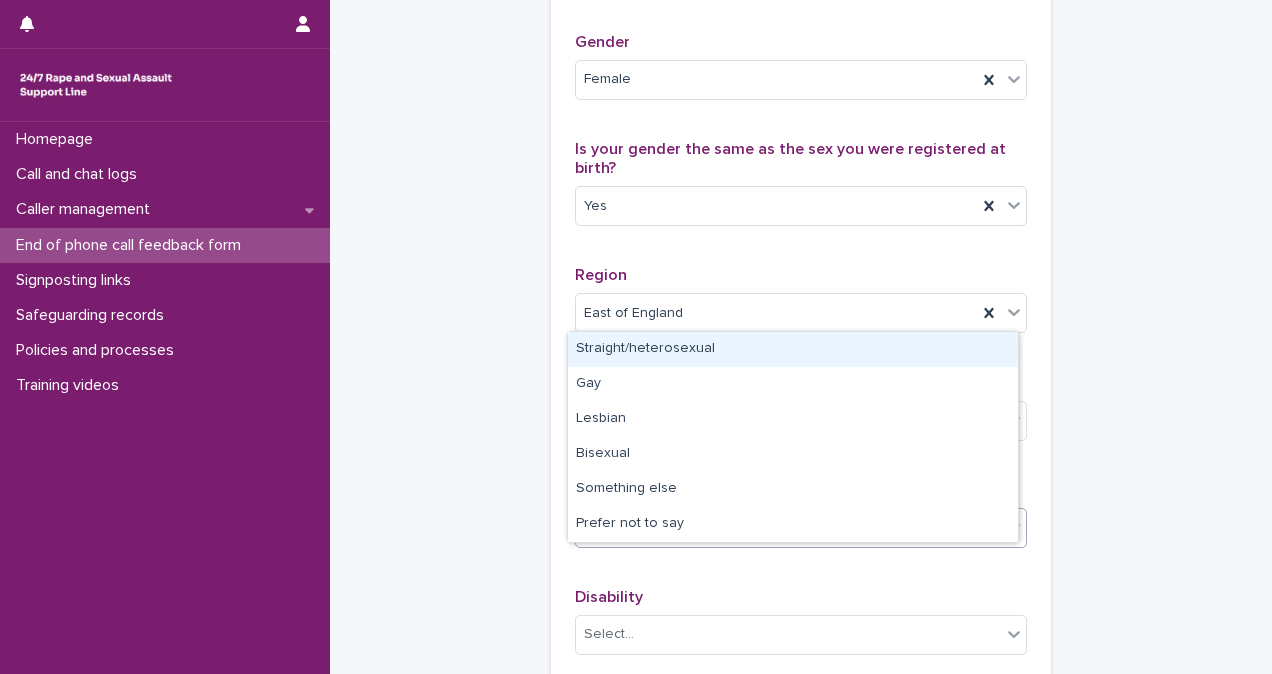 click on "Straight/heterosexual" at bounding box center (793, 349) 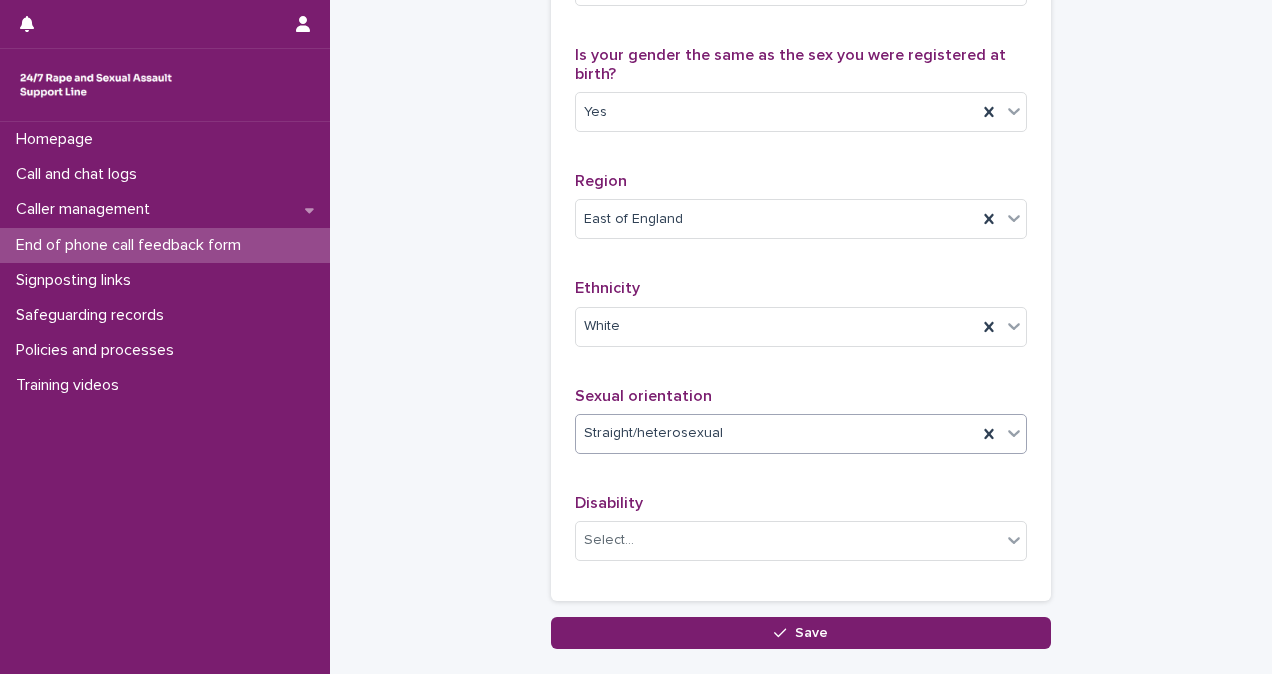 scroll, scrollTop: 1291, scrollLeft: 0, axis: vertical 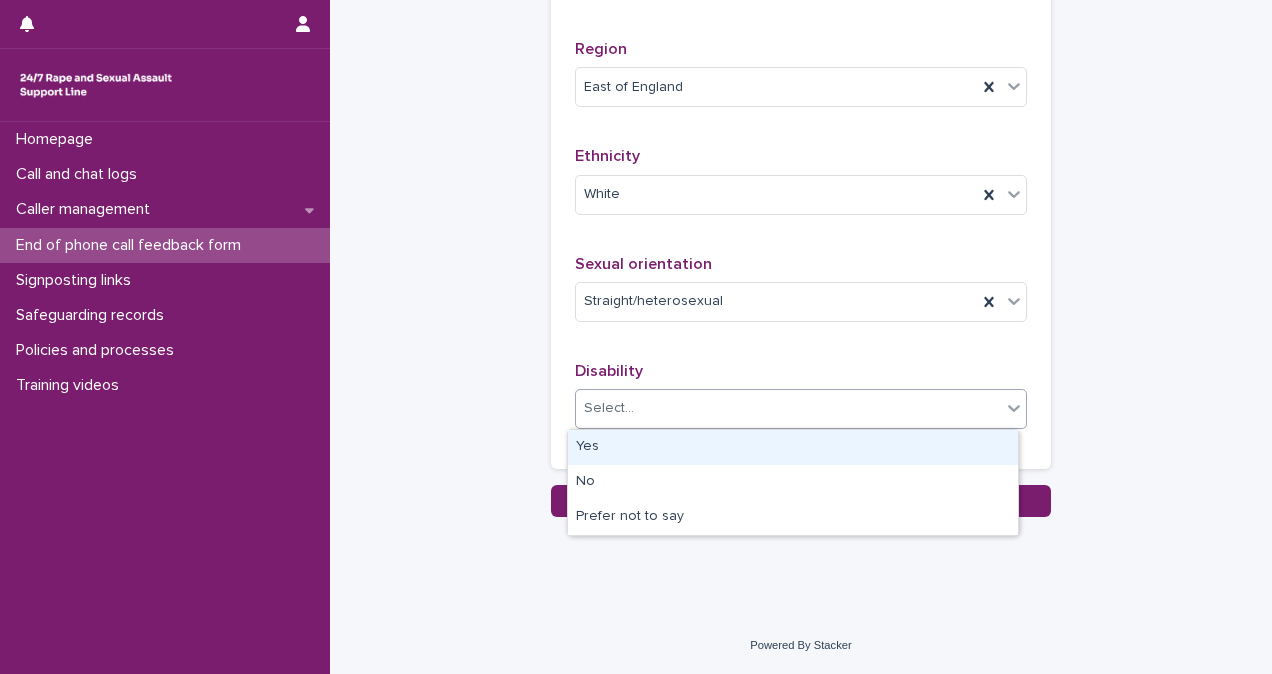 click on "Select..." at bounding box center [788, 408] 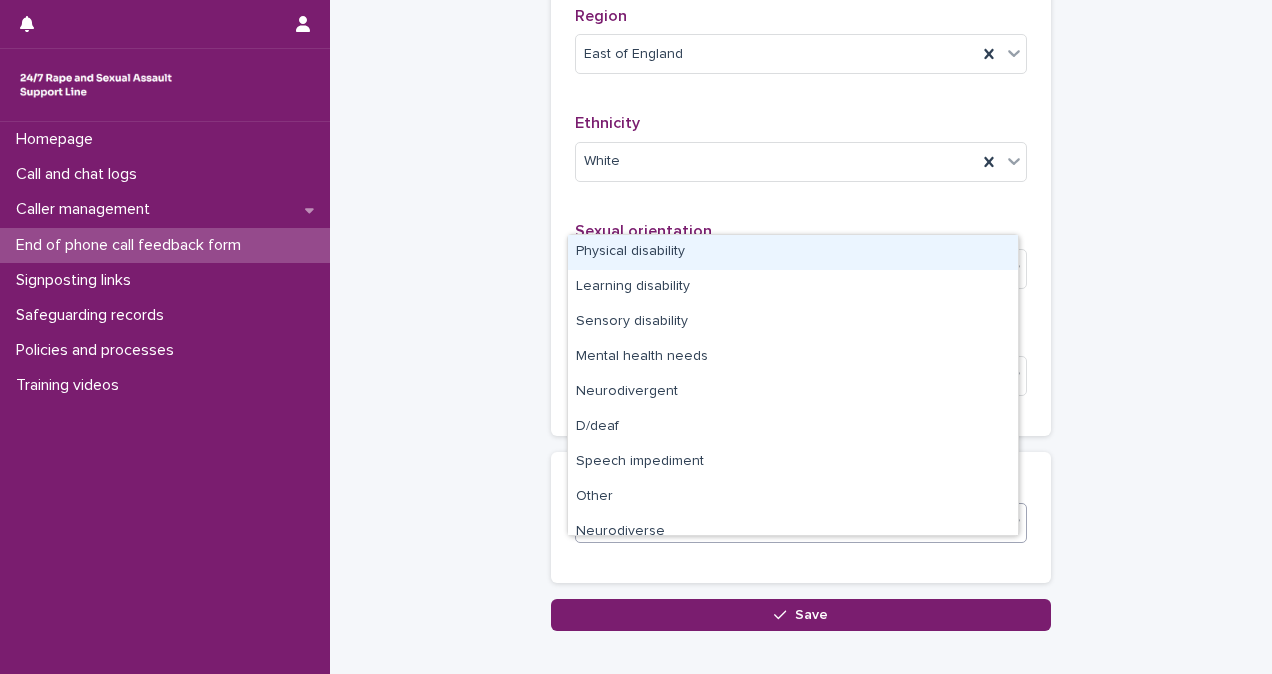 click on "Select..." at bounding box center (788, 523) 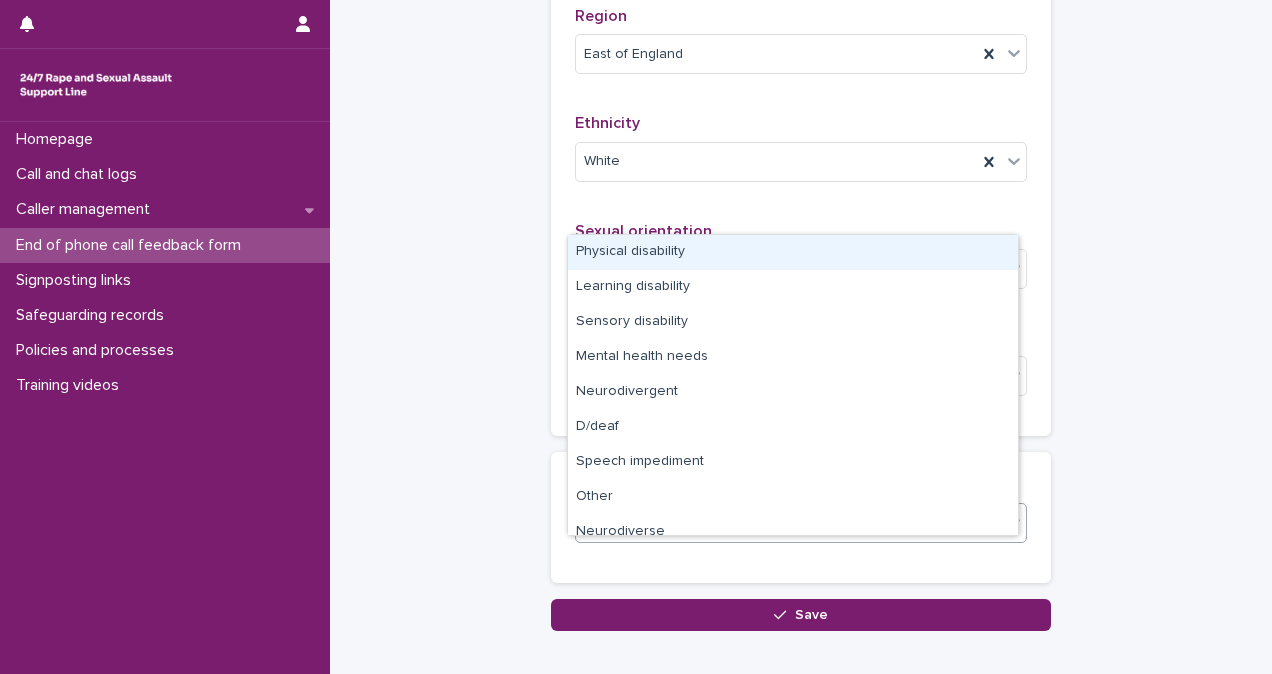 click on "Physical disability" at bounding box center (793, 252) 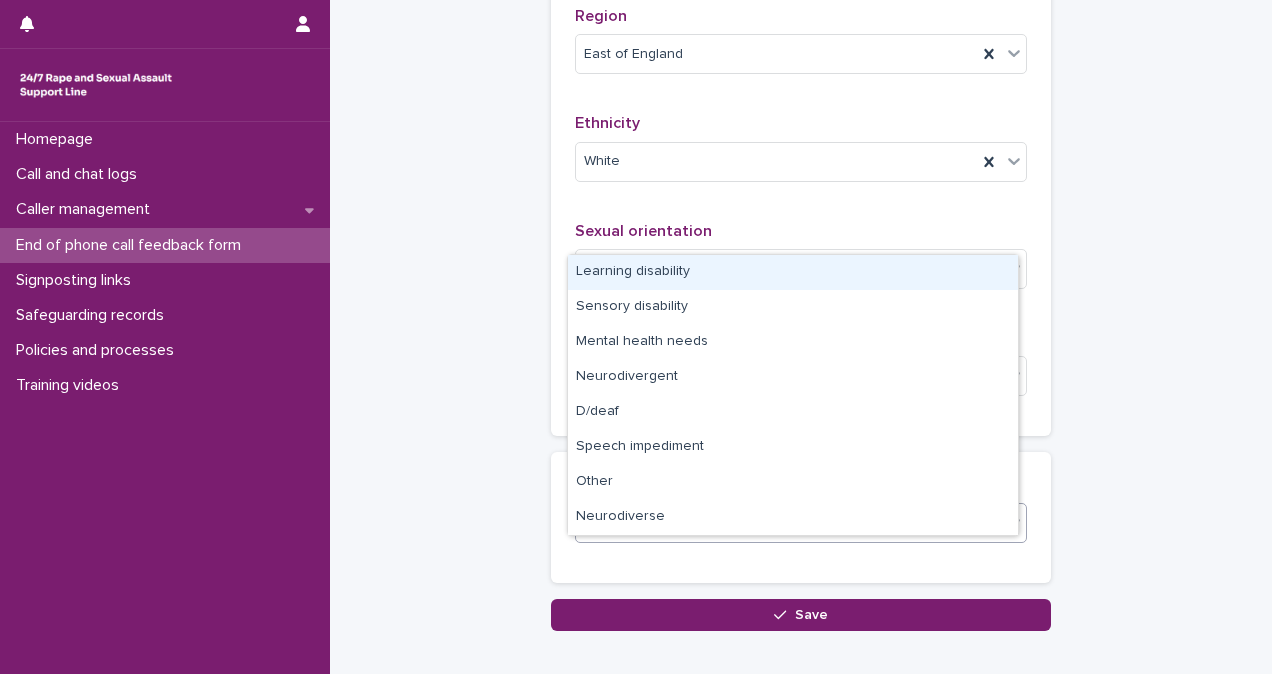 click on "Physical disability" at bounding box center [776, 523] 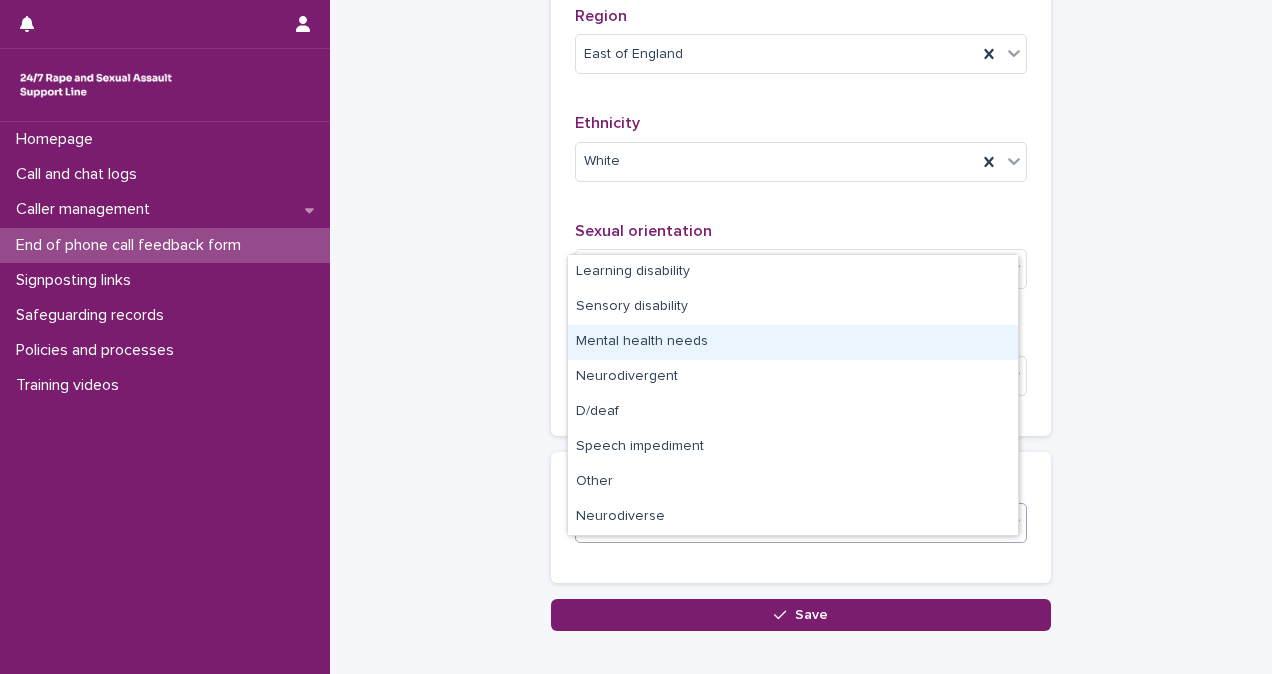 click on "Mental health needs" at bounding box center (793, 342) 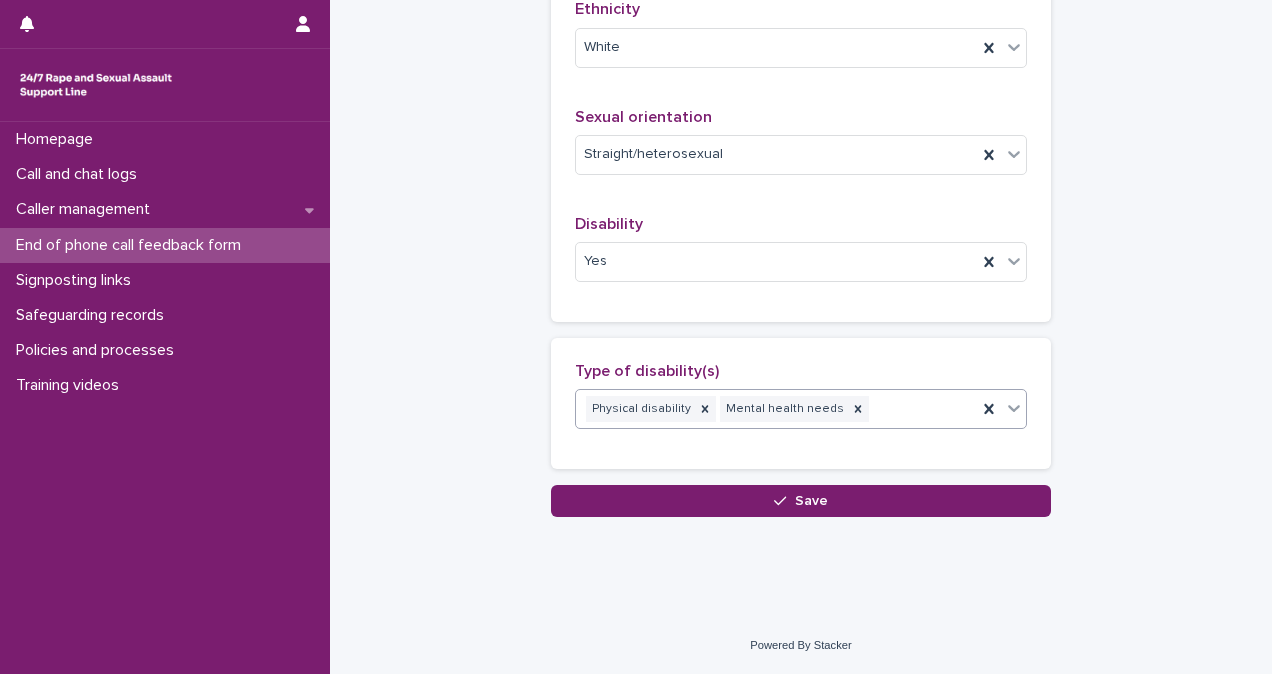 scroll, scrollTop: 1438, scrollLeft: 0, axis: vertical 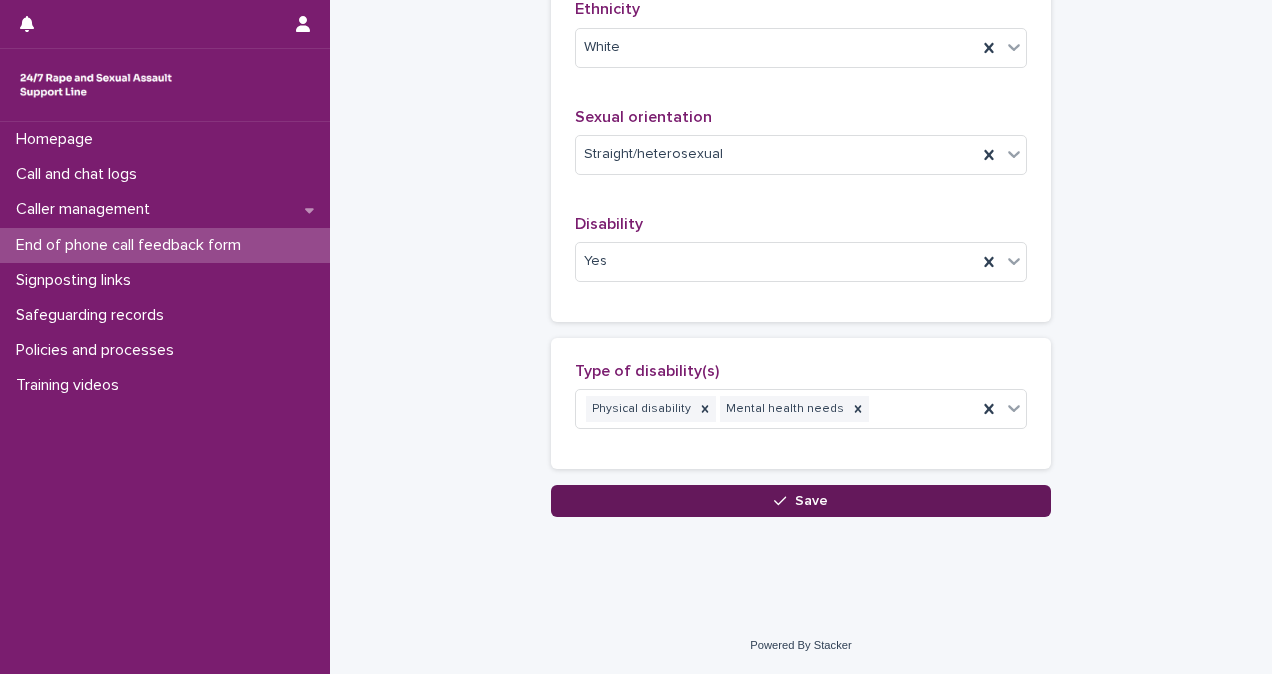 click on "Save" at bounding box center (801, 501) 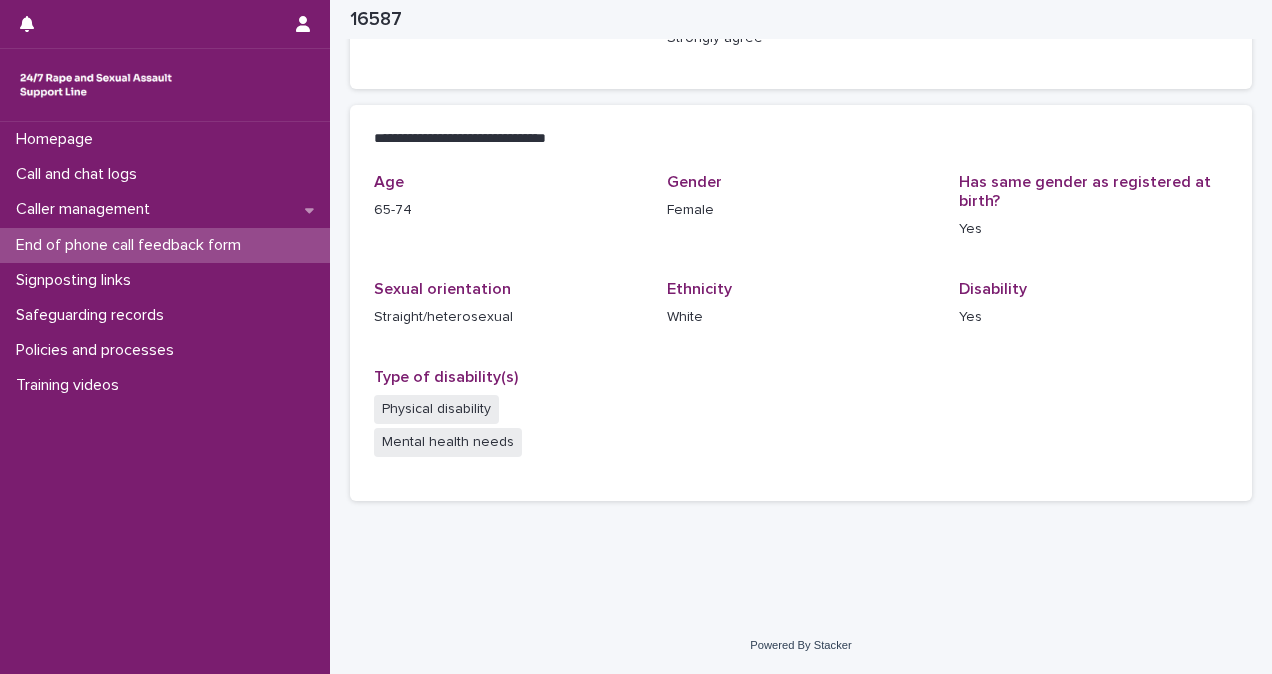 scroll, scrollTop: 403, scrollLeft: 0, axis: vertical 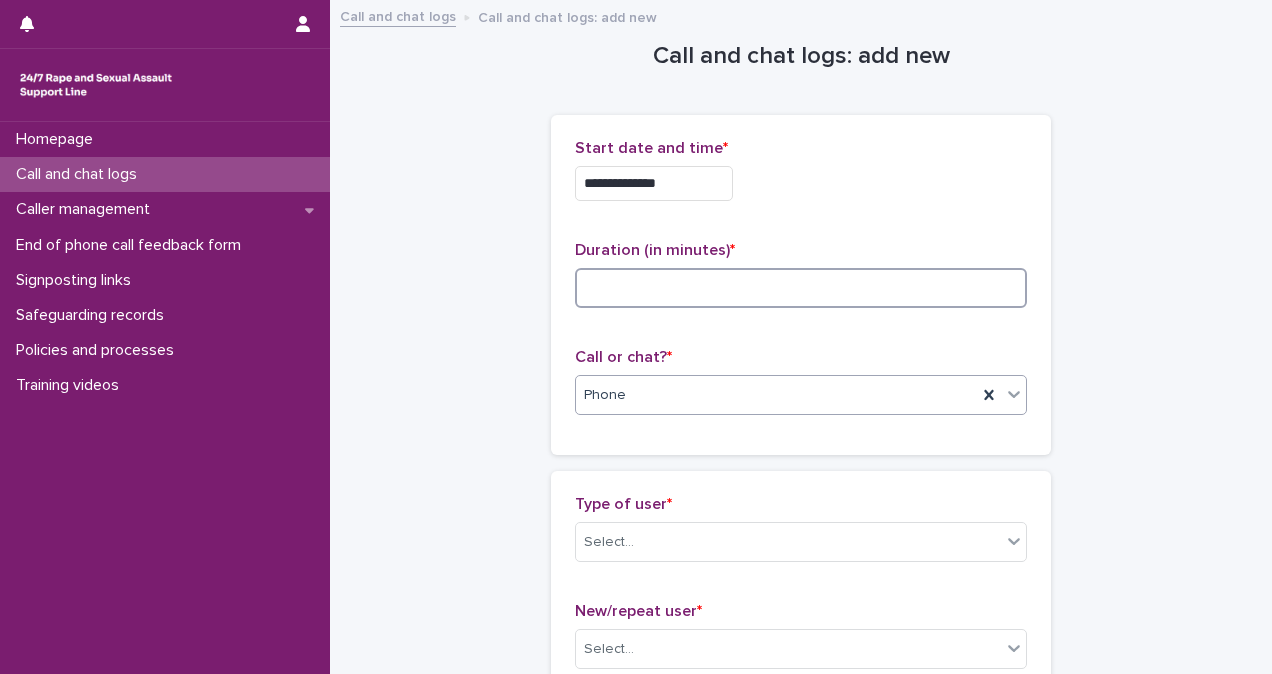 click at bounding box center [801, 288] 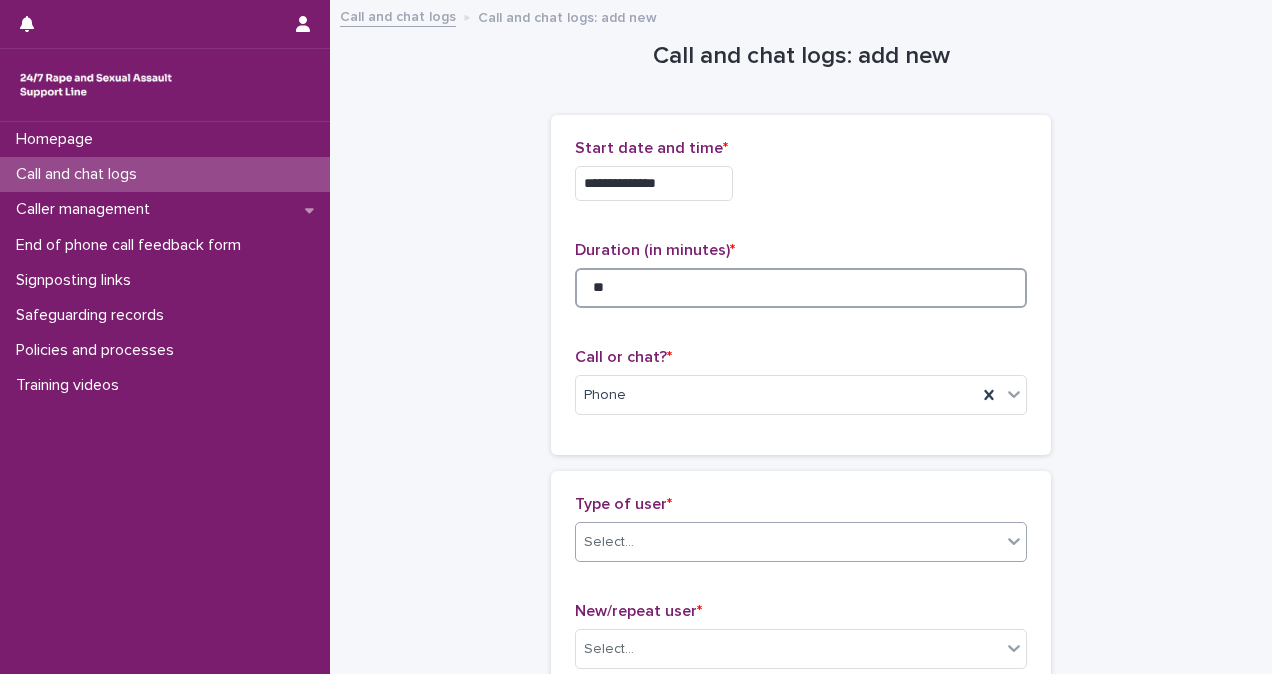 type on "**" 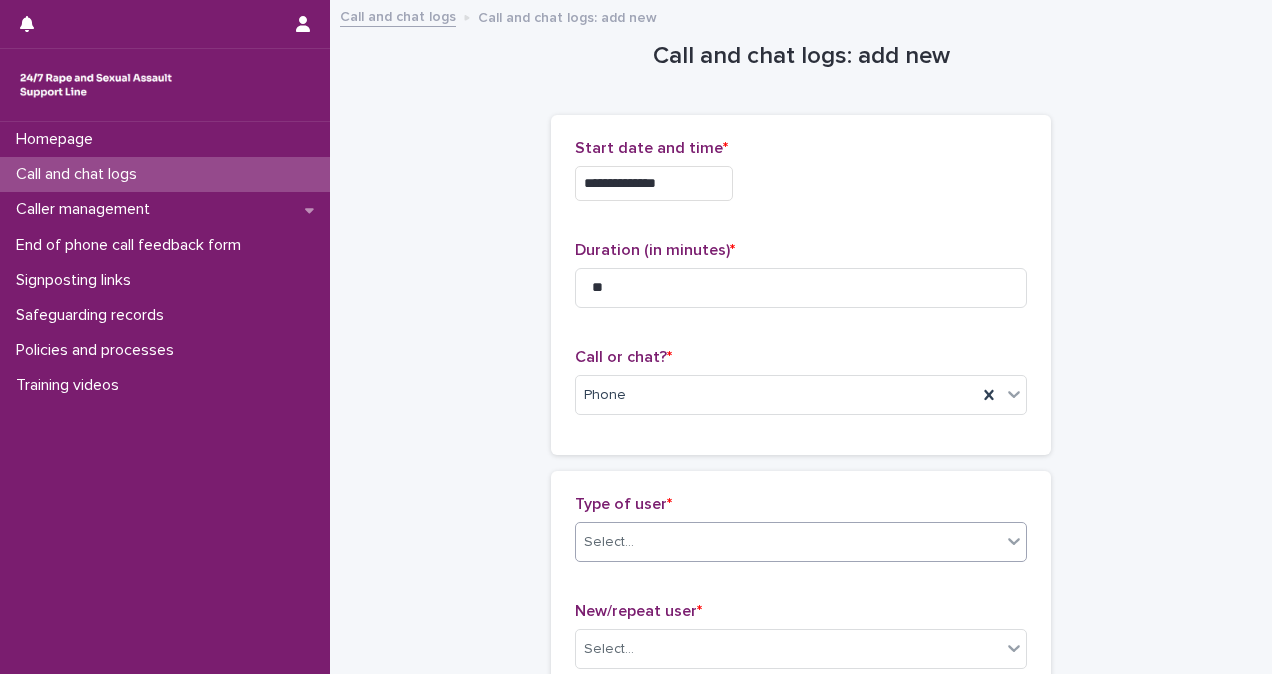 click on "Select..." at bounding box center [788, 542] 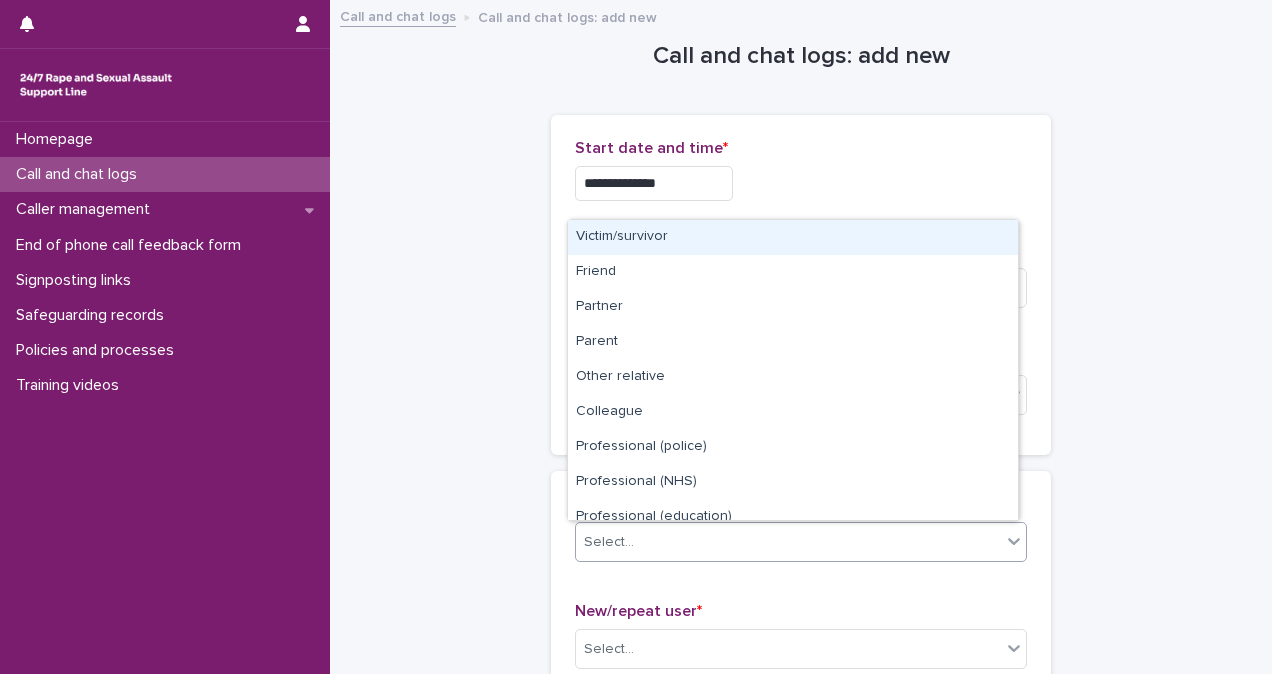 click on "Victim/survivor" at bounding box center [793, 237] 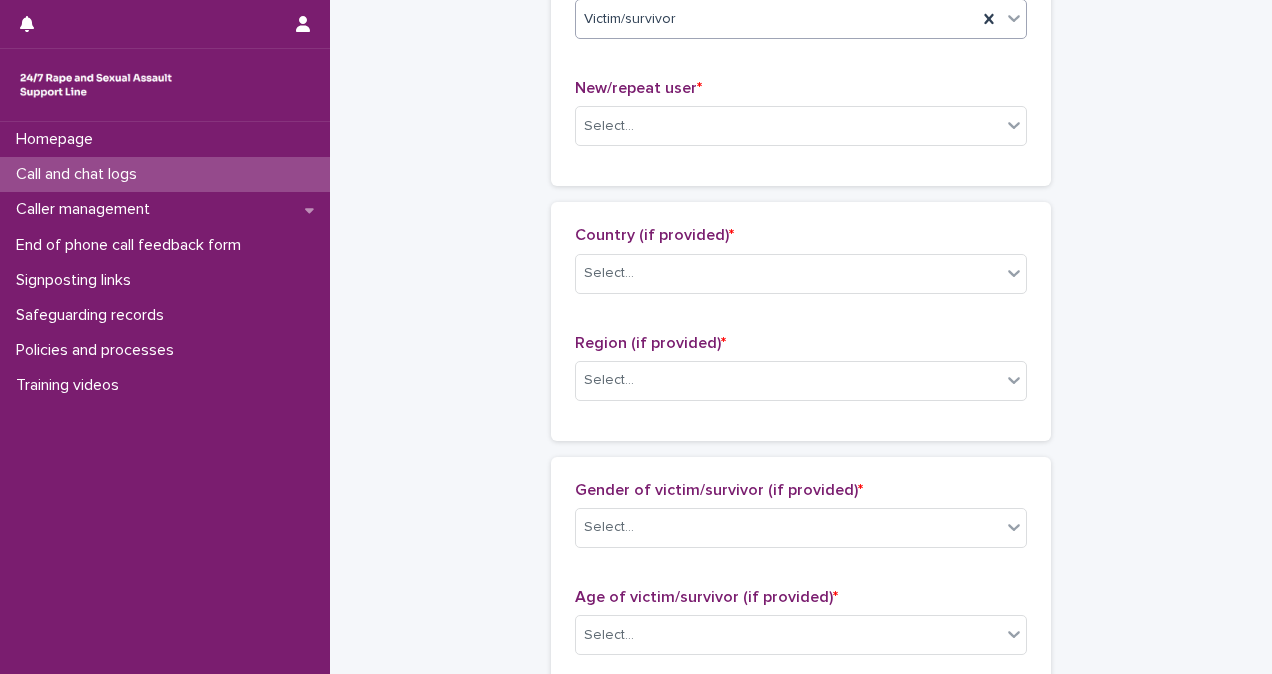 scroll, scrollTop: 533, scrollLeft: 0, axis: vertical 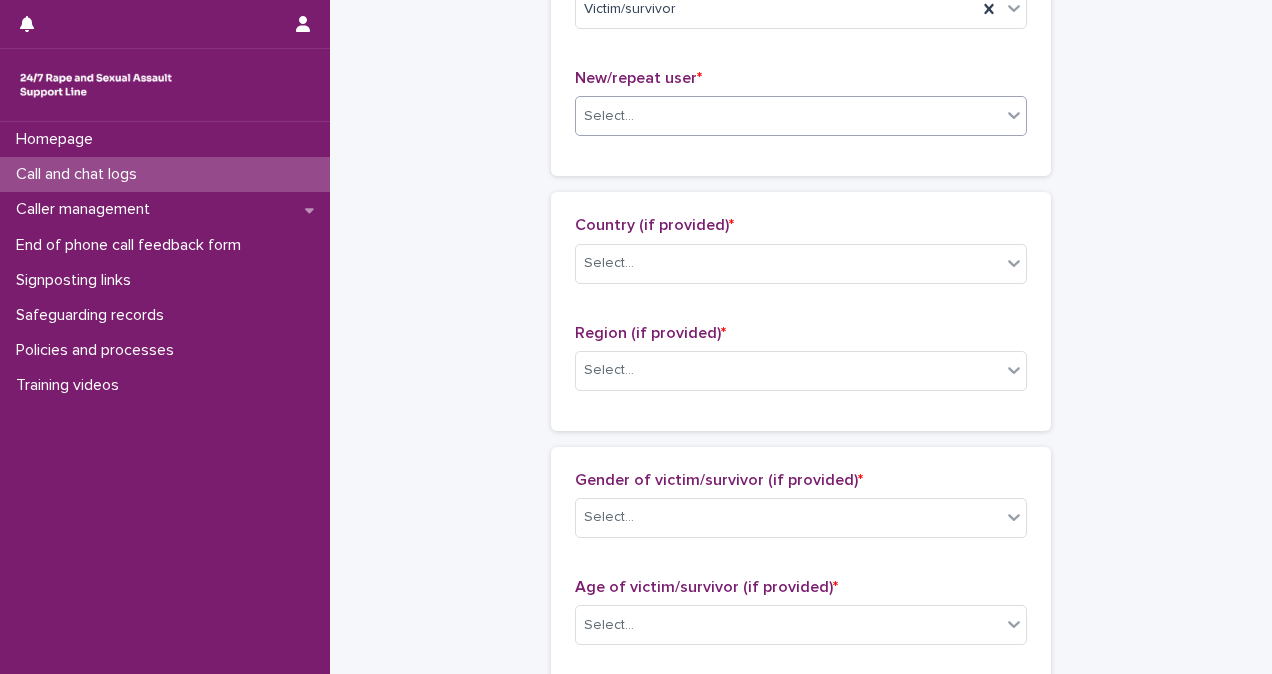 drag, startPoint x: 662, startPoint y: 136, endPoint x: 692, endPoint y: 98, distance: 48.414875 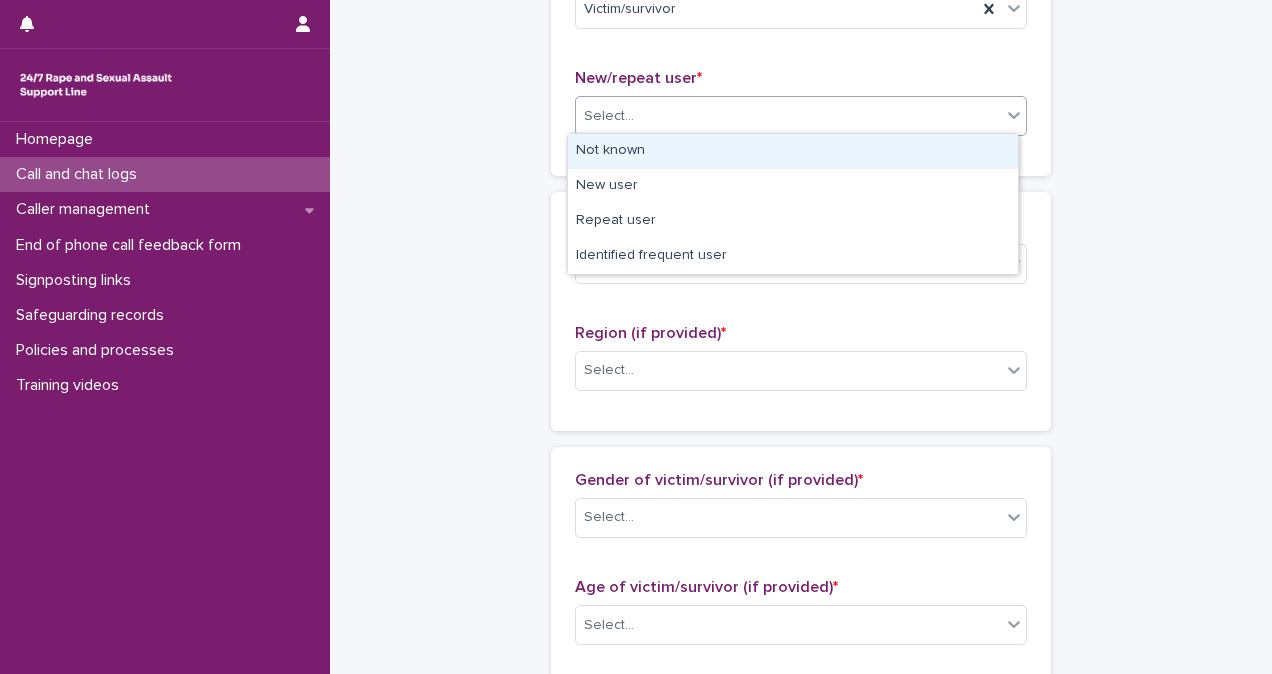 click on "Select..." at bounding box center (788, 116) 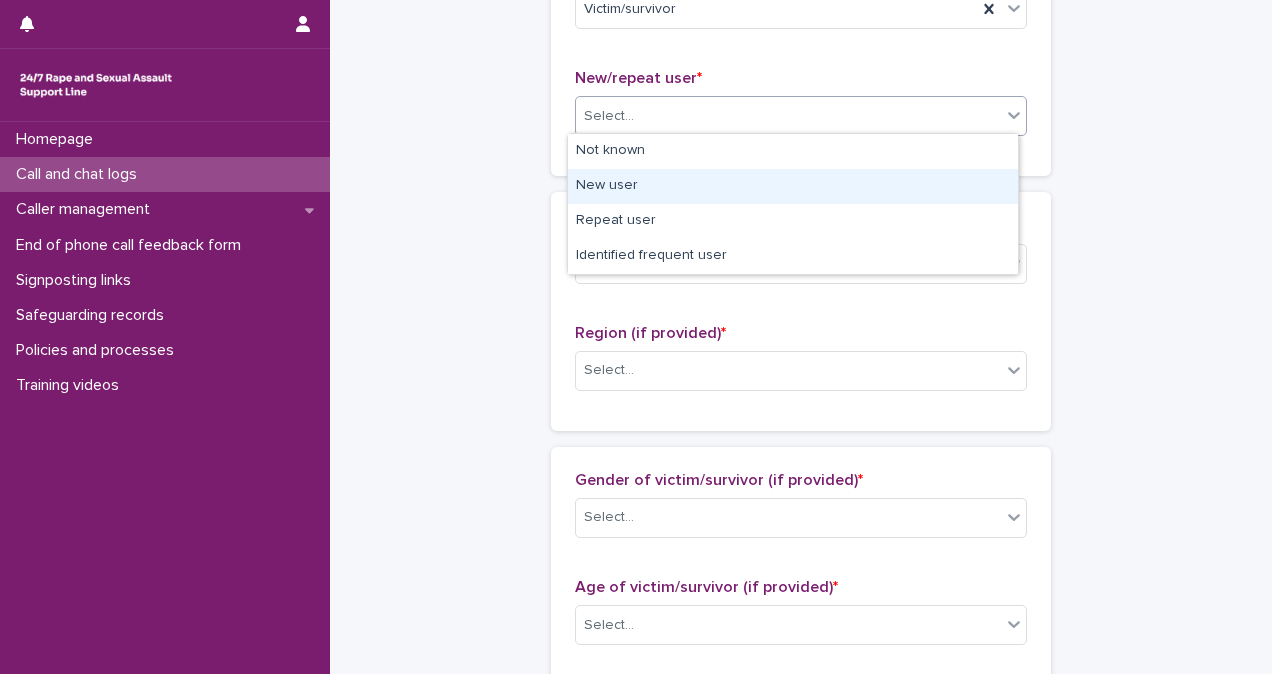 click on "New user" at bounding box center [793, 186] 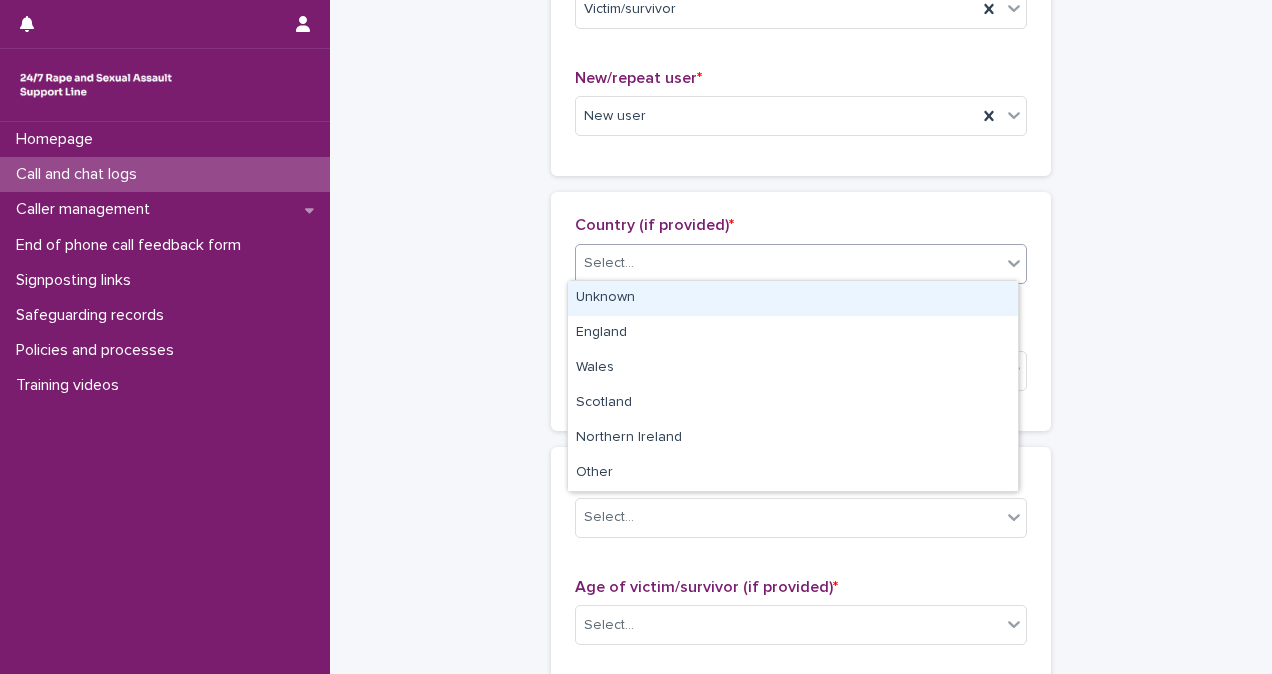 click on "Select..." at bounding box center (788, 263) 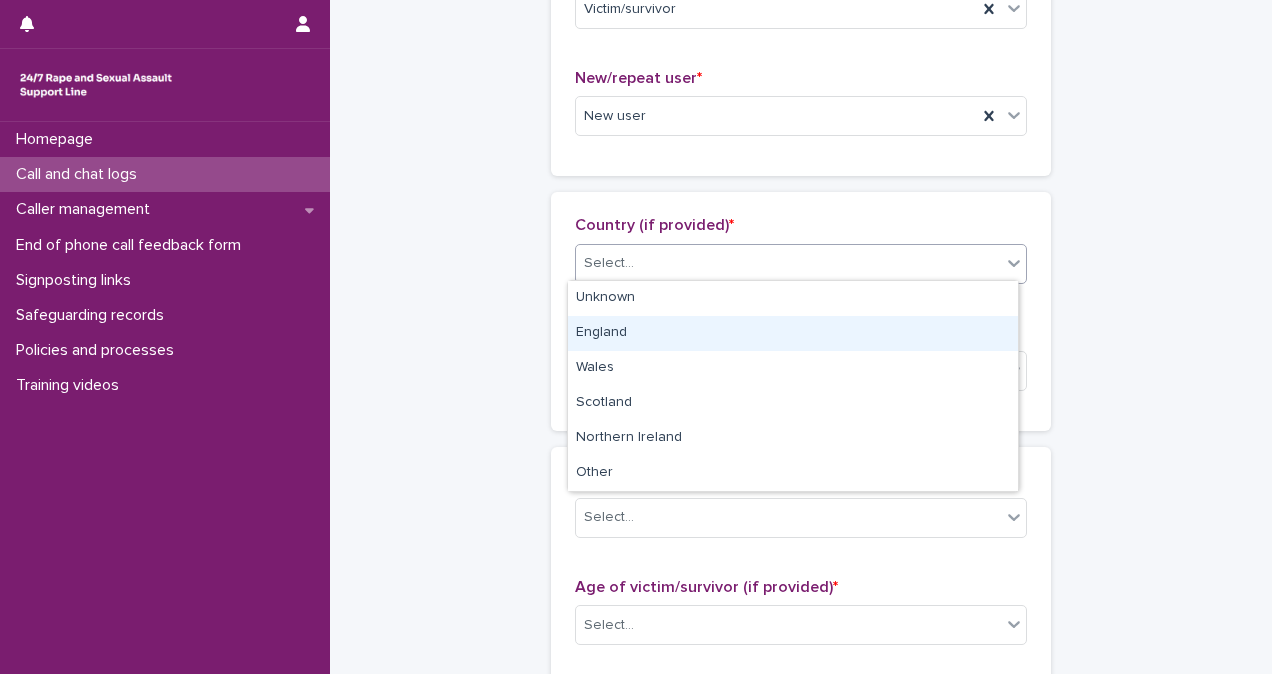 click on "England" at bounding box center [793, 333] 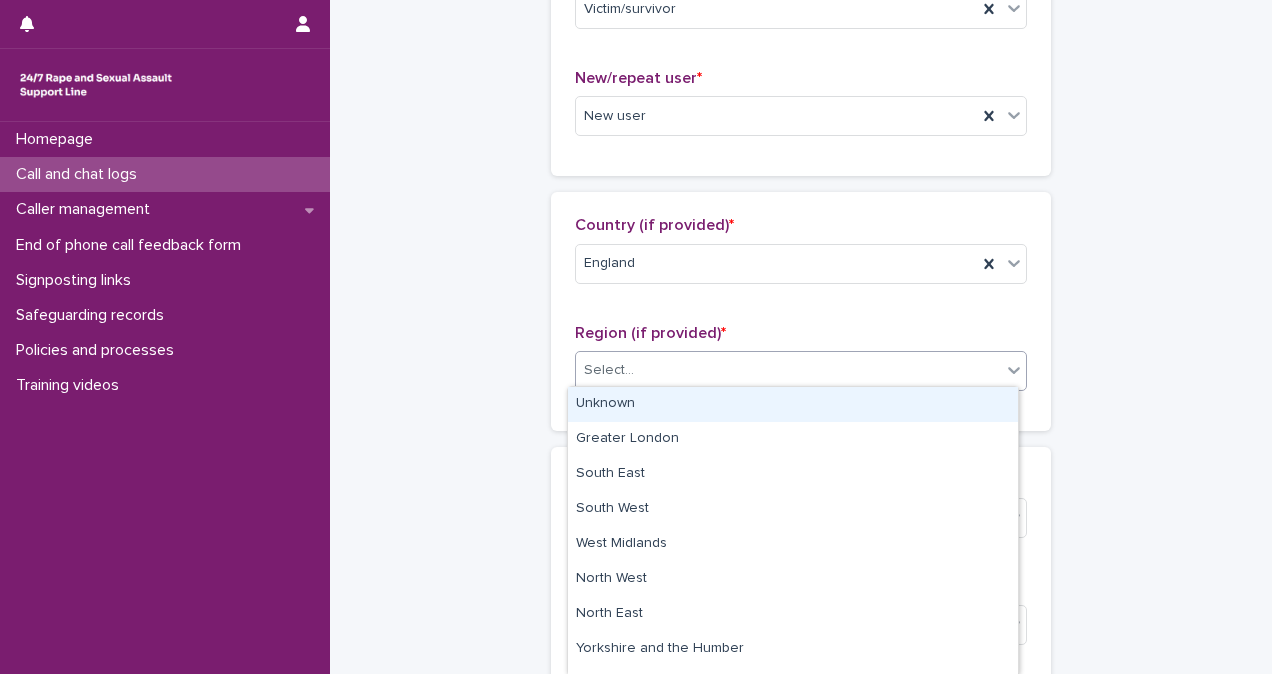 click on "Select..." at bounding box center [788, 370] 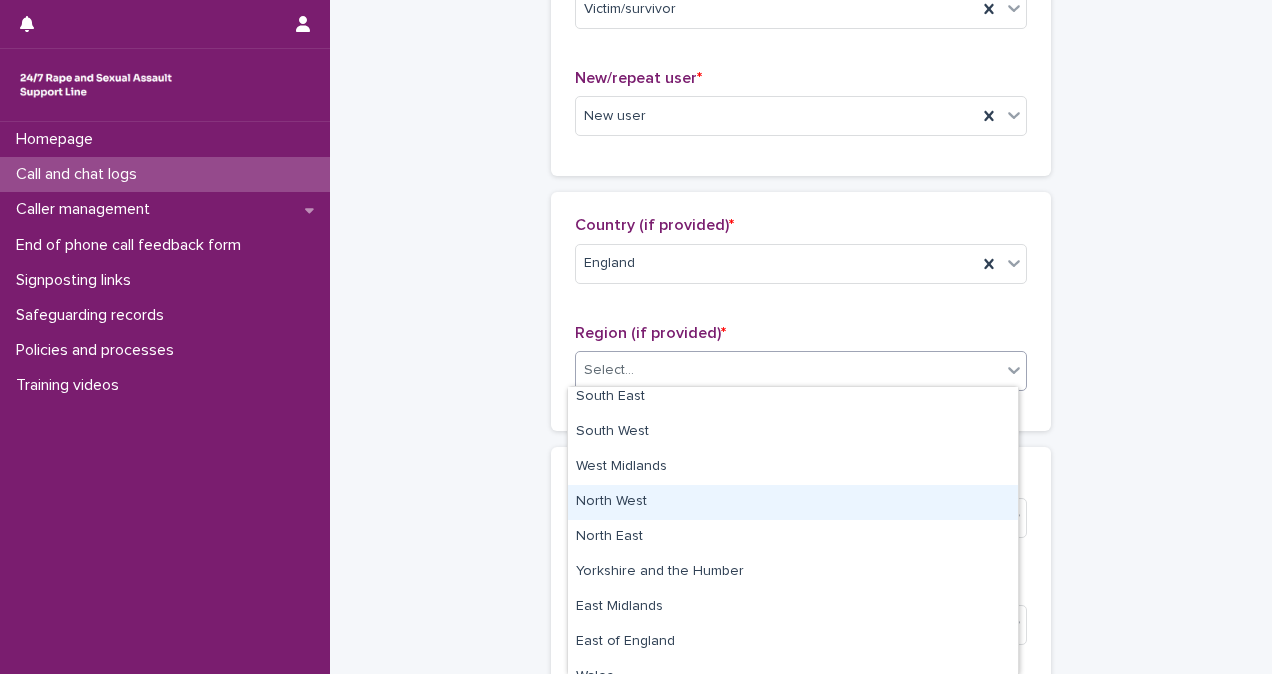 scroll, scrollTop: 97, scrollLeft: 0, axis: vertical 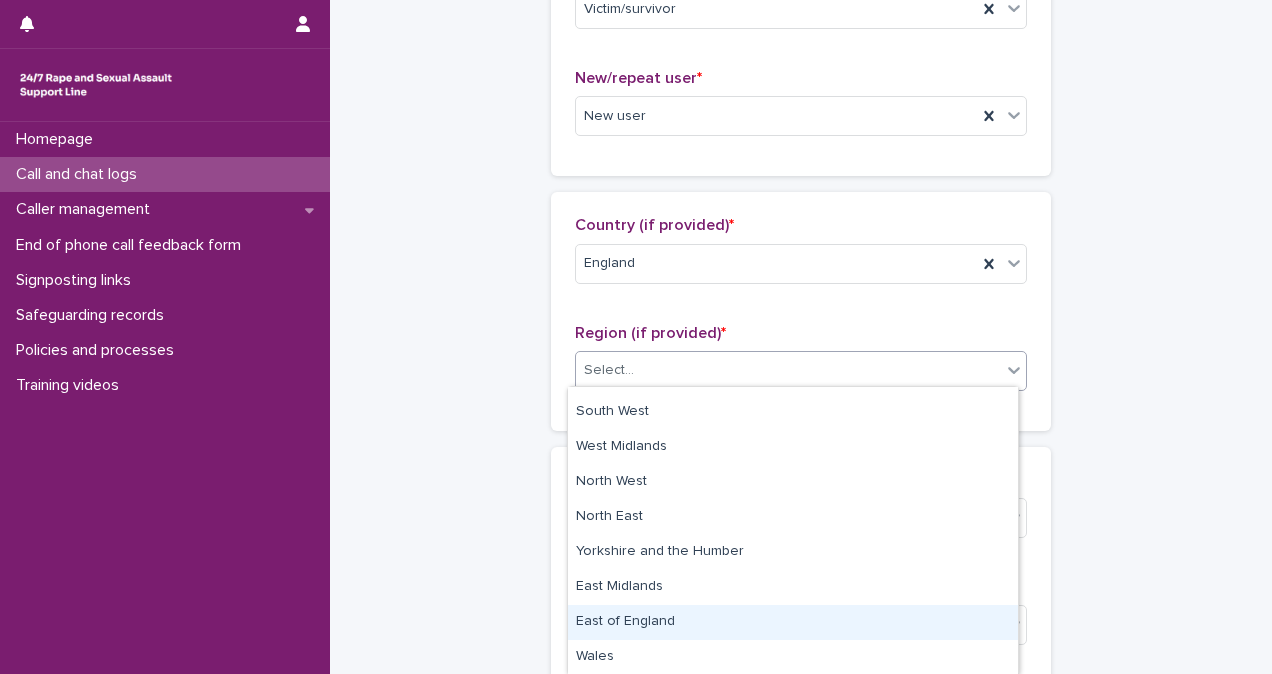 click on "East of England" at bounding box center [793, 622] 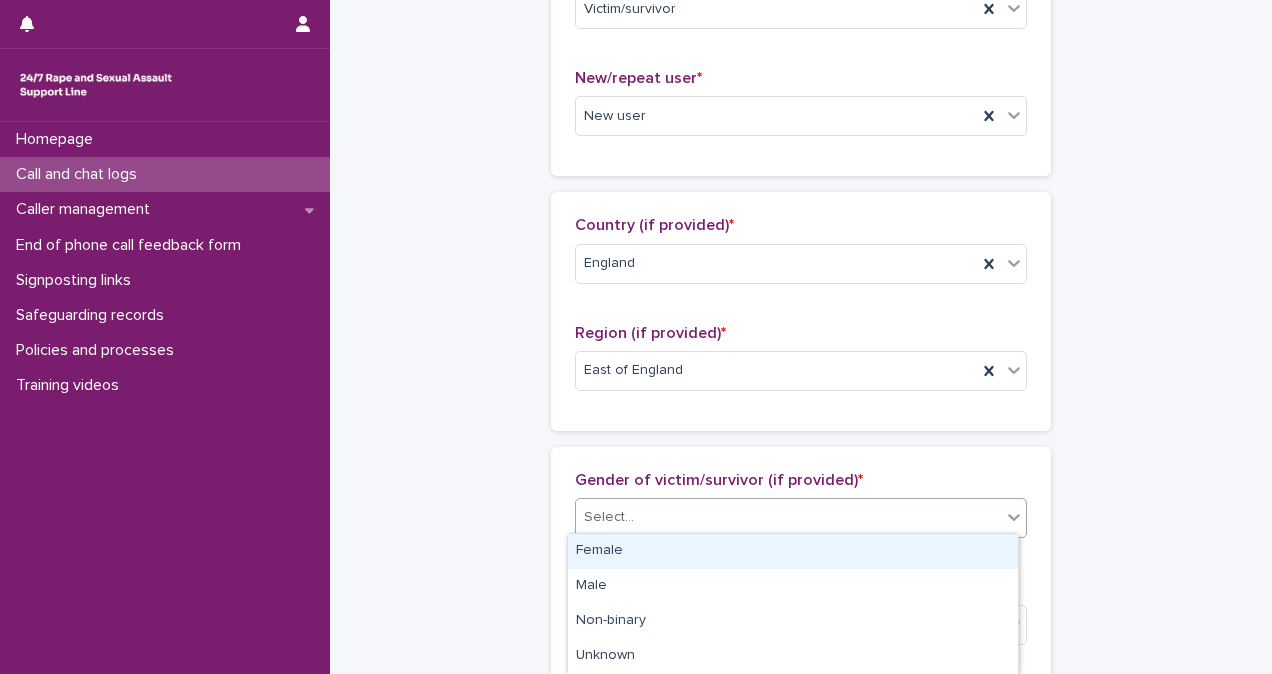 click on "Select..." at bounding box center [788, 517] 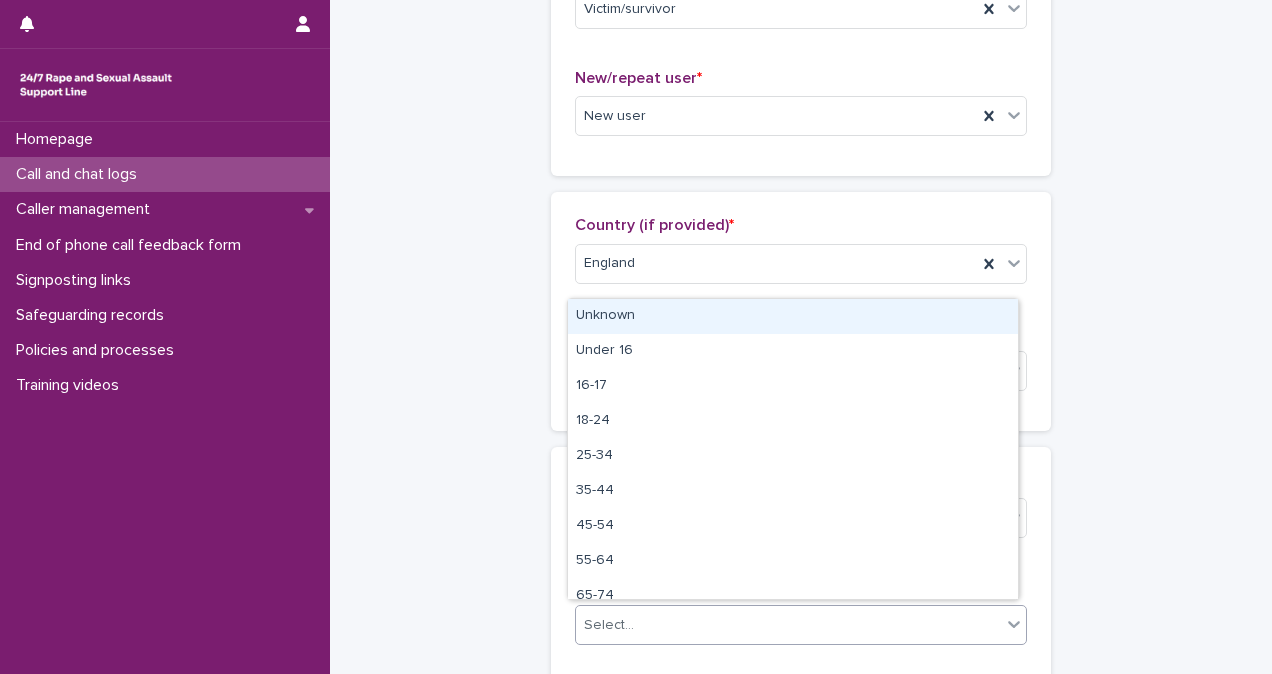click on "Select..." at bounding box center [788, 625] 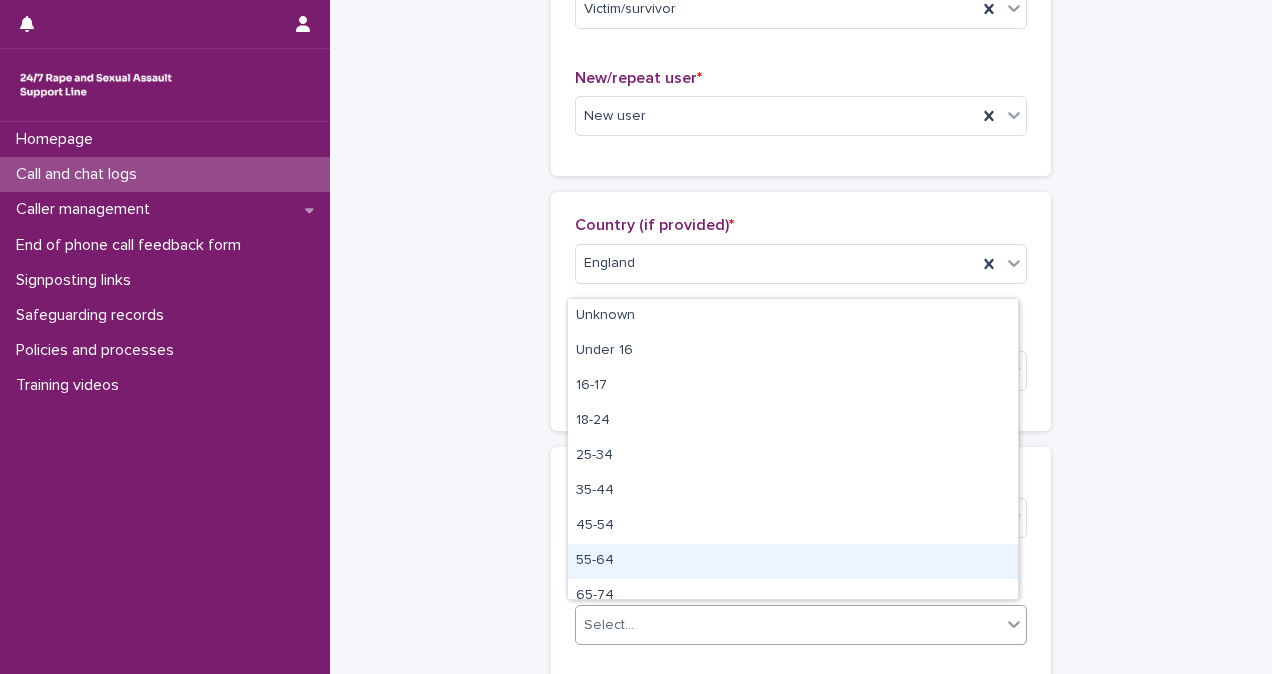 click on "55-64" at bounding box center [793, 561] 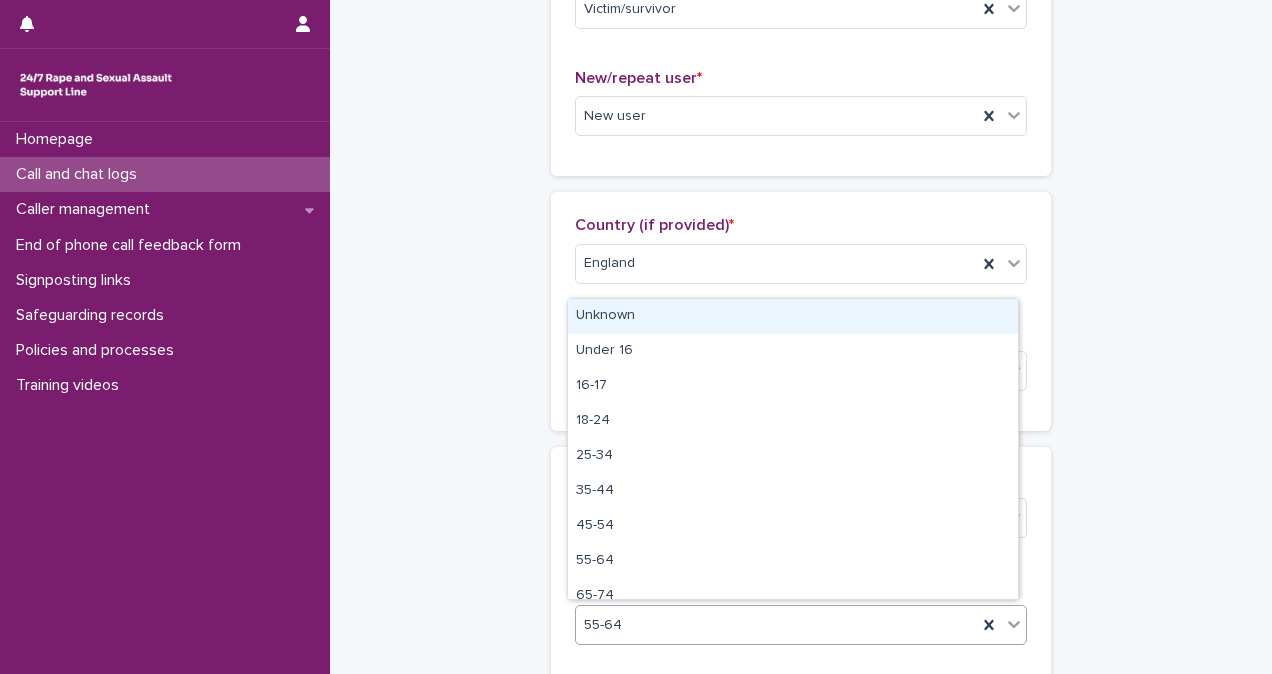 click on "55-64" at bounding box center [776, 625] 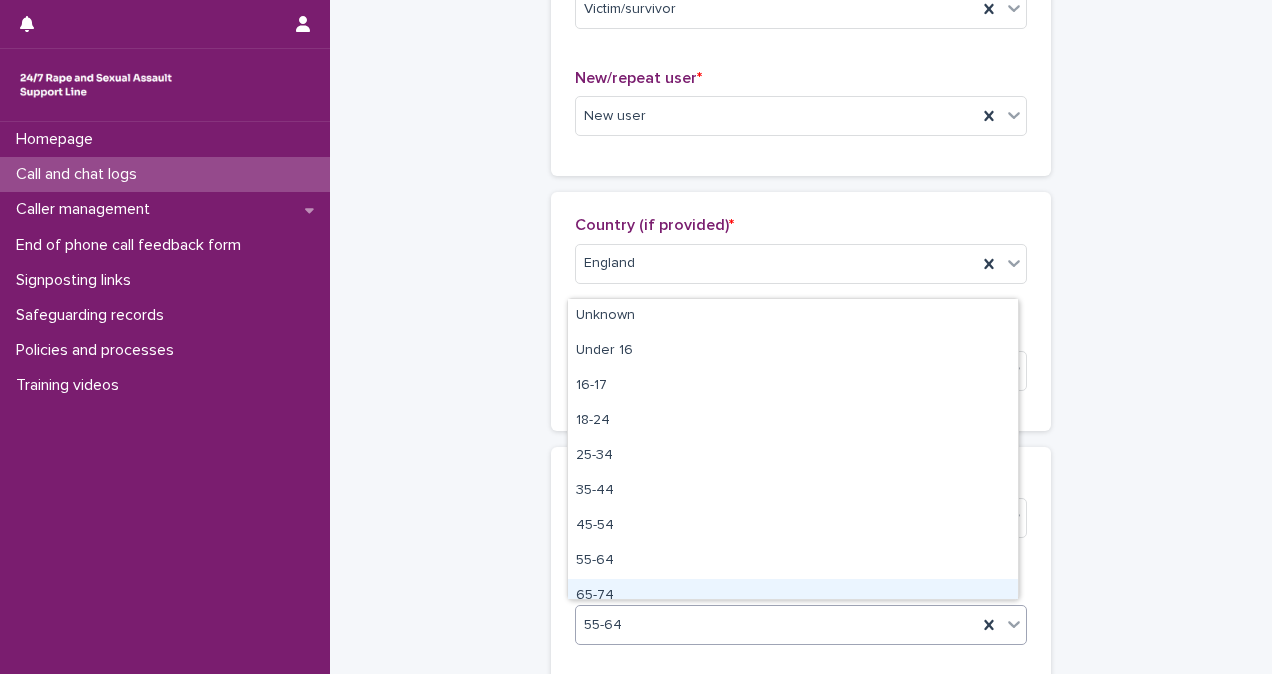 click on "65-74" at bounding box center [793, 596] 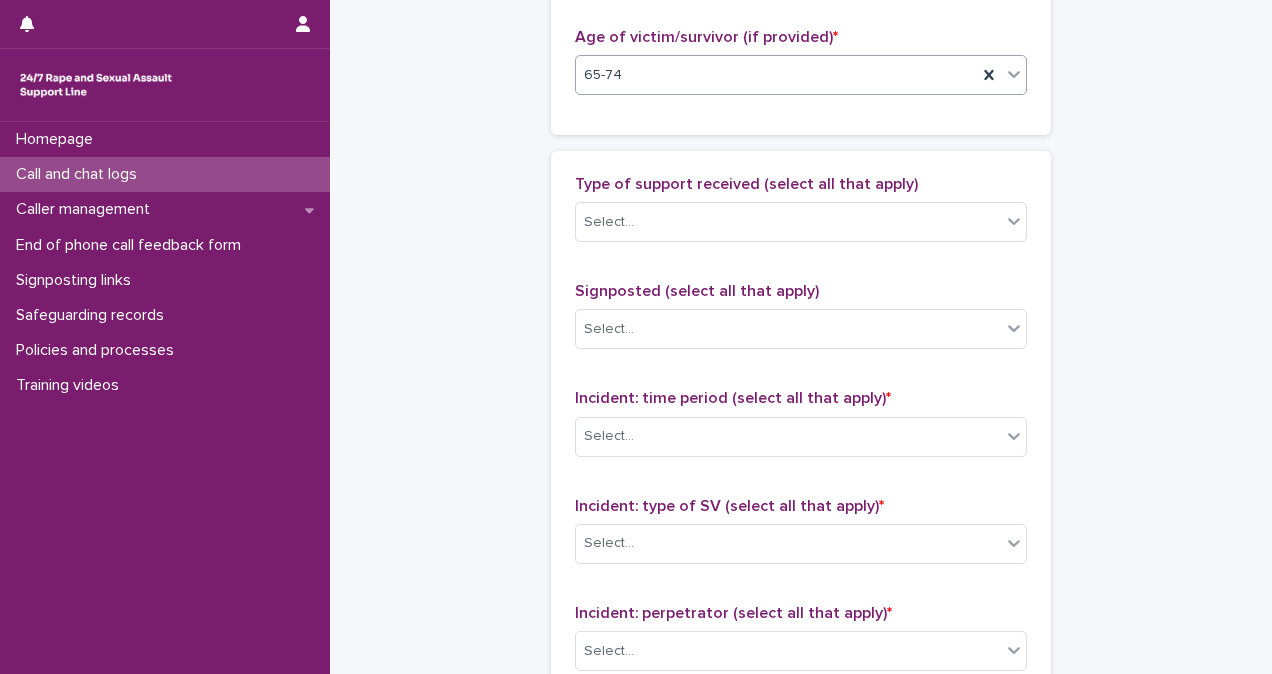 scroll, scrollTop: 1172, scrollLeft: 0, axis: vertical 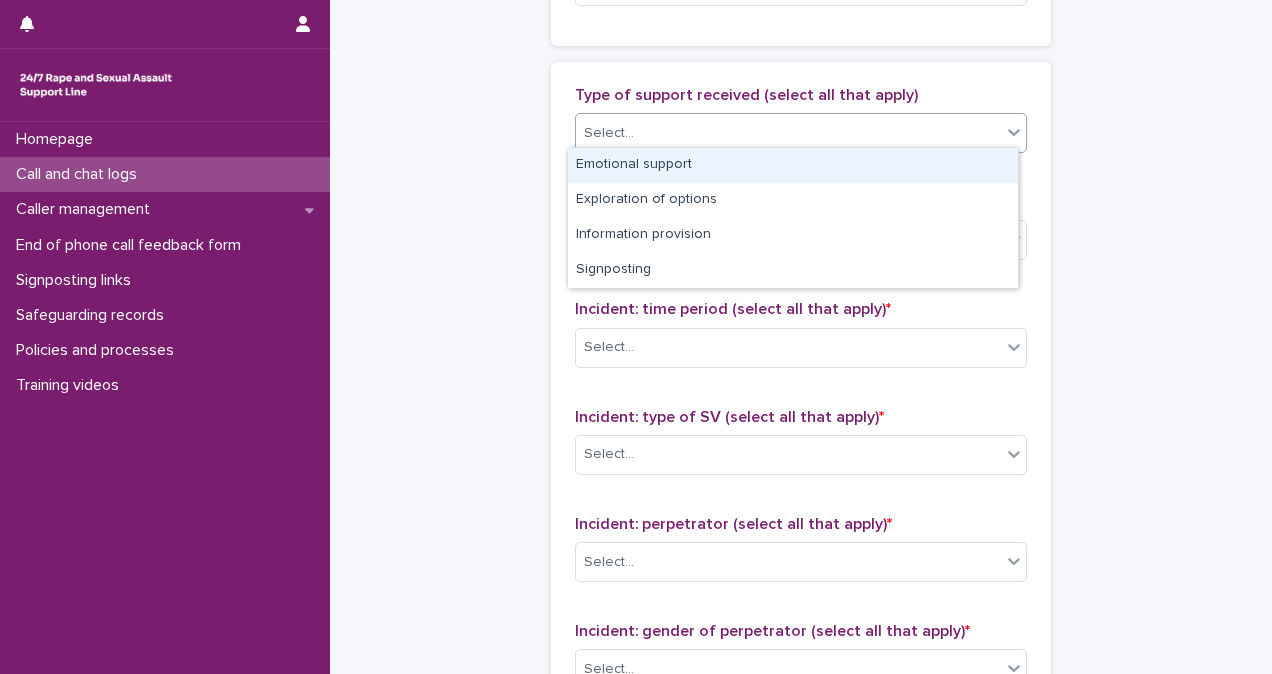 click on "Select..." at bounding box center (788, 133) 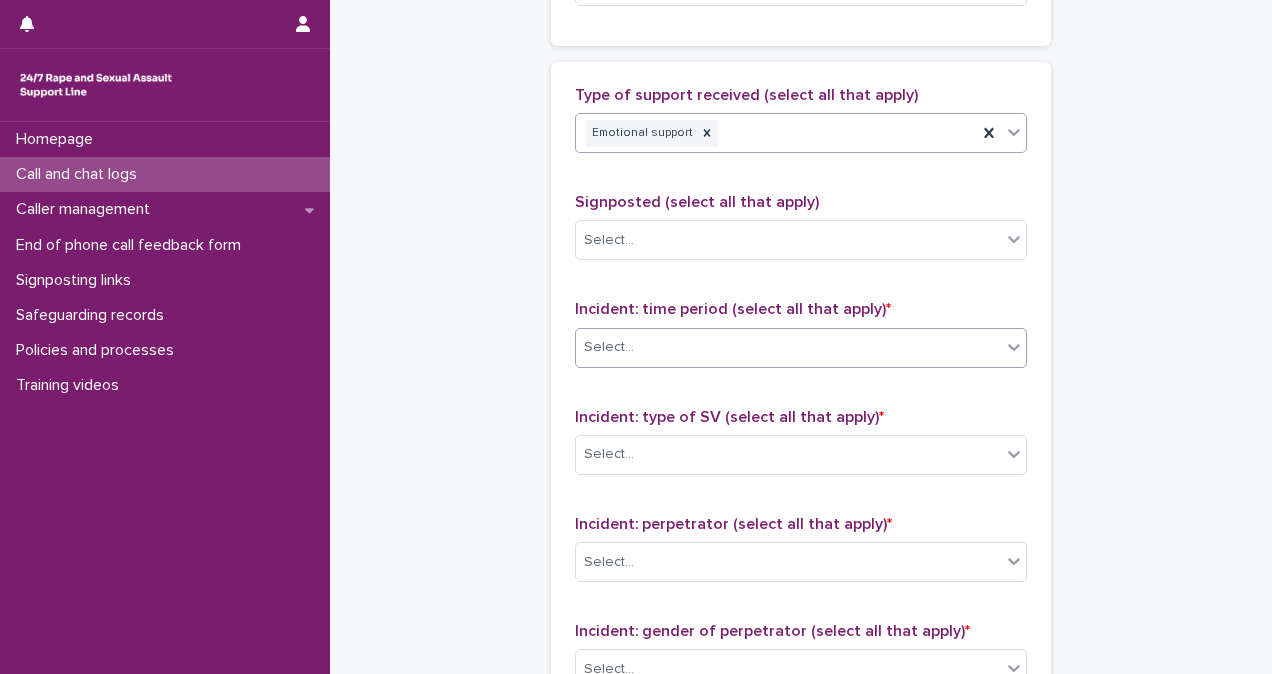 click on "Select..." at bounding box center [788, 347] 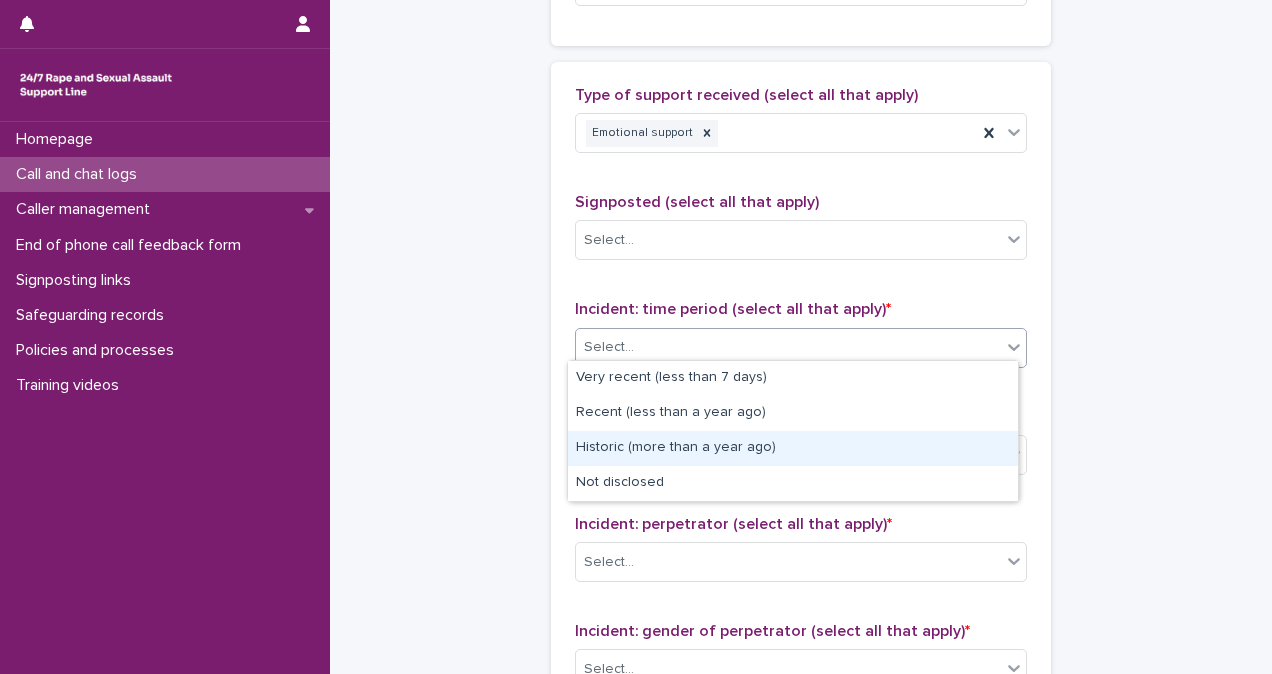 click on "Historic (more than a year ago)" at bounding box center [793, 448] 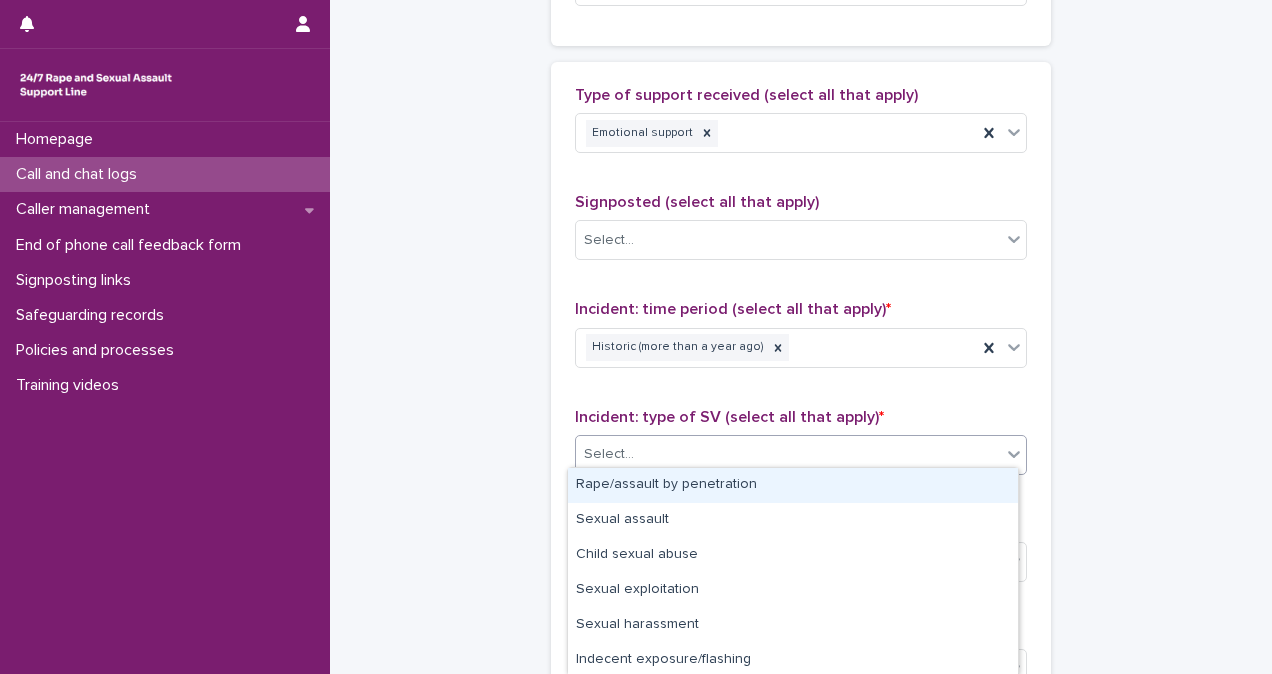 click on "Select..." at bounding box center (788, 454) 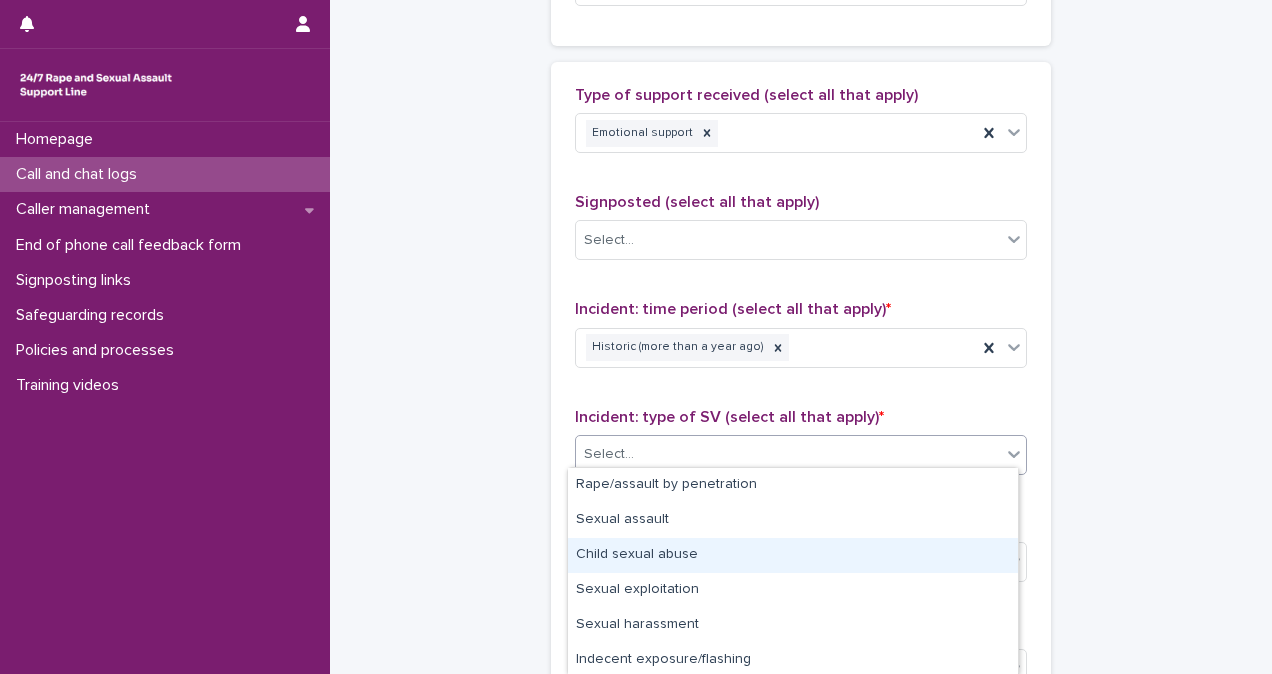 click on "Child sexual abuse" at bounding box center (793, 555) 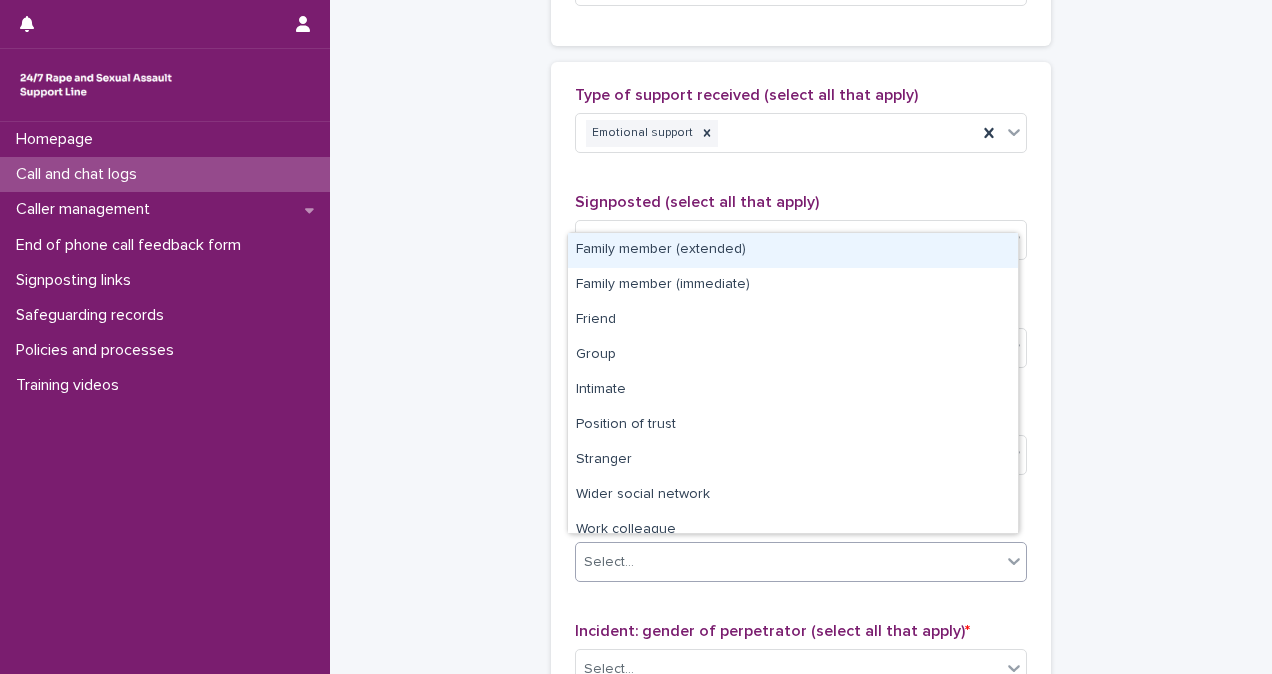 click on "Select..." at bounding box center (788, 562) 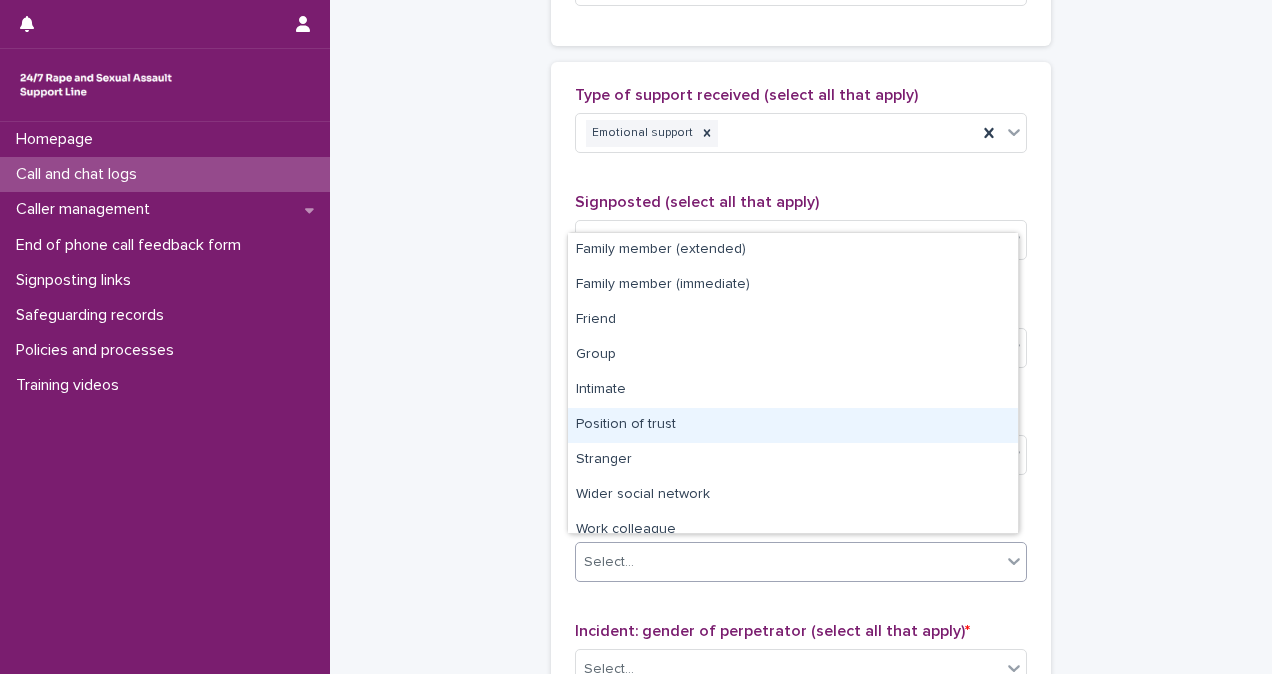 click on "Position of trust" at bounding box center [793, 425] 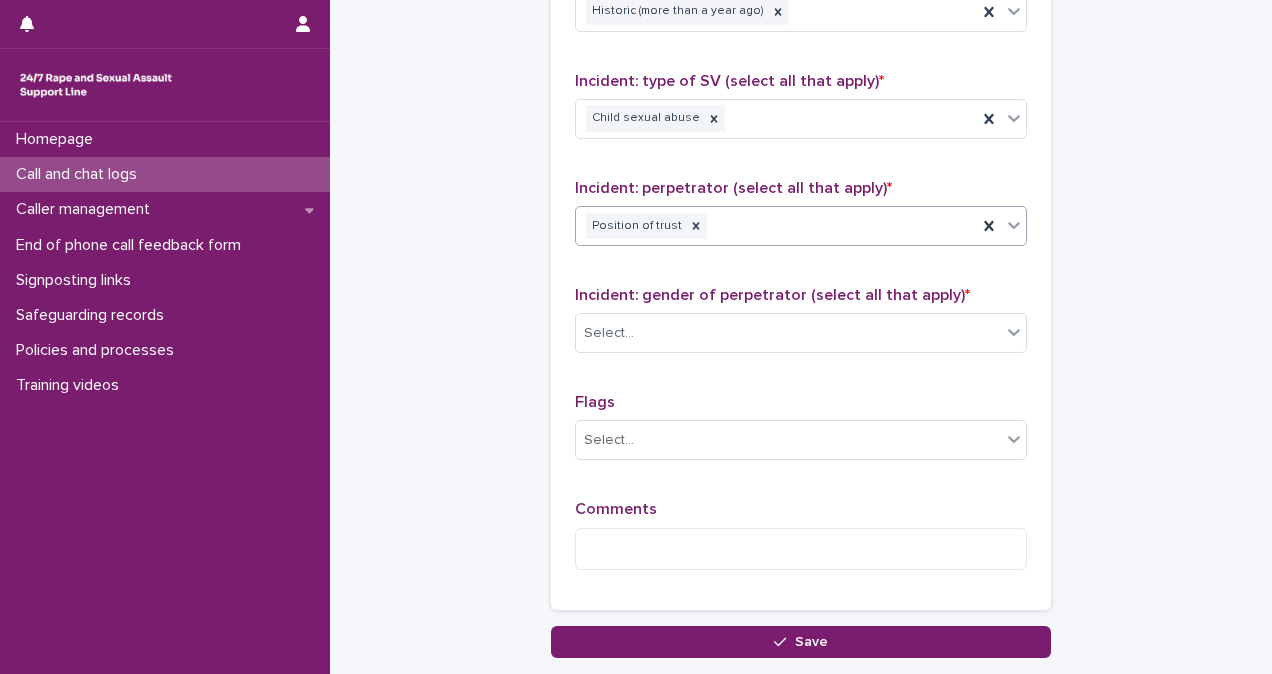 scroll, scrollTop: 1582, scrollLeft: 0, axis: vertical 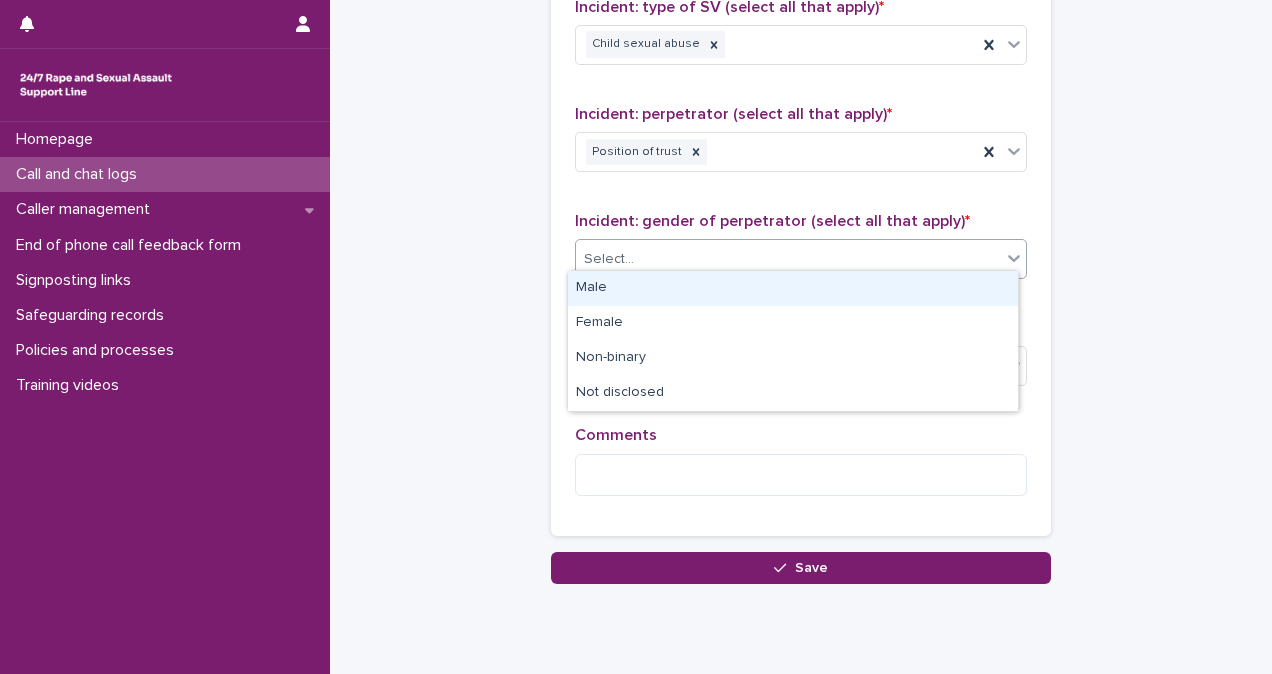click on "Select..." at bounding box center [788, 259] 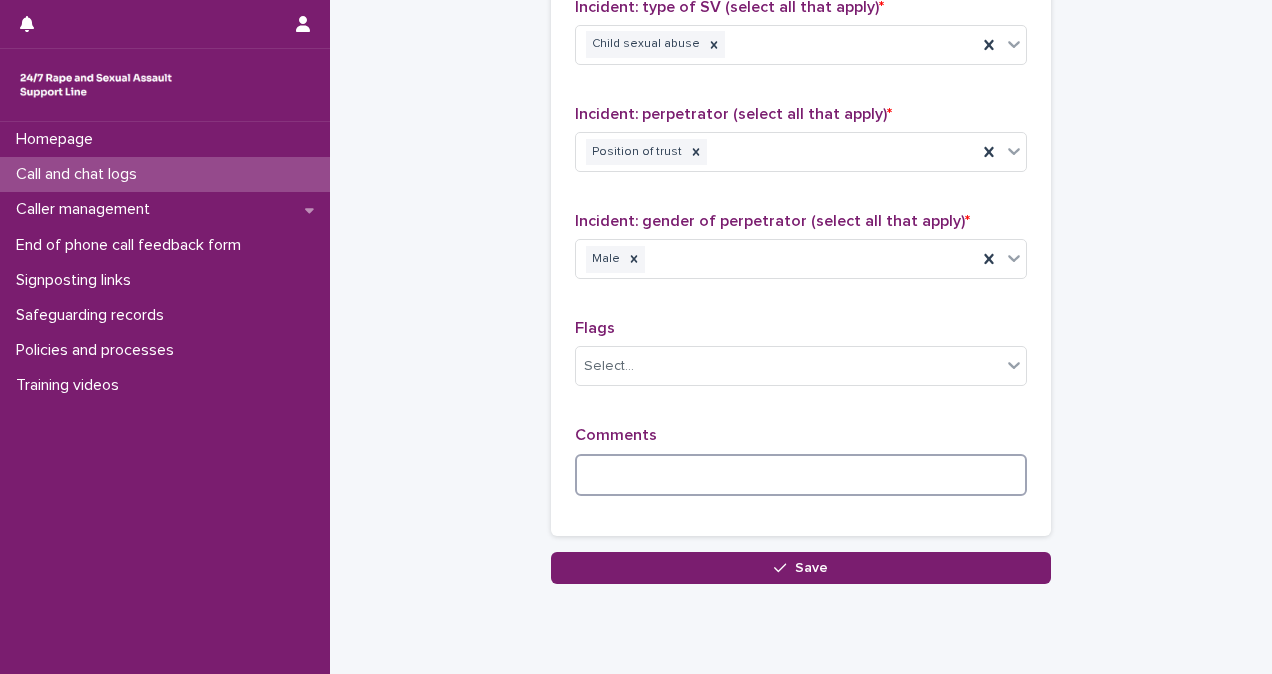 click at bounding box center (801, 475) 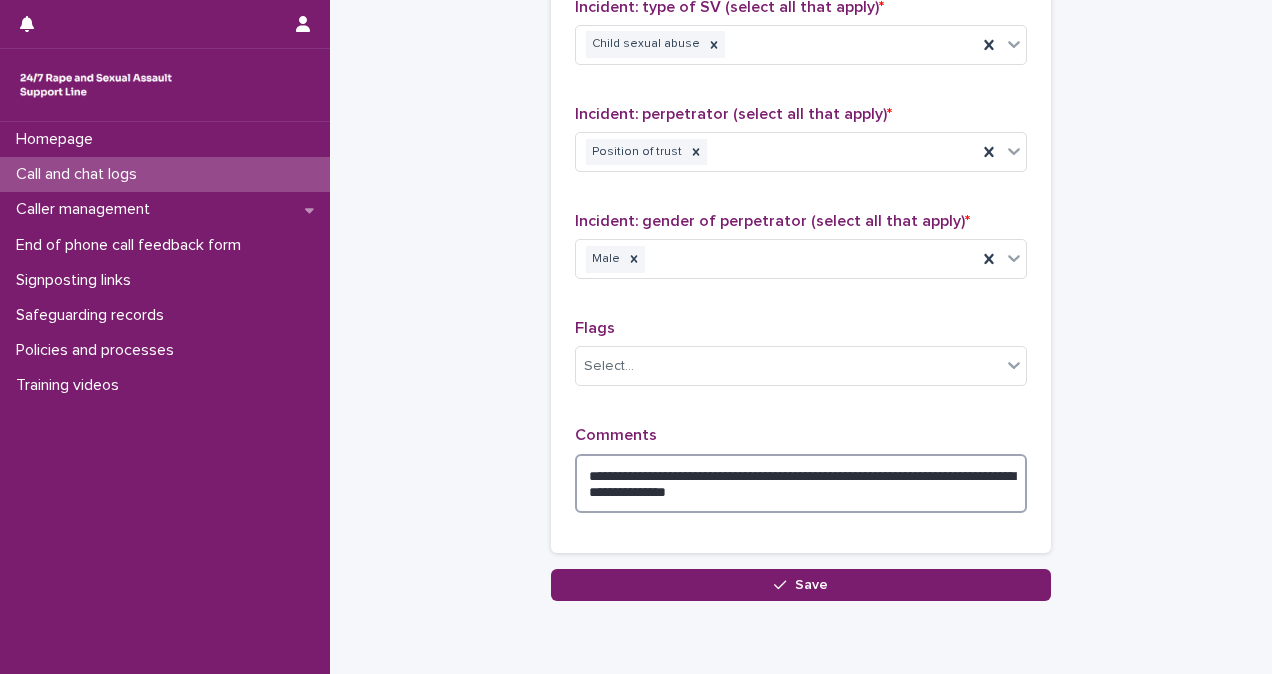 click on "**********" at bounding box center [801, 483] 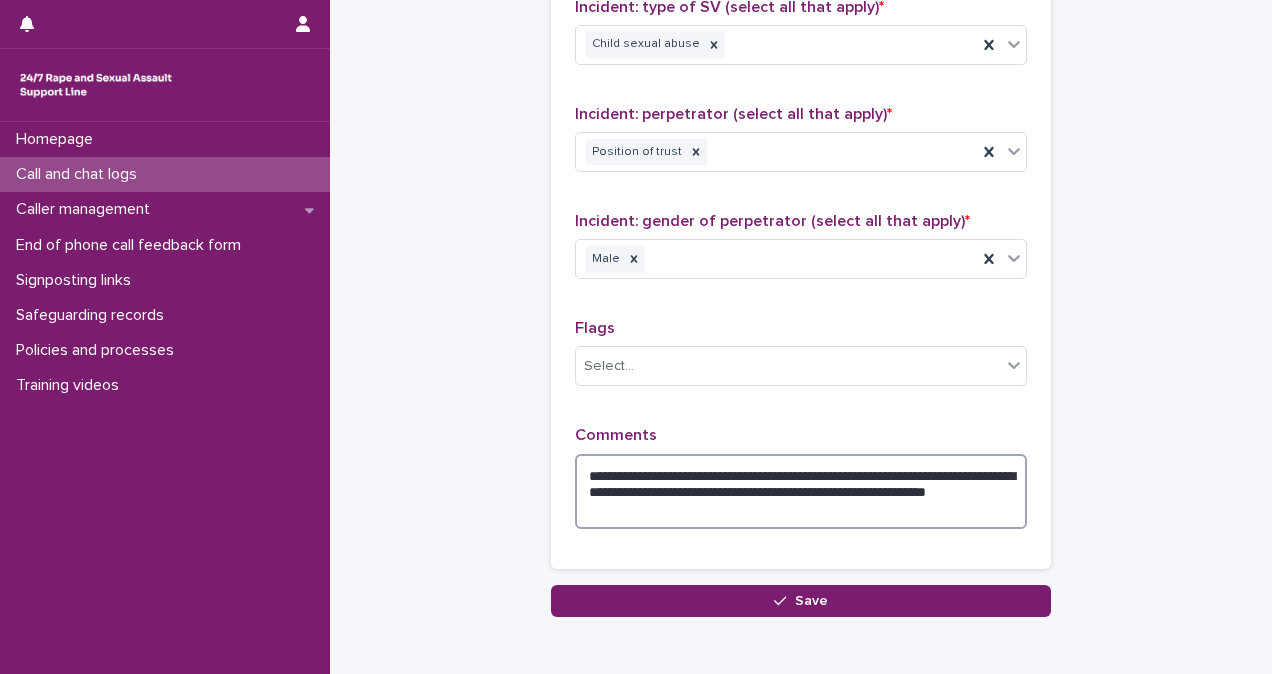 type on "**********" 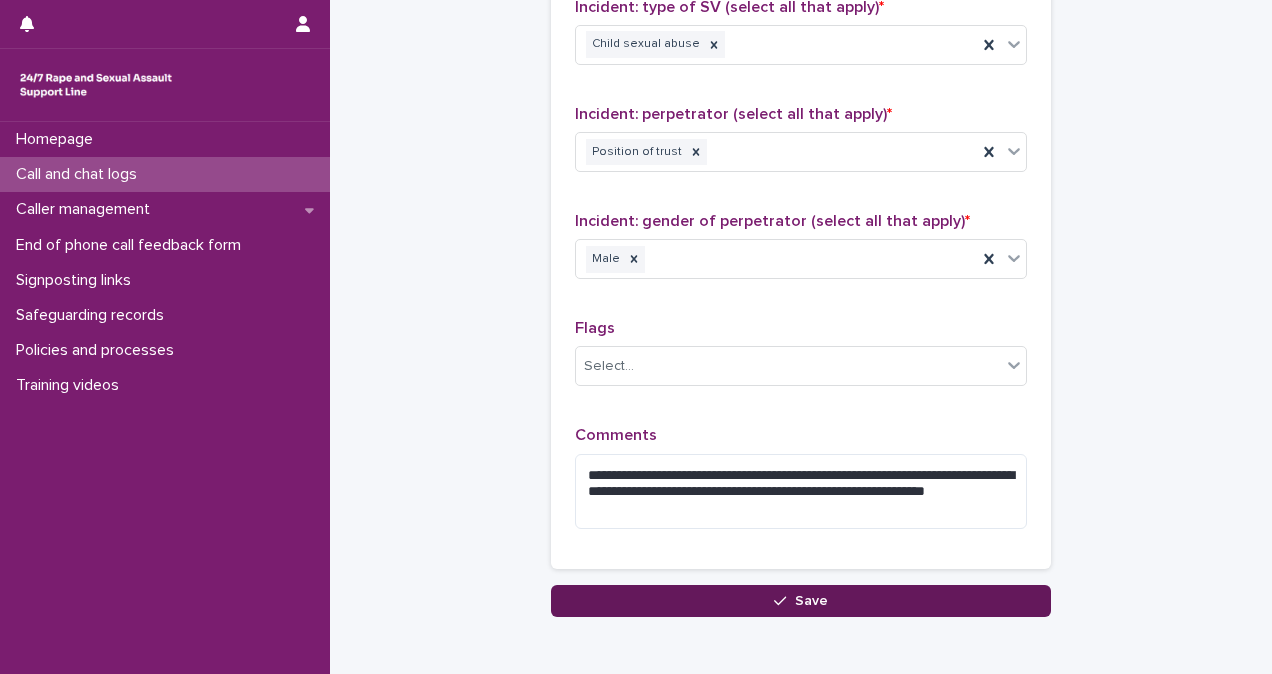 click on "Save" at bounding box center (801, 601) 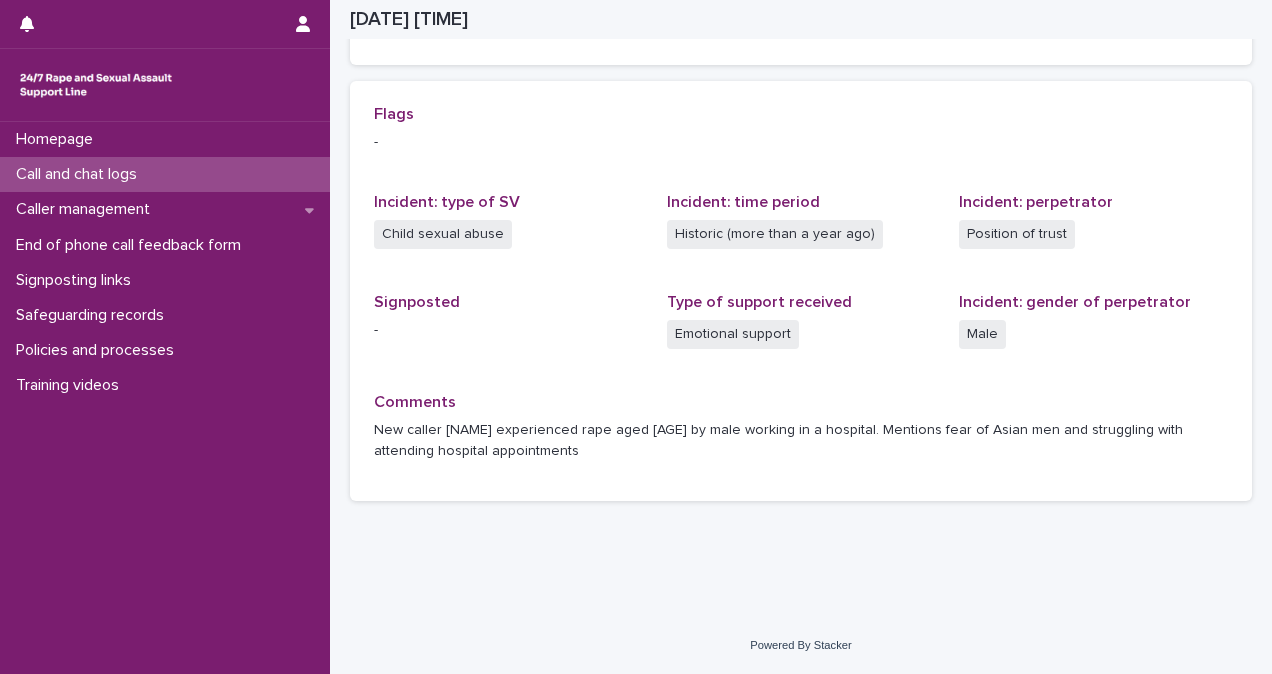 scroll, scrollTop: 409, scrollLeft: 0, axis: vertical 